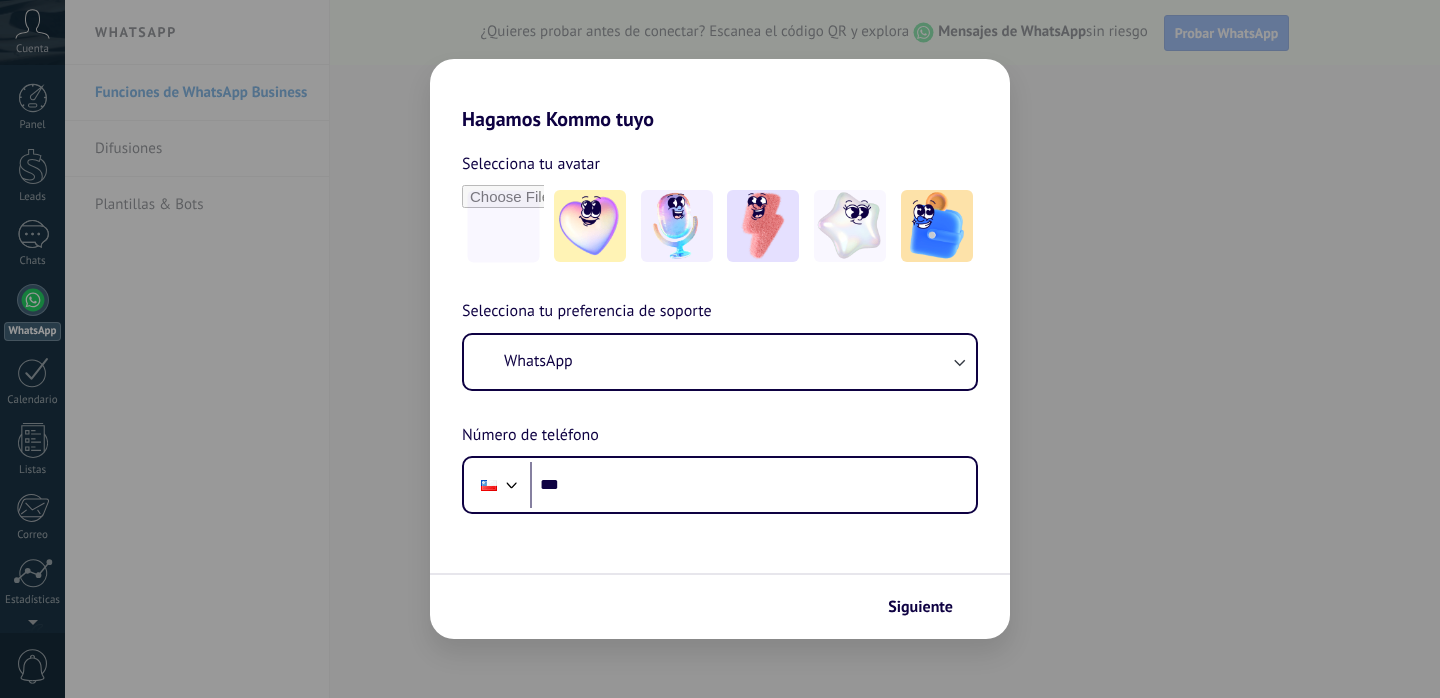 scroll, scrollTop: 0, scrollLeft: 0, axis: both 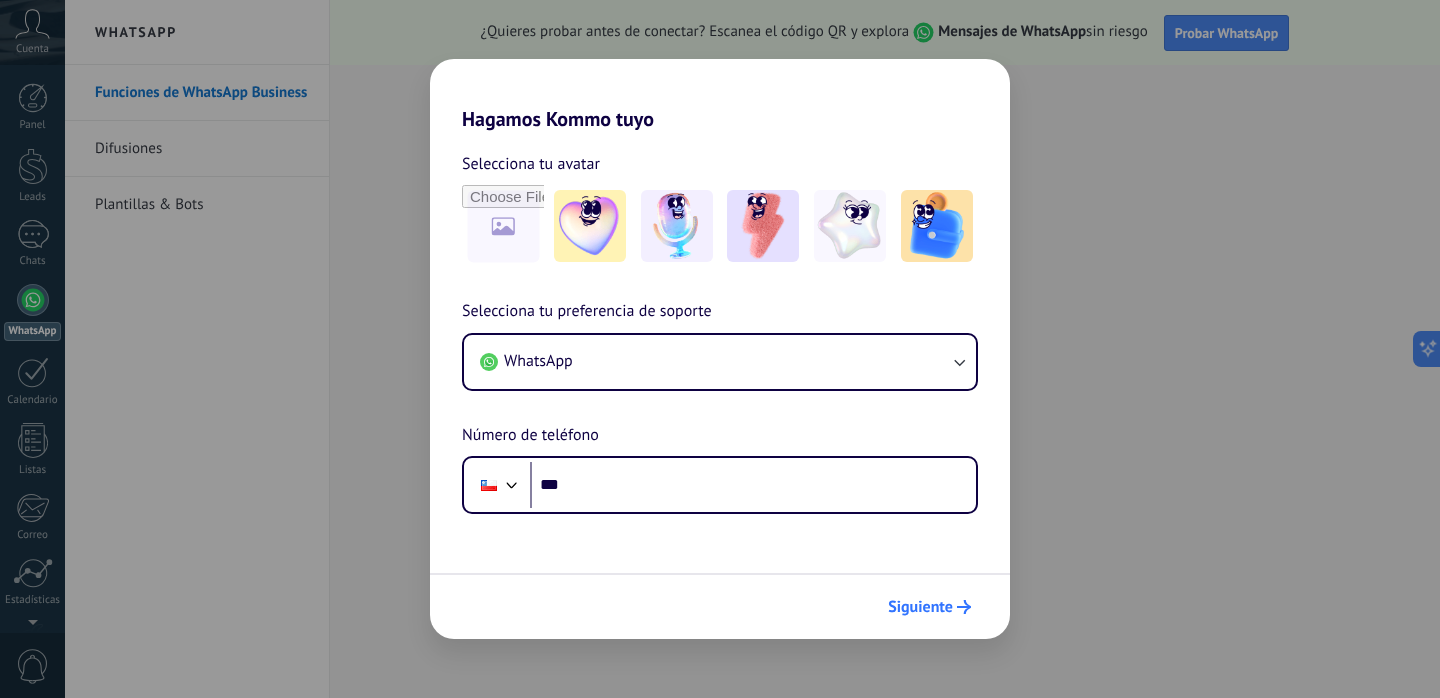 click on "Siguiente" at bounding box center [929, 607] 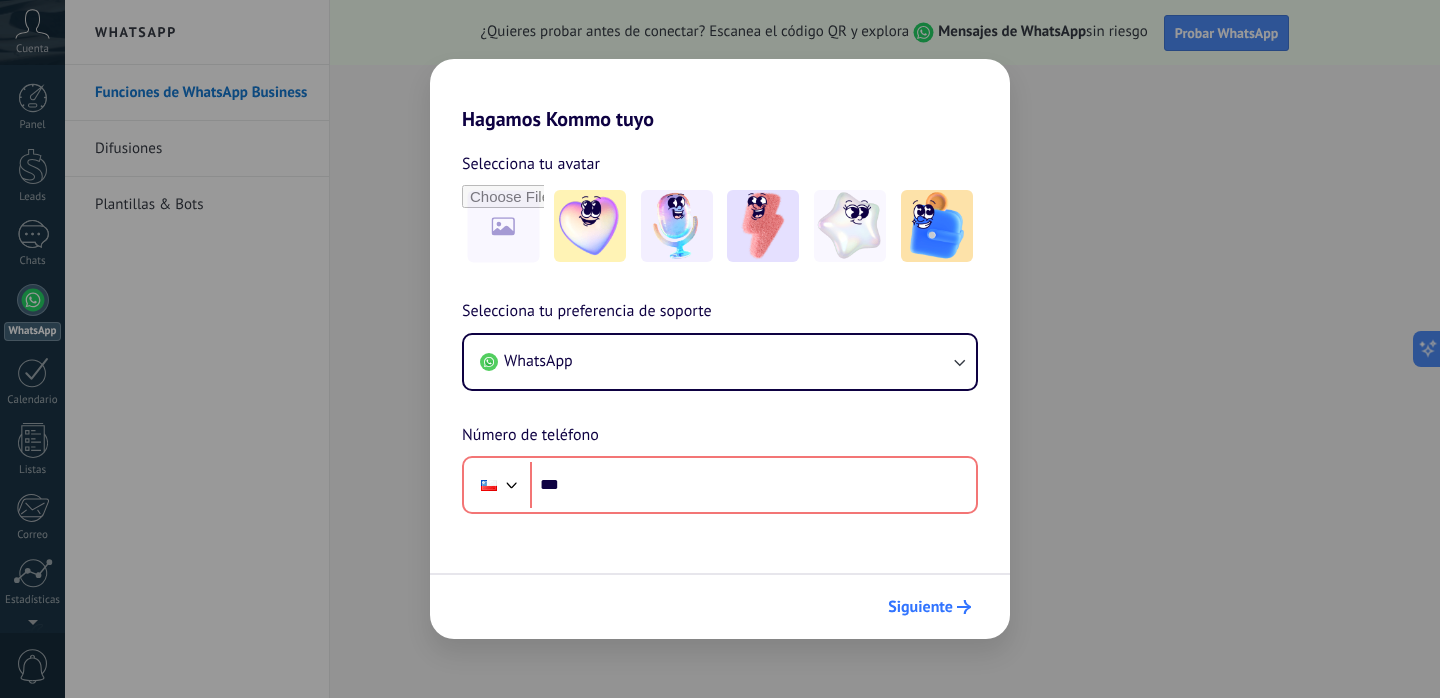 click on "Siguiente" at bounding box center (920, 607) 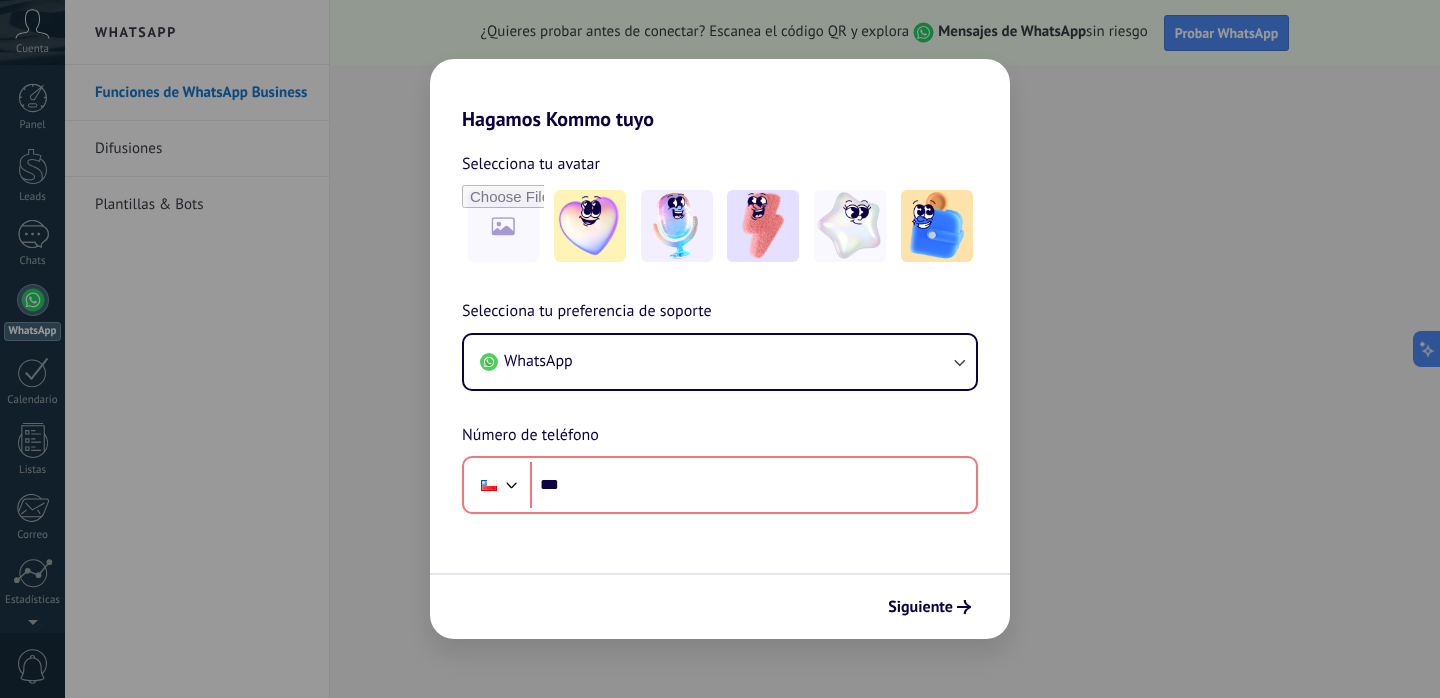 click on "Hagamos Kommo tuyo" at bounding box center (720, 95) 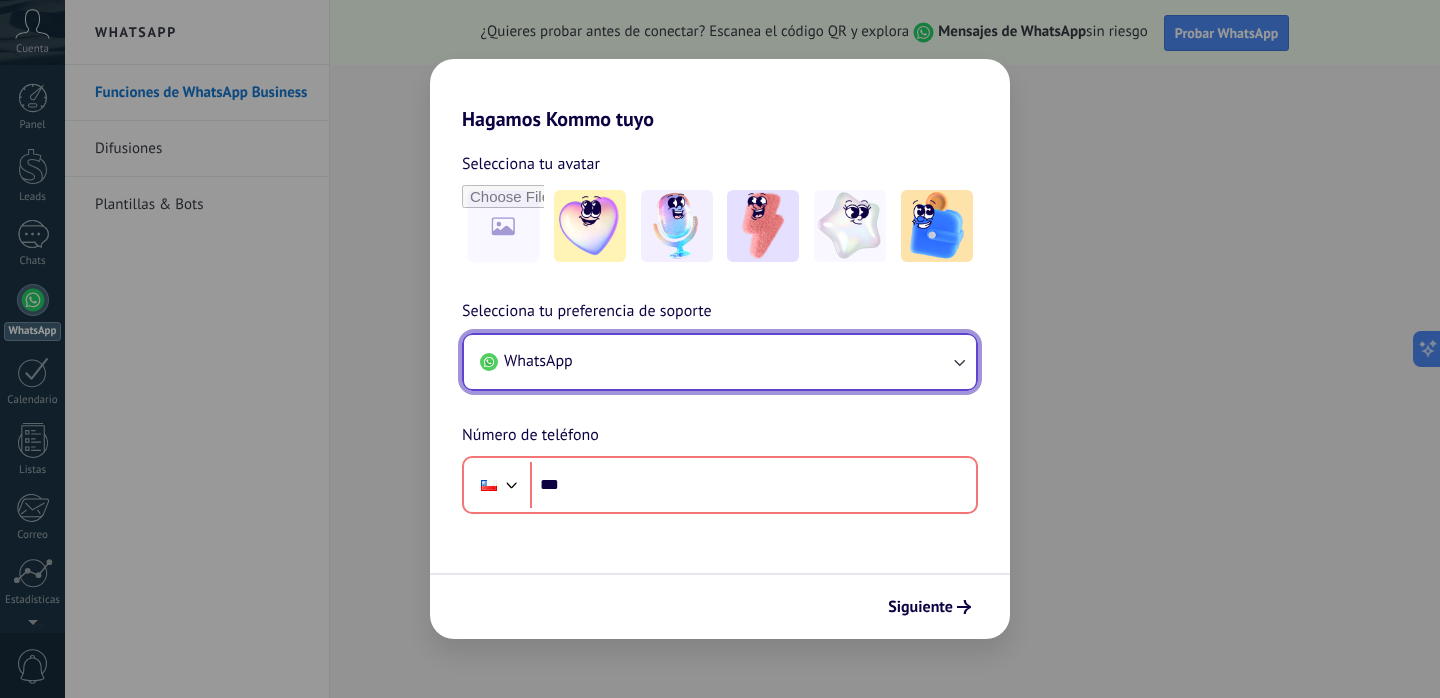 click on "WhatsApp" at bounding box center [720, 362] 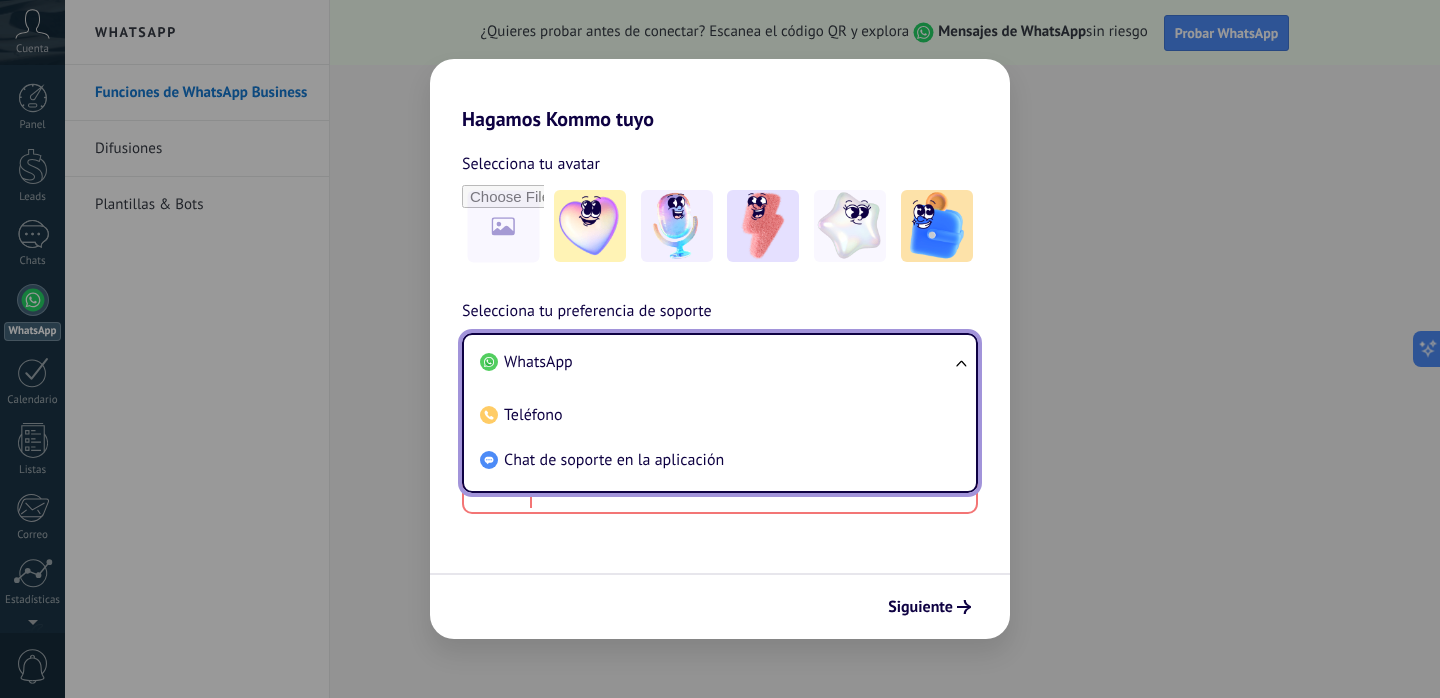 click on "WhatsApp" at bounding box center [716, 362] 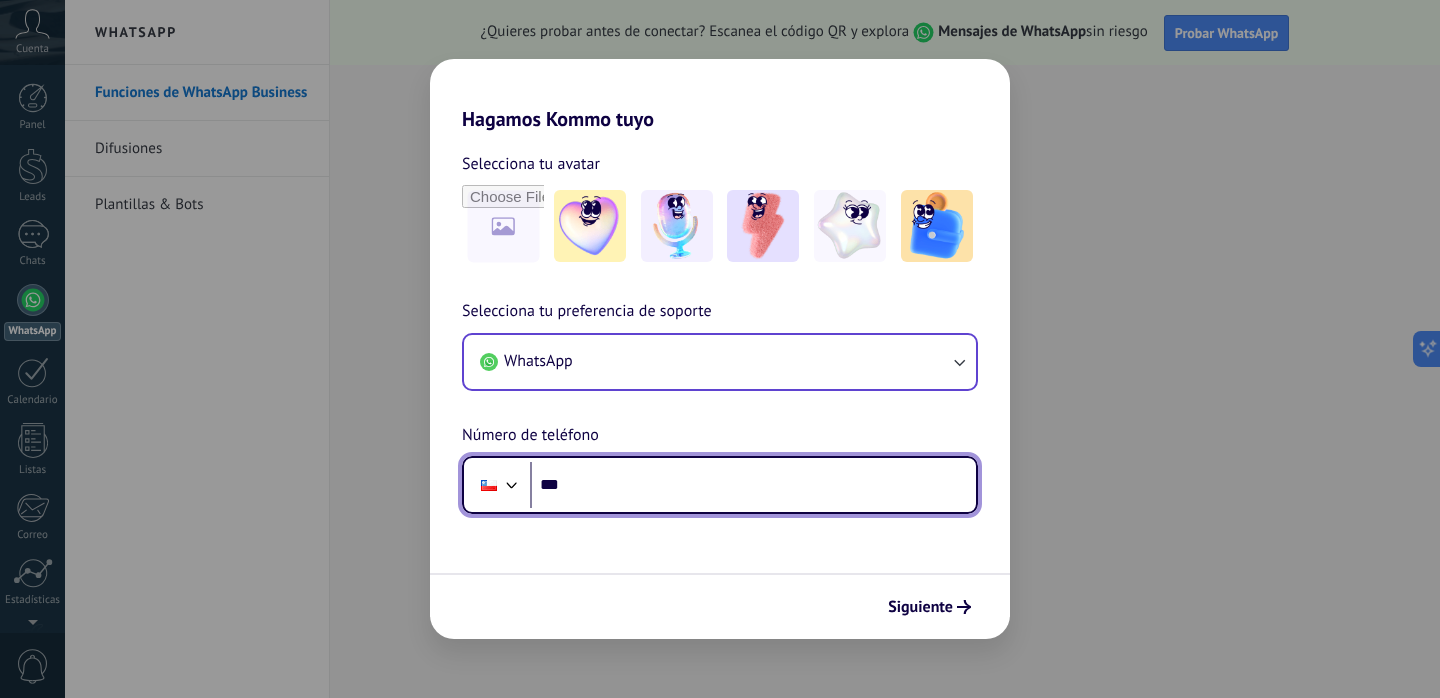 click on "***" at bounding box center (753, 485) 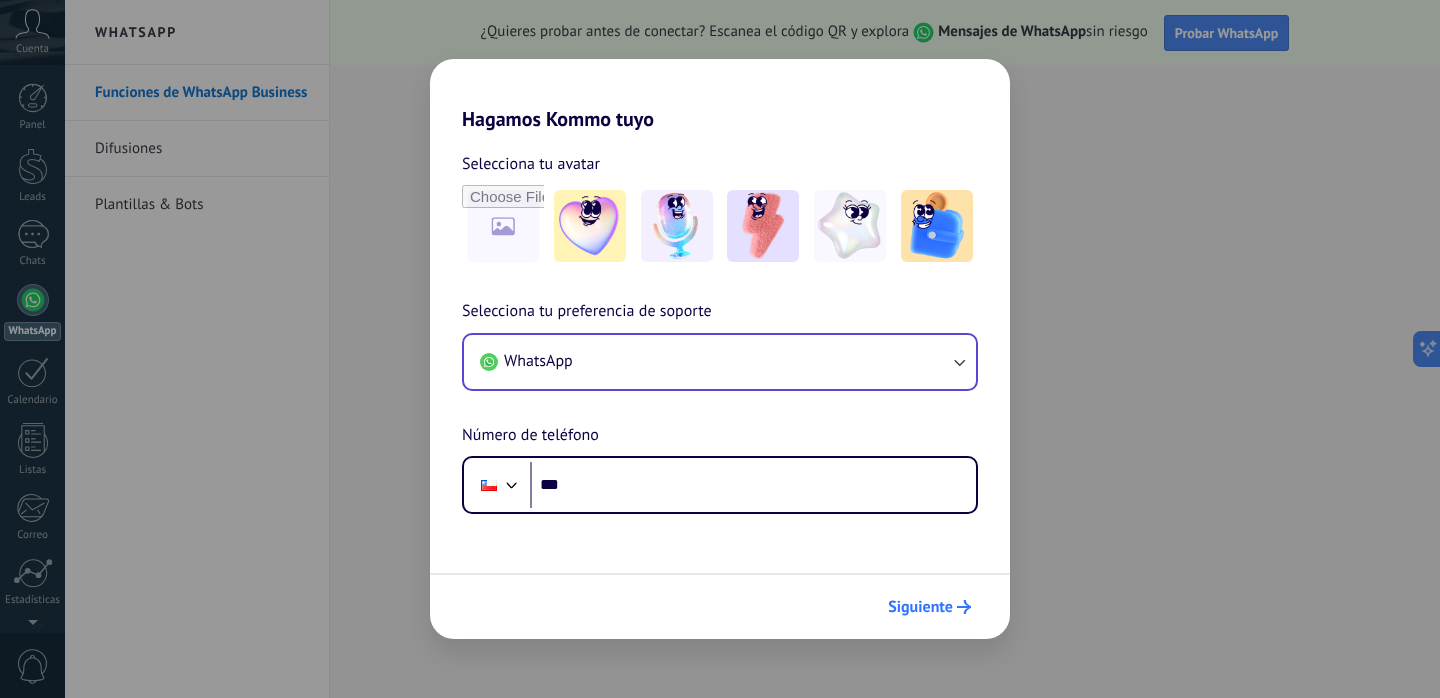 click on "Siguiente" at bounding box center [929, 607] 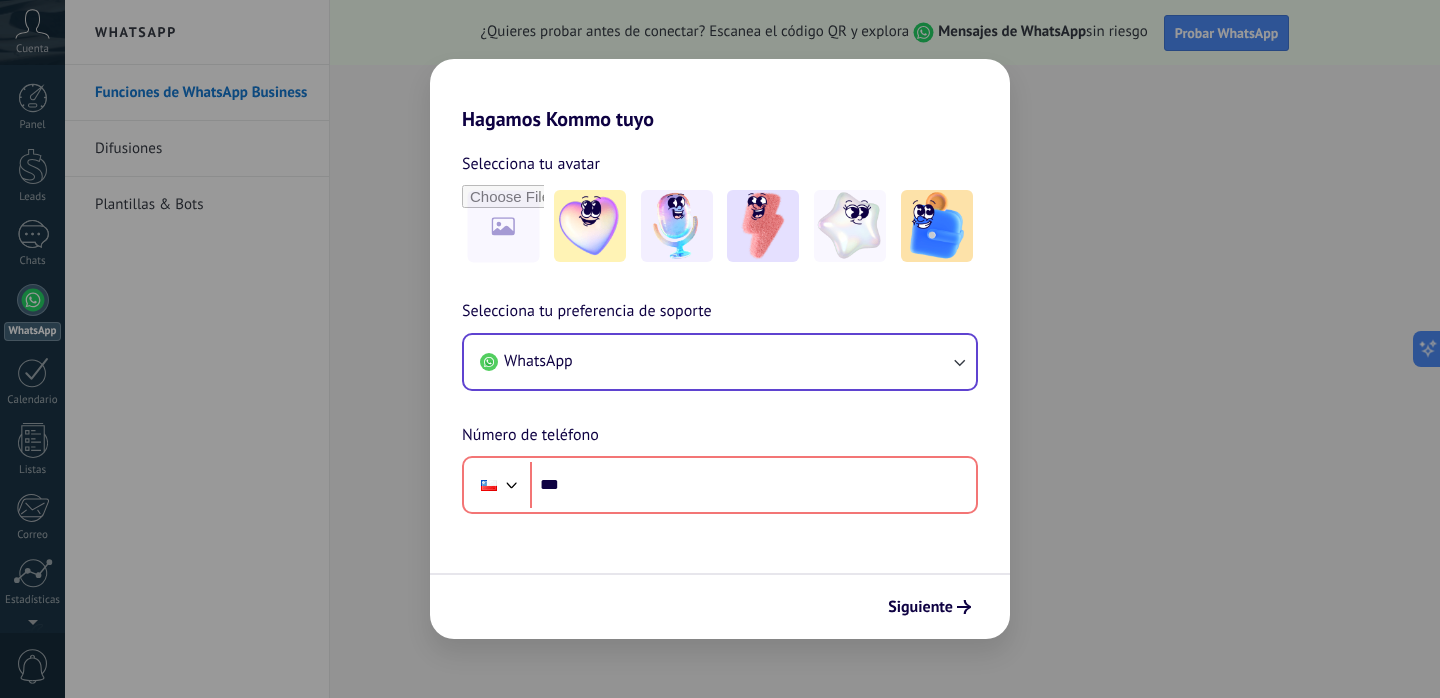 click on "Hagamos Kommo tuyo" at bounding box center [720, 95] 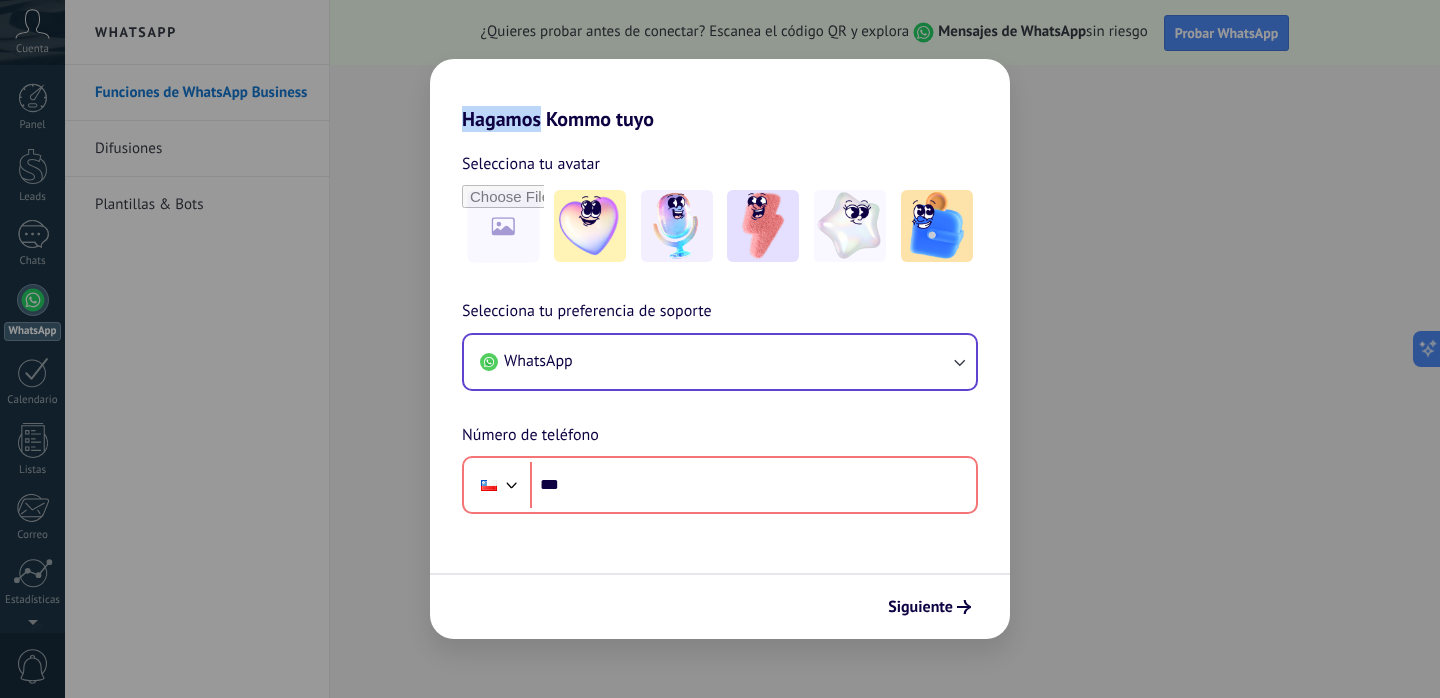 click on "Hagamos Kommo tuyo" at bounding box center [720, 95] 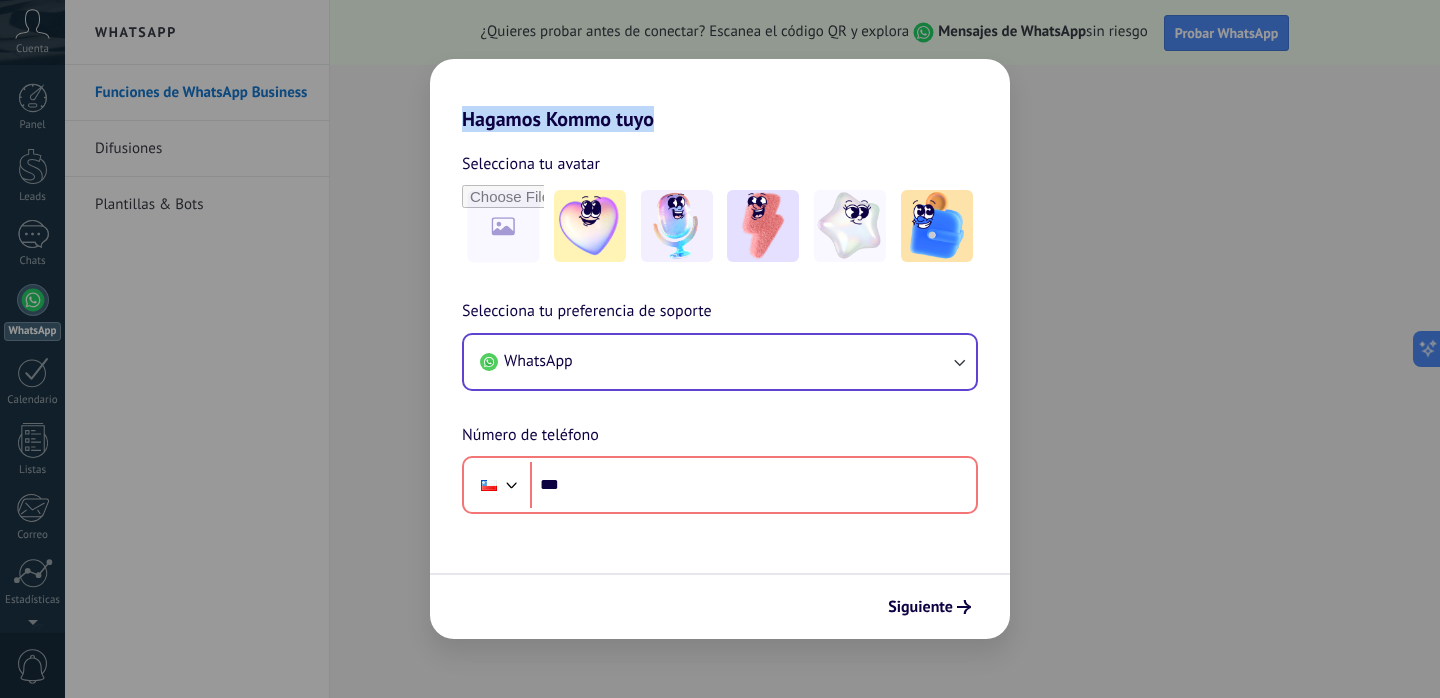 click on "Hagamos Kommo tuyo" at bounding box center [720, 95] 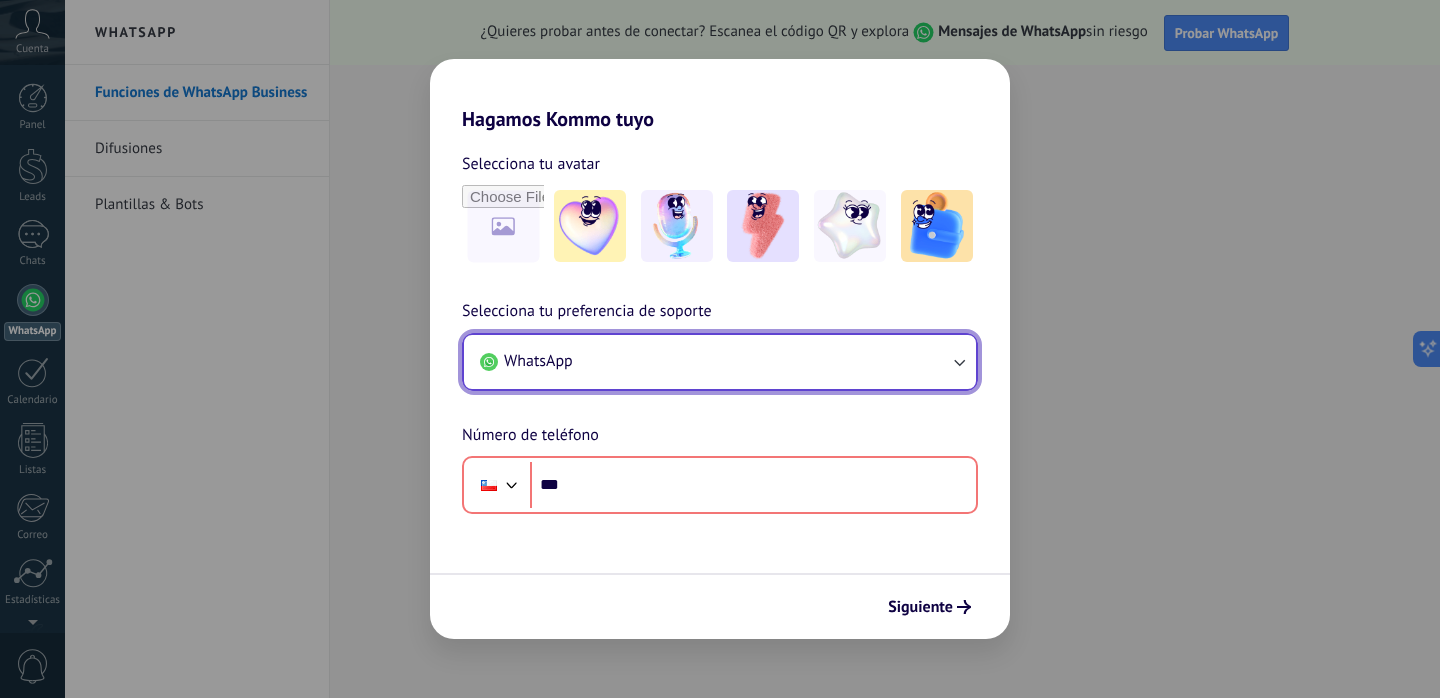 click on "WhatsApp" at bounding box center (720, 362) 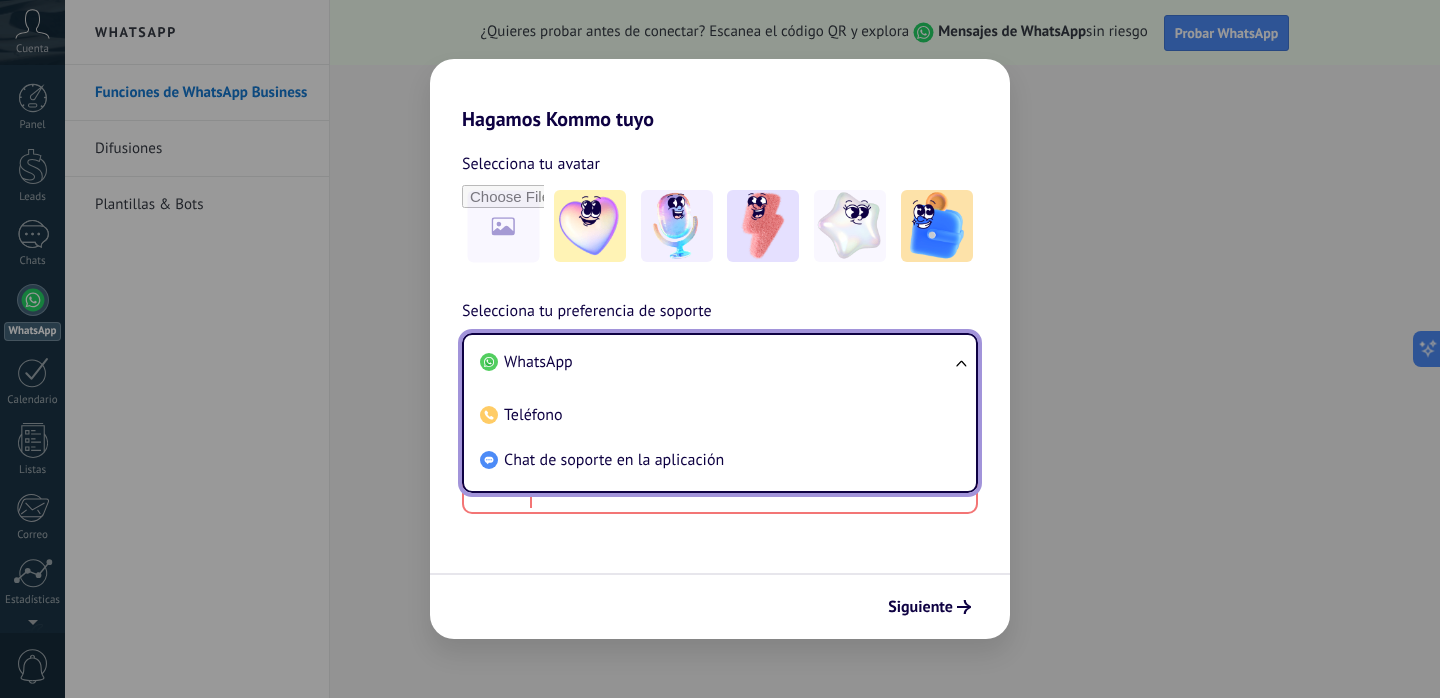 click on "WhatsApp" at bounding box center (716, 362) 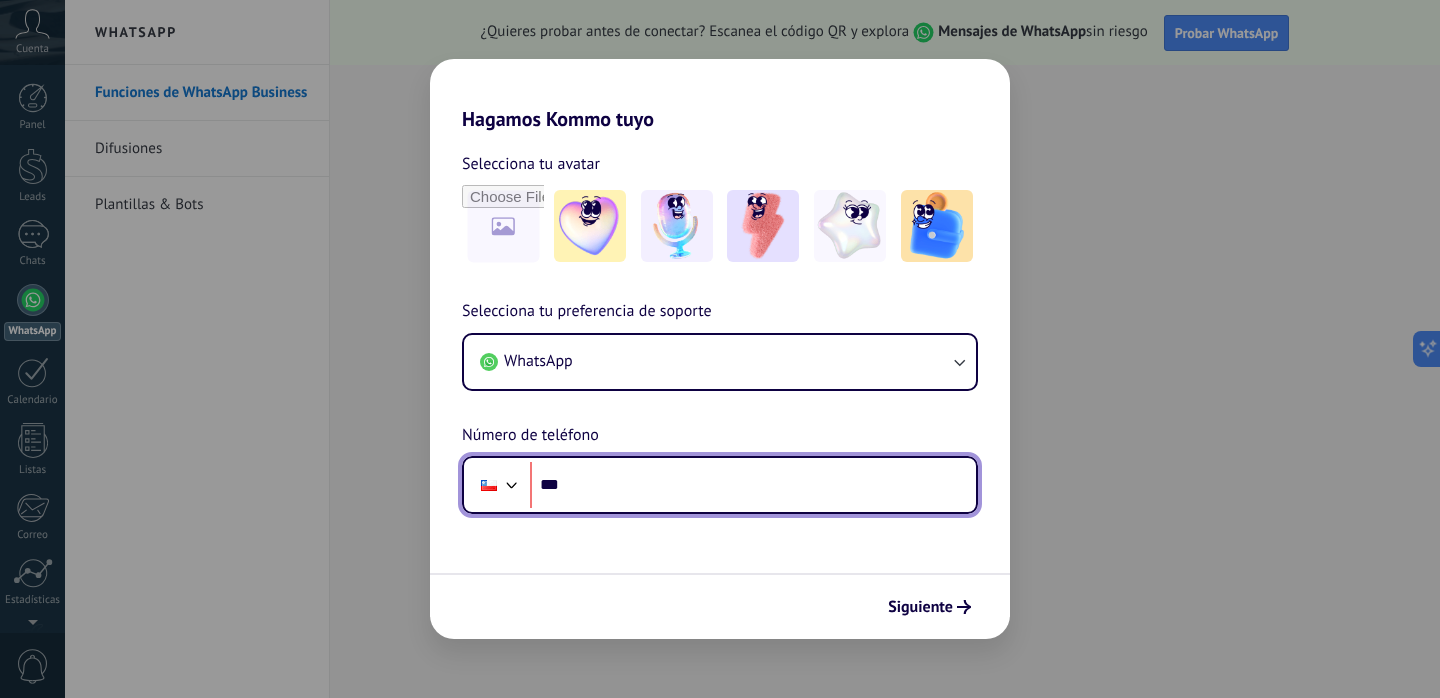 click on "***" at bounding box center [753, 485] 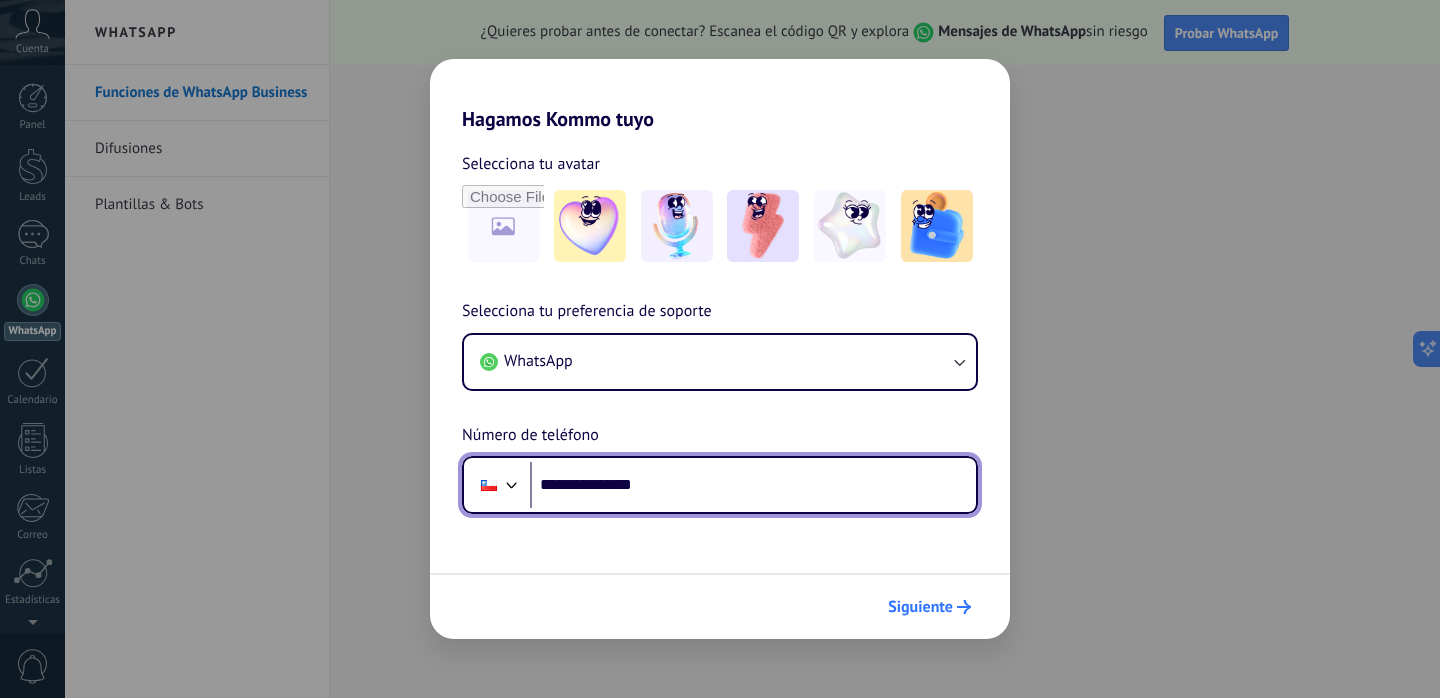 type on "**********" 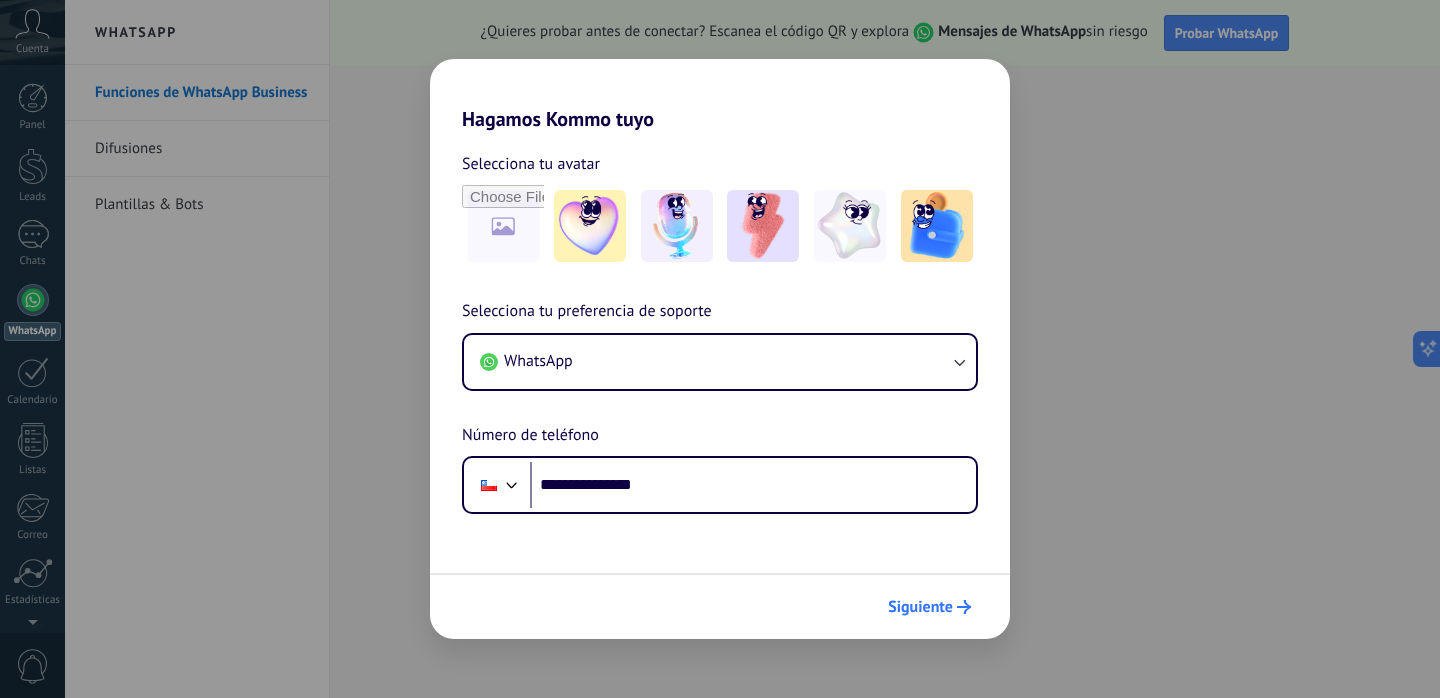 click on "Siguiente" at bounding box center [929, 607] 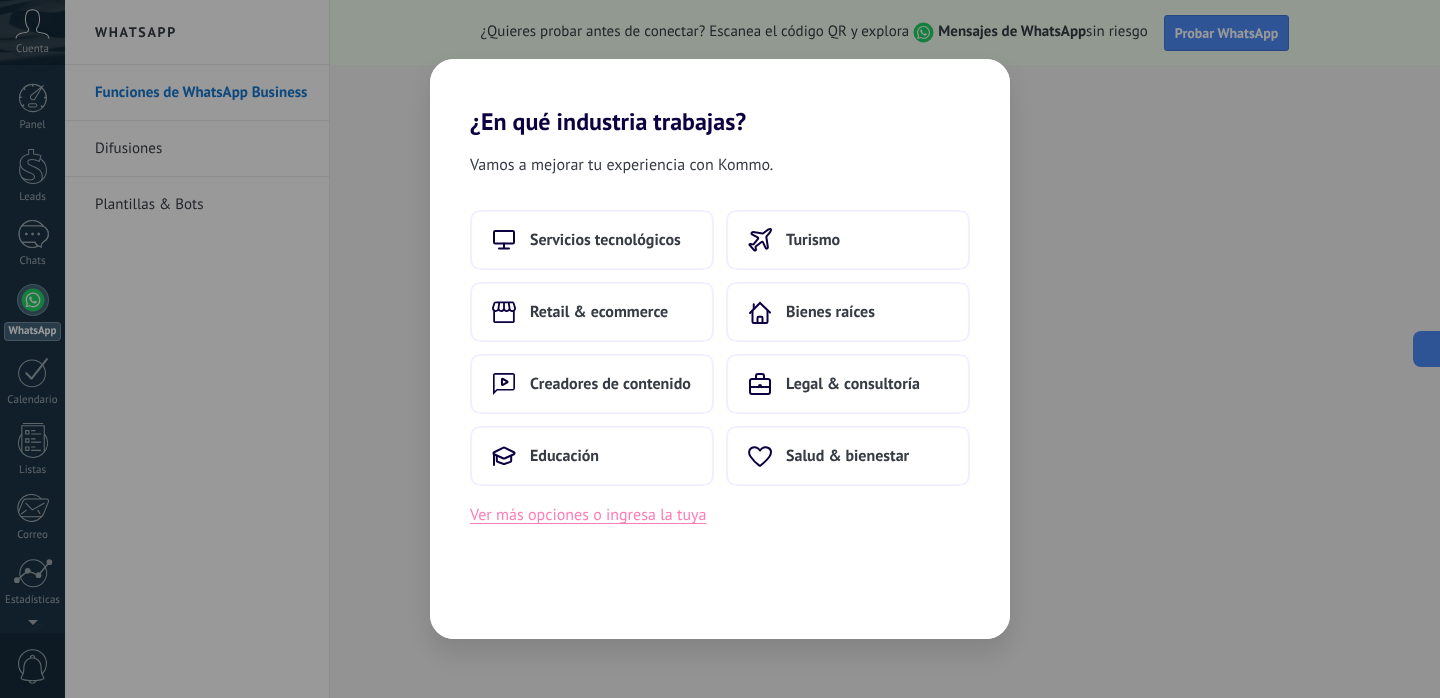 click on "Ver más opciones o ingresa la tuya" at bounding box center [588, 515] 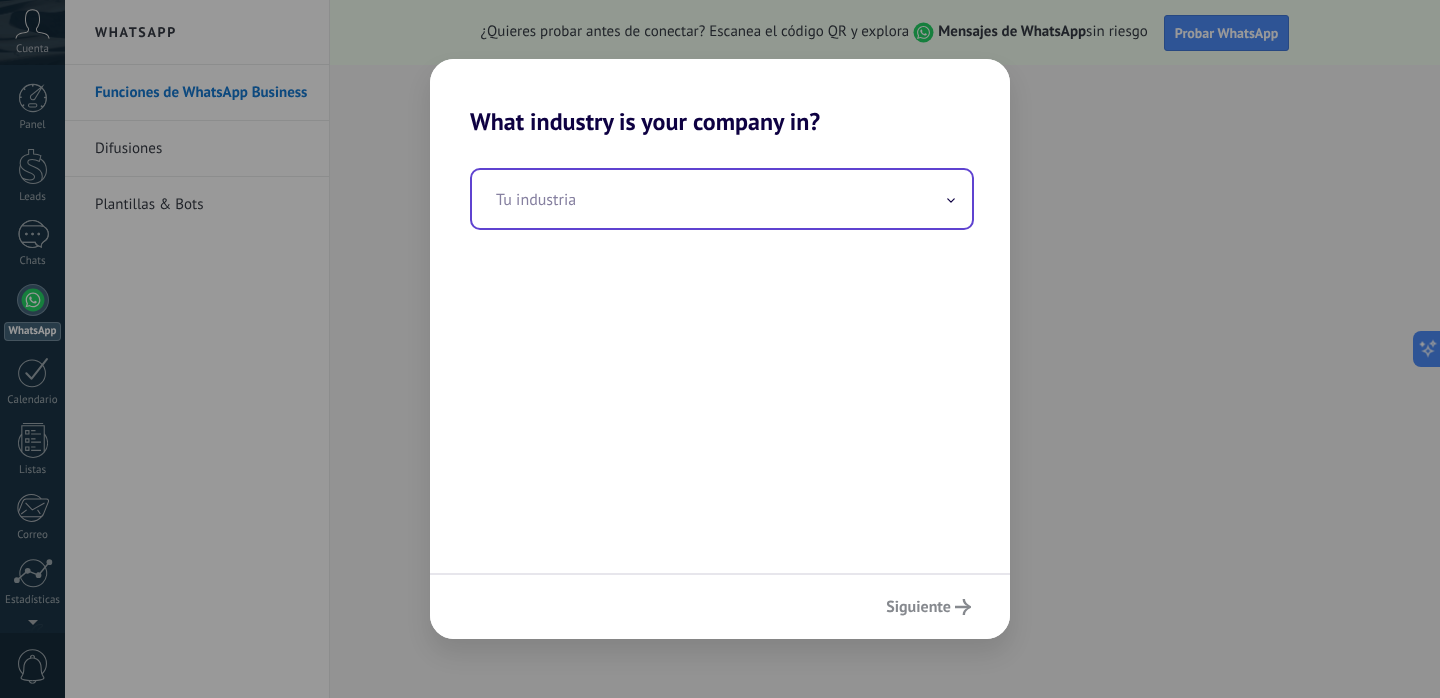 click at bounding box center (722, 199) 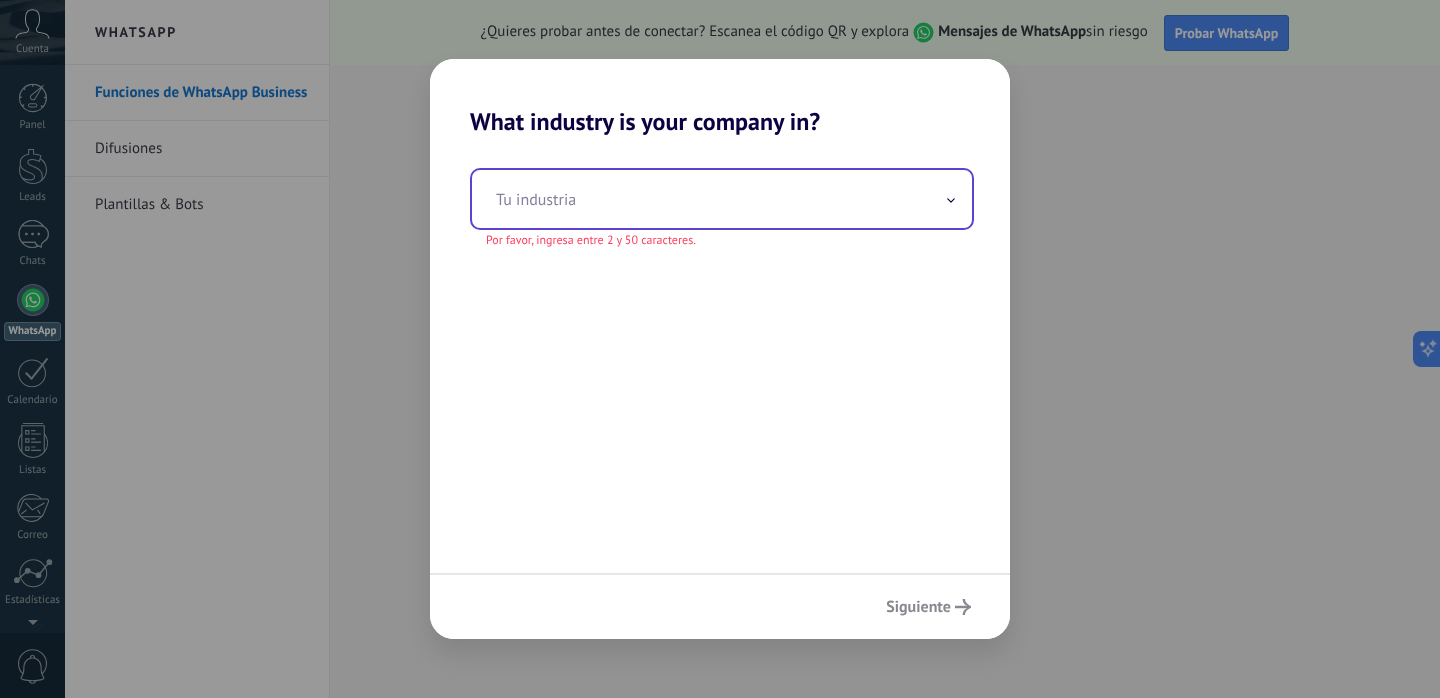 click at bounding box center (722, 199) 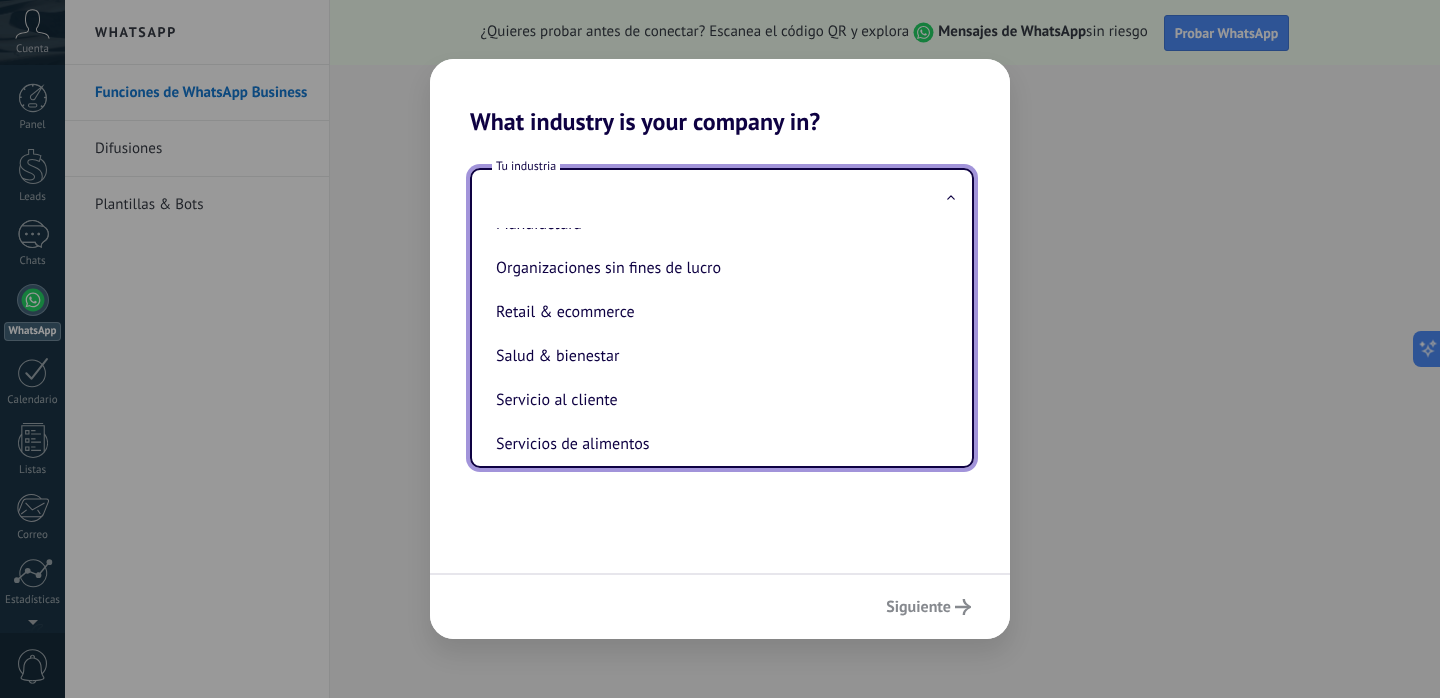 scroll, scrollTop: 340, scrollLeft: 0, axis: vertical 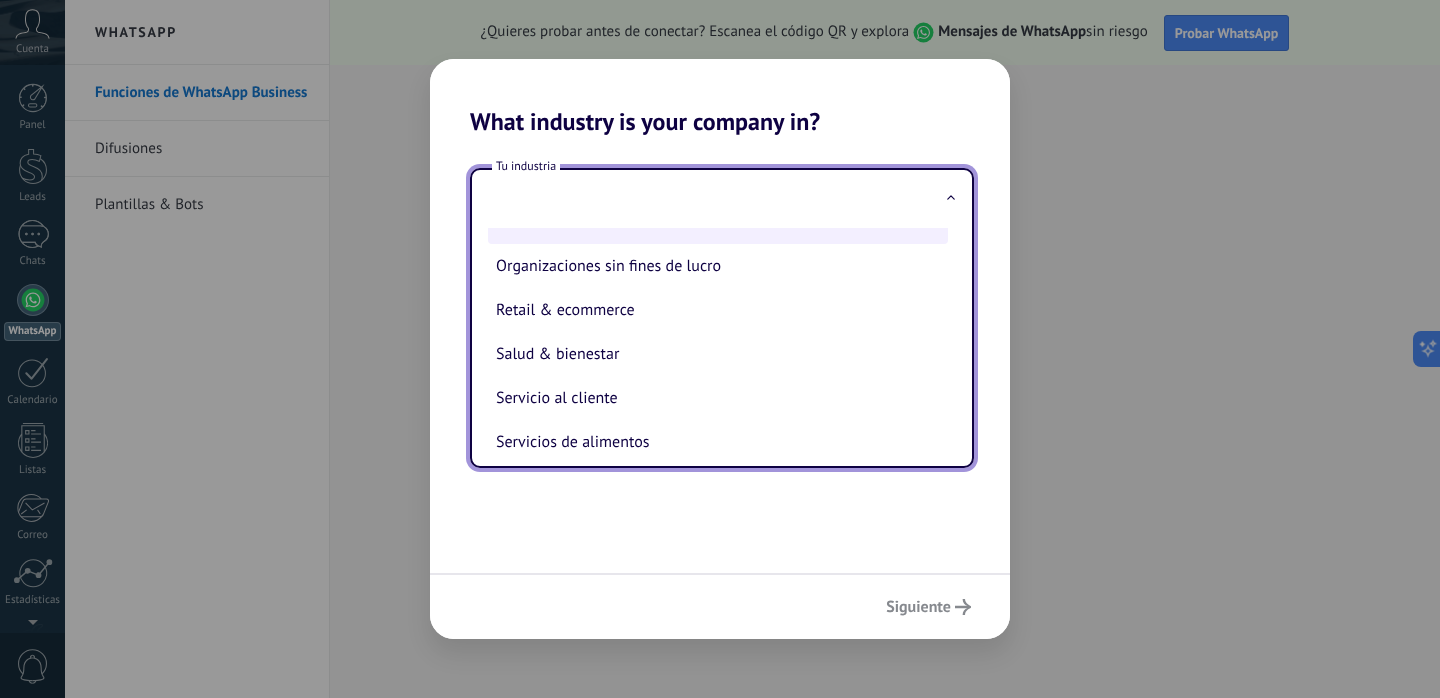click on "Manufactura" at bounding box center (718, 222) 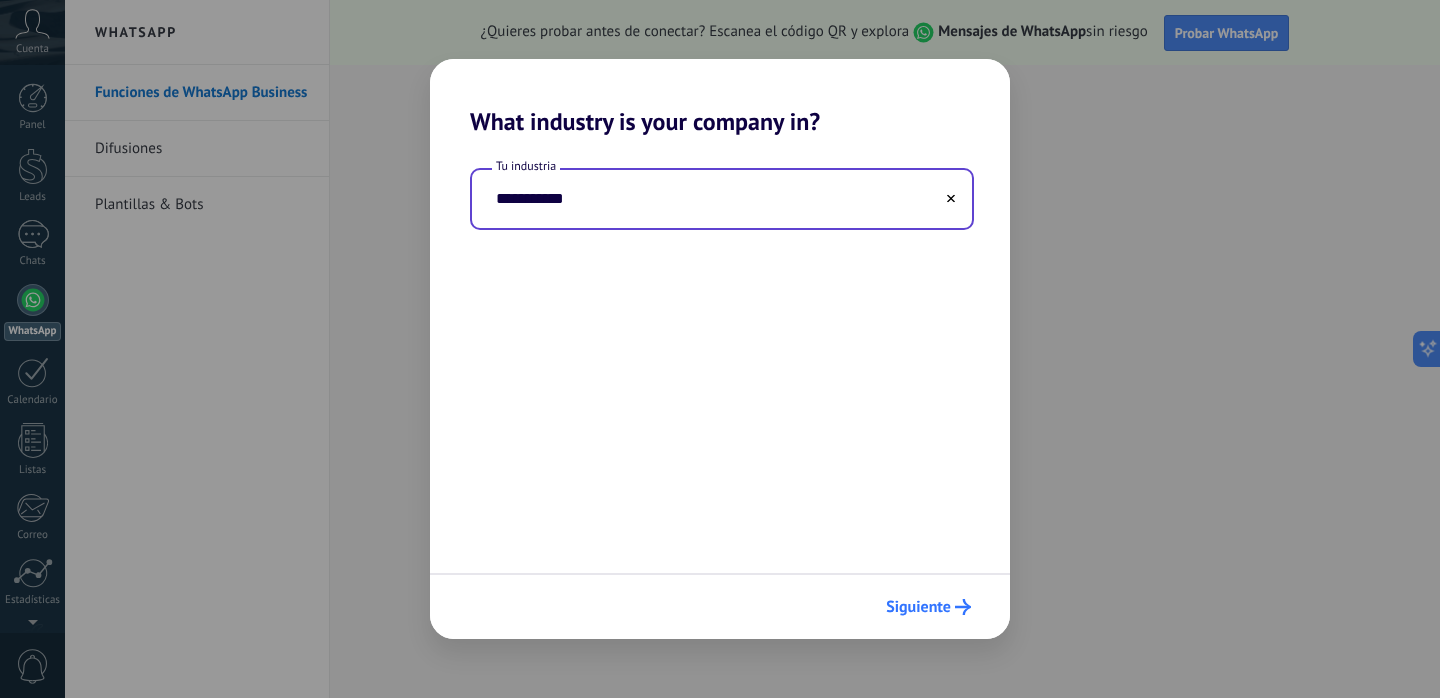 click on "Siguiente" at bounding box center [918, 607] 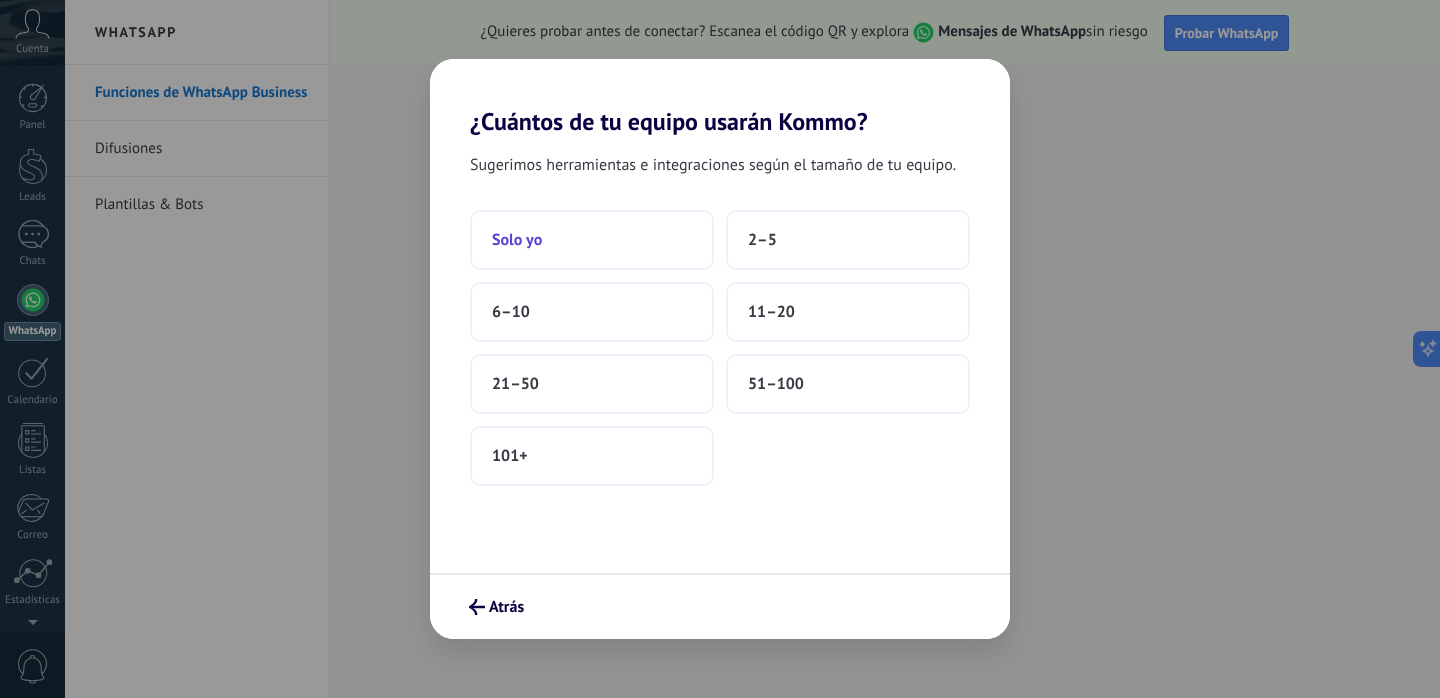 click on "Solo yo" at bounding box center [592, 240] 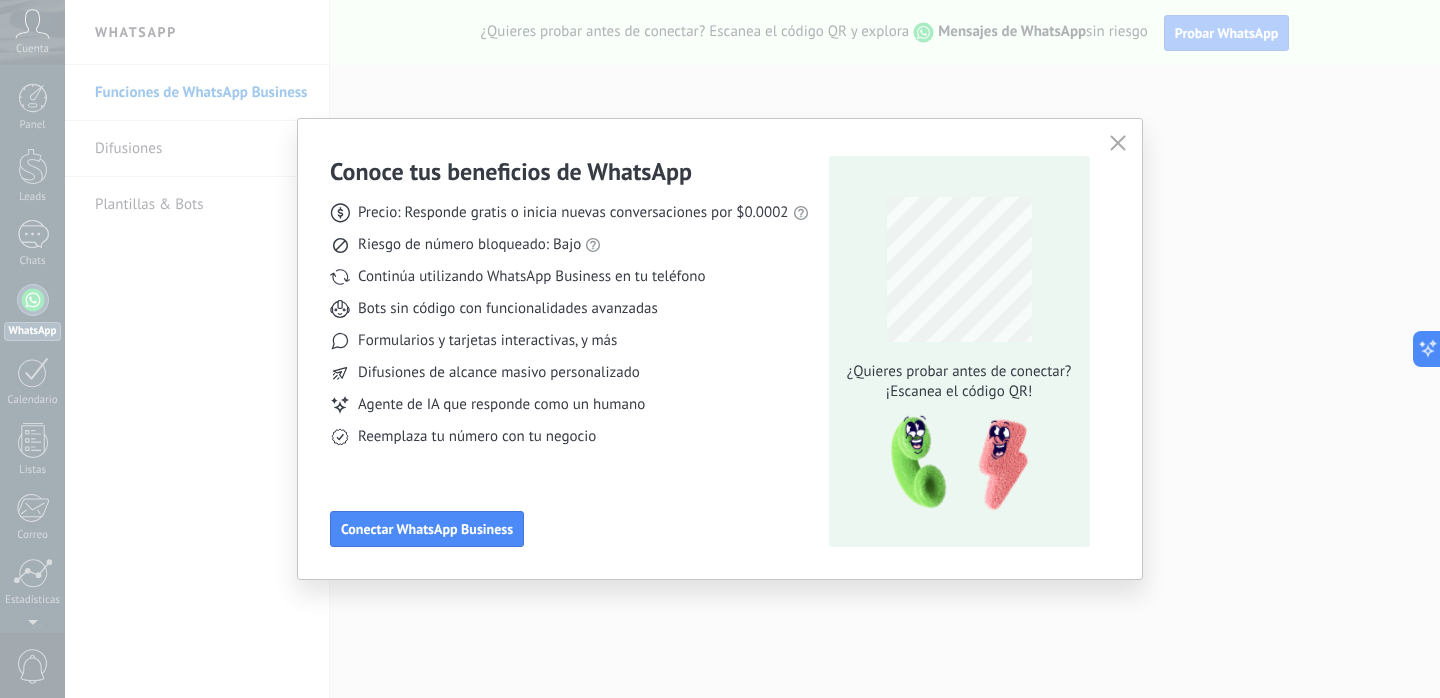 click at bounding box center (1118, 143) 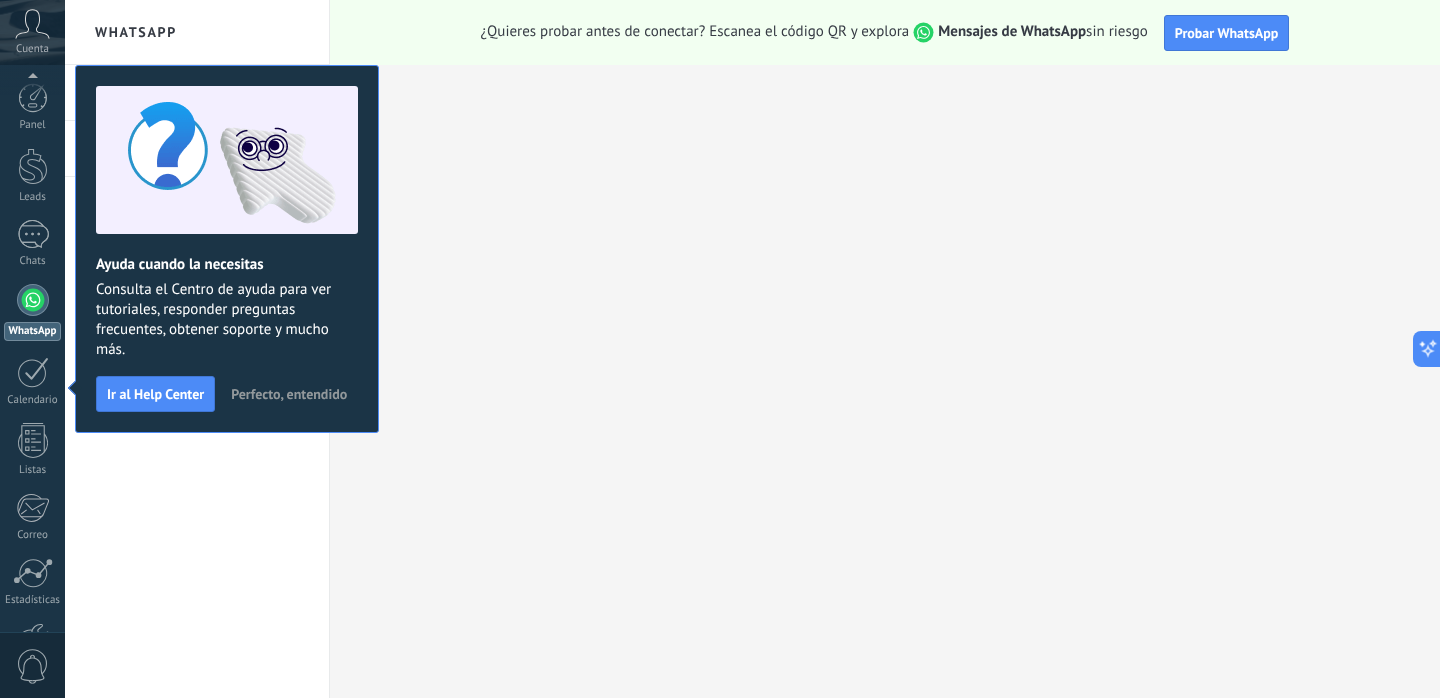 scroll, scrollTop: 134, scrollLeft: 0, axis: vertical 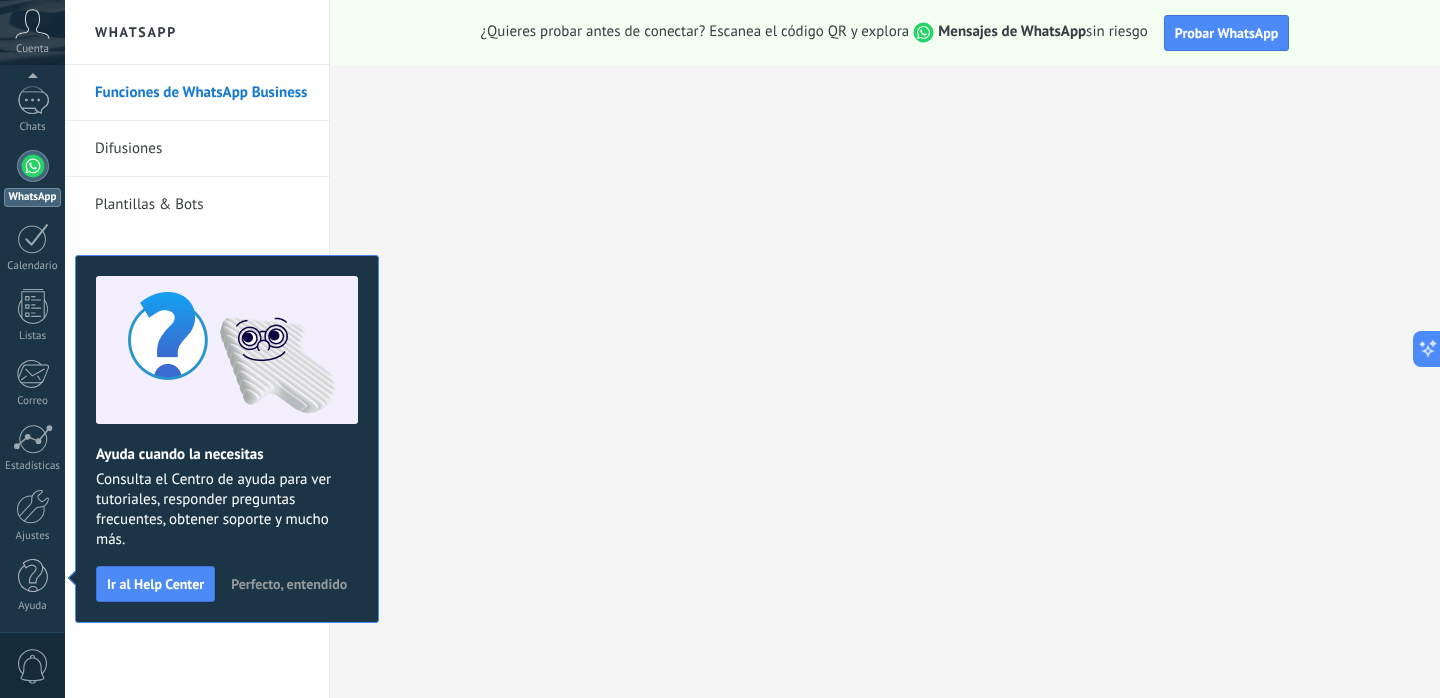 click on "Perfecto, entendido" at bounding box center (289, 584) 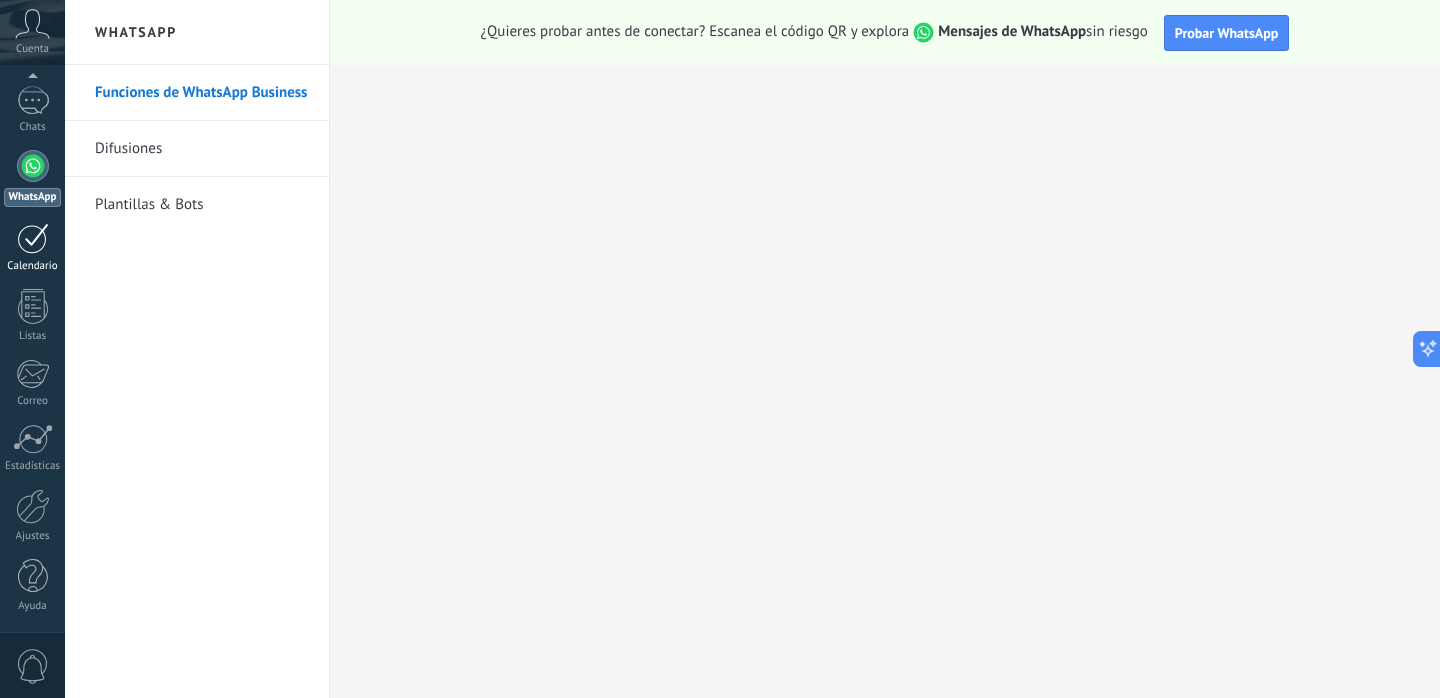 click on "Calendario" at bounding box center [32, 248] 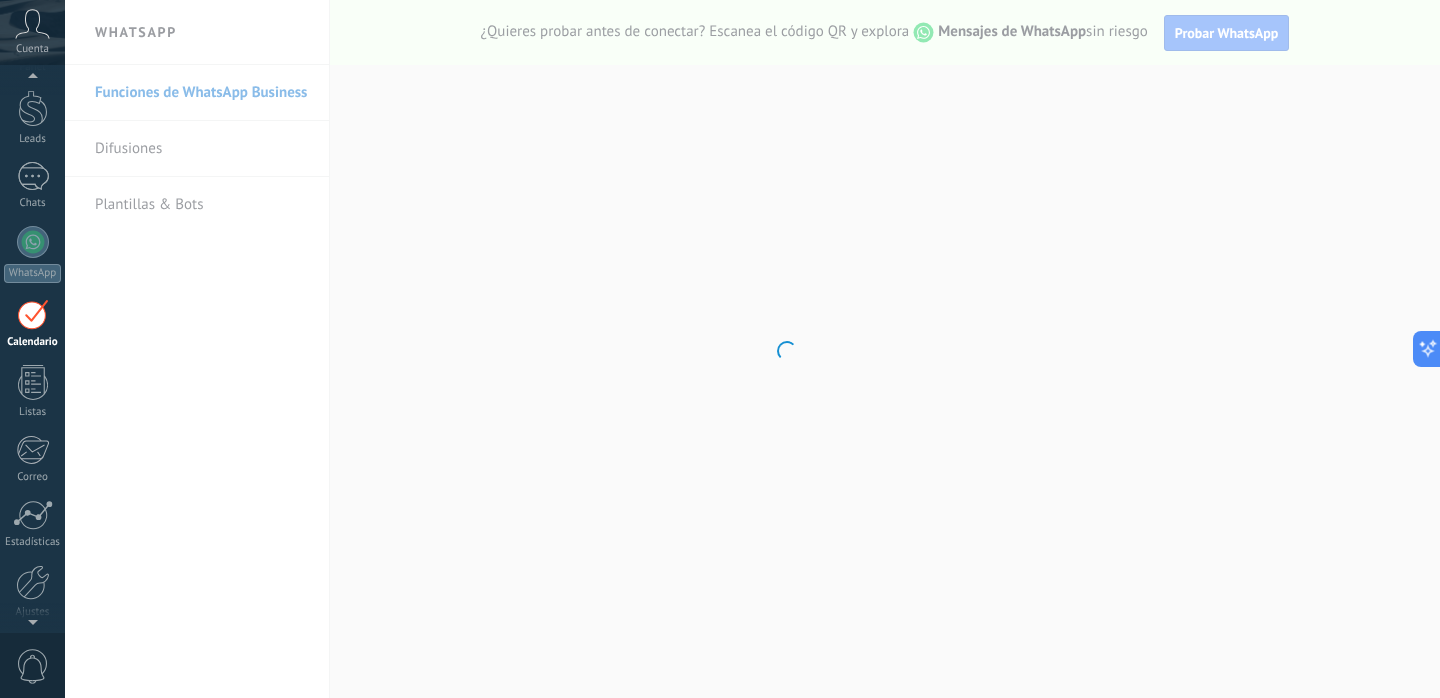 scroll, scrollTop: 58, scrollLeft: 0, axis: vertical 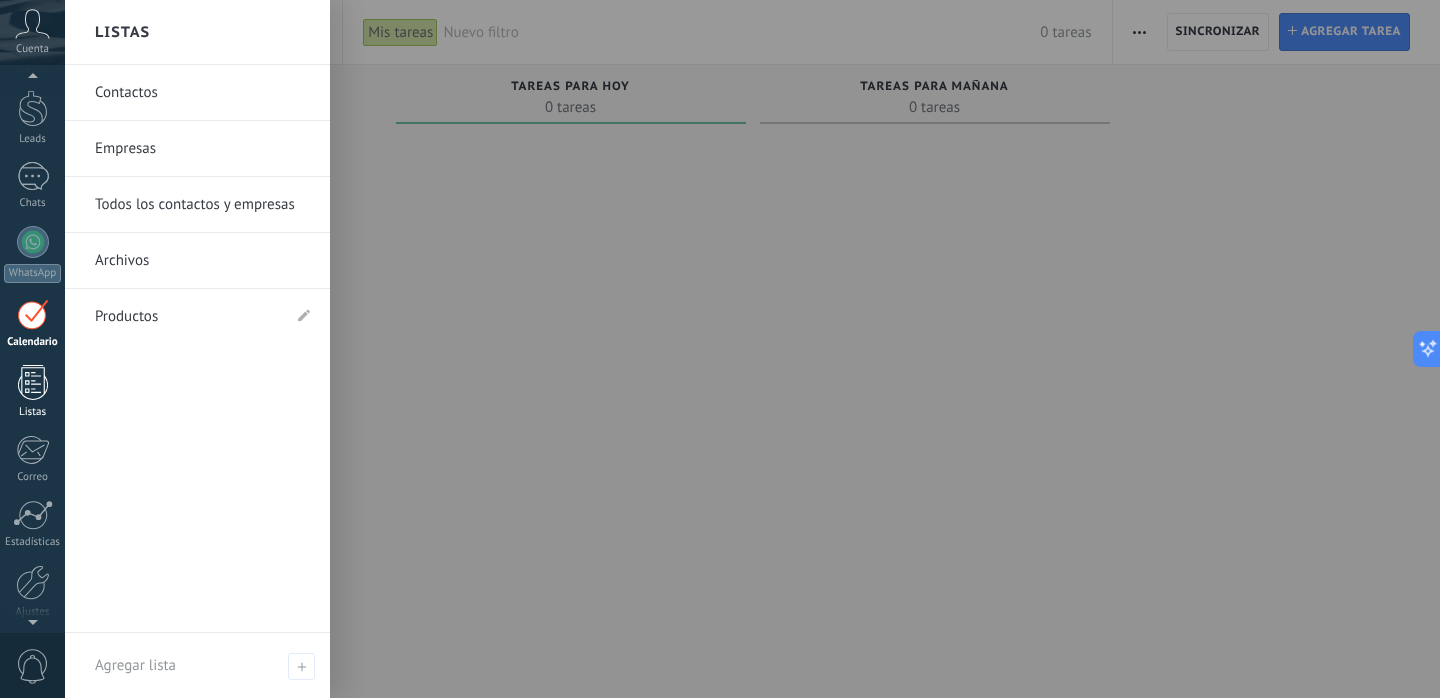 click at bounding box center (33, 382) 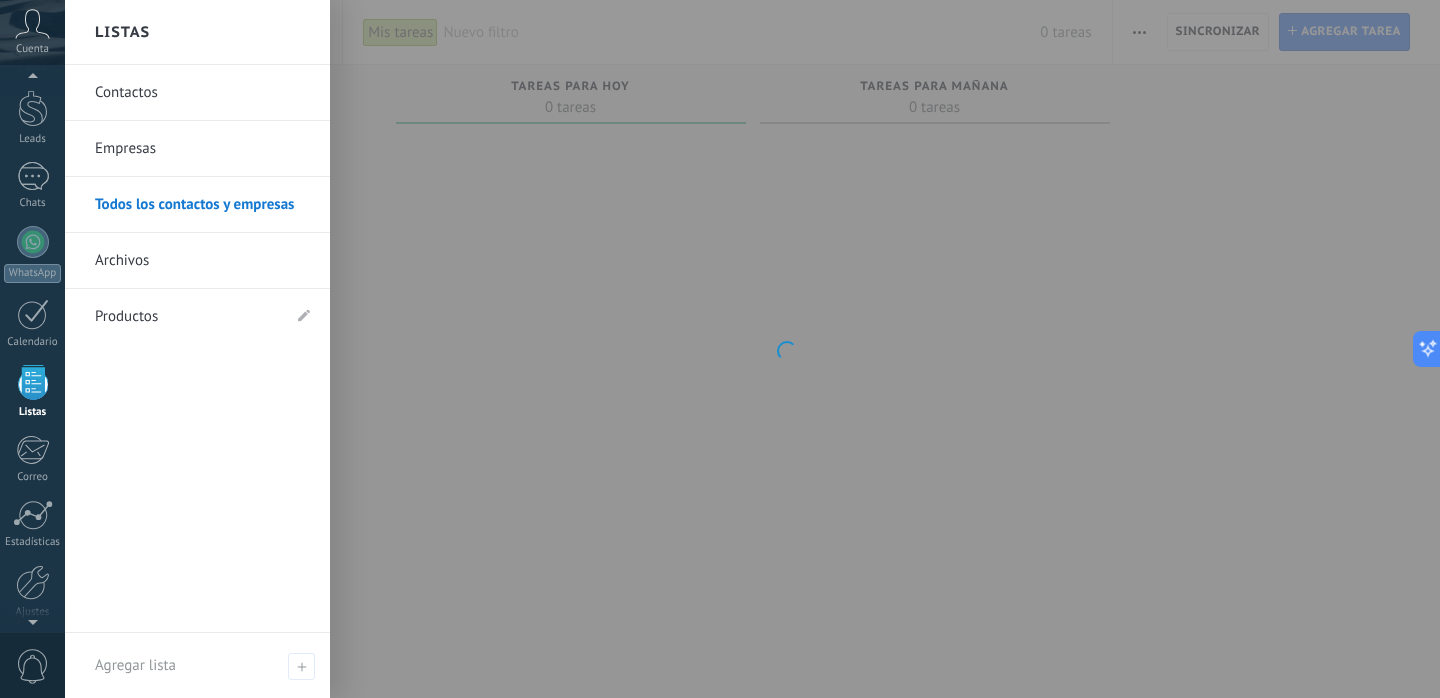 scroll, scrollTop: 124, scrollLeft: 0, axis: vertical 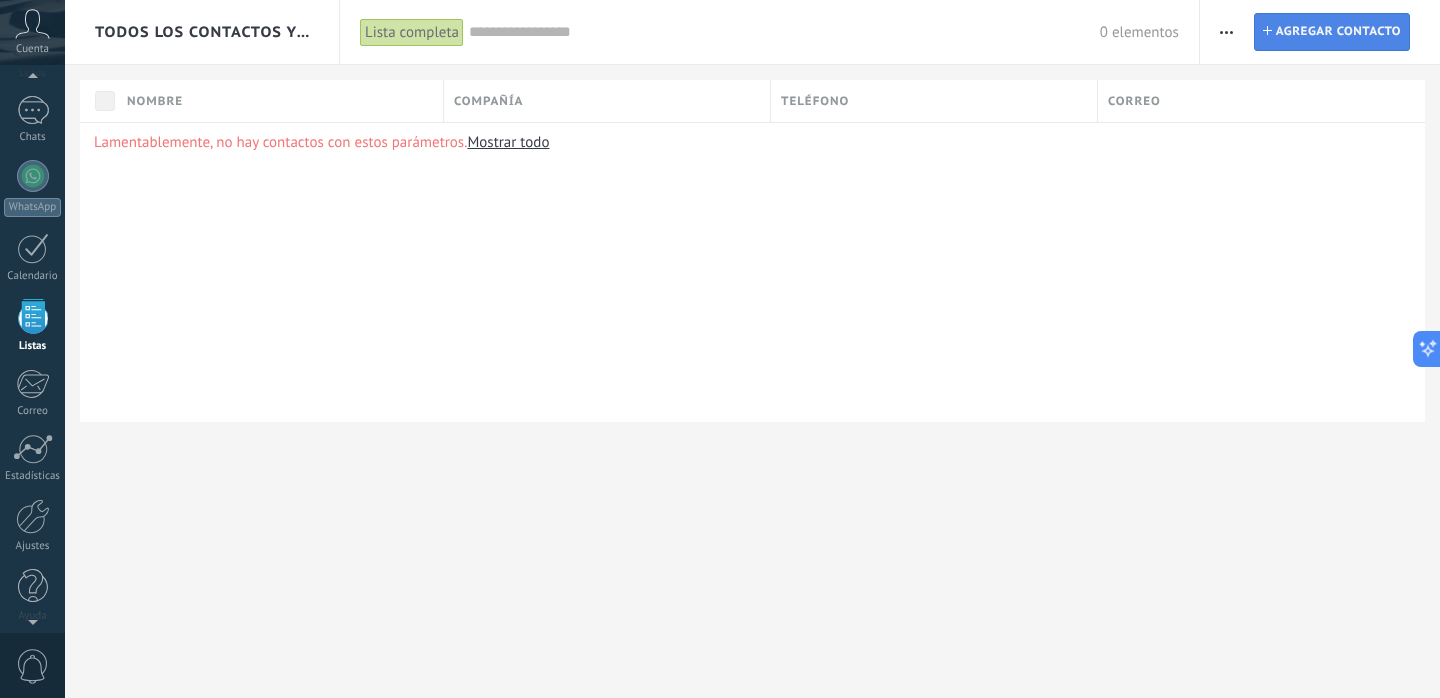 click on "Agregar contacto" at bounding box center [1338, 32] 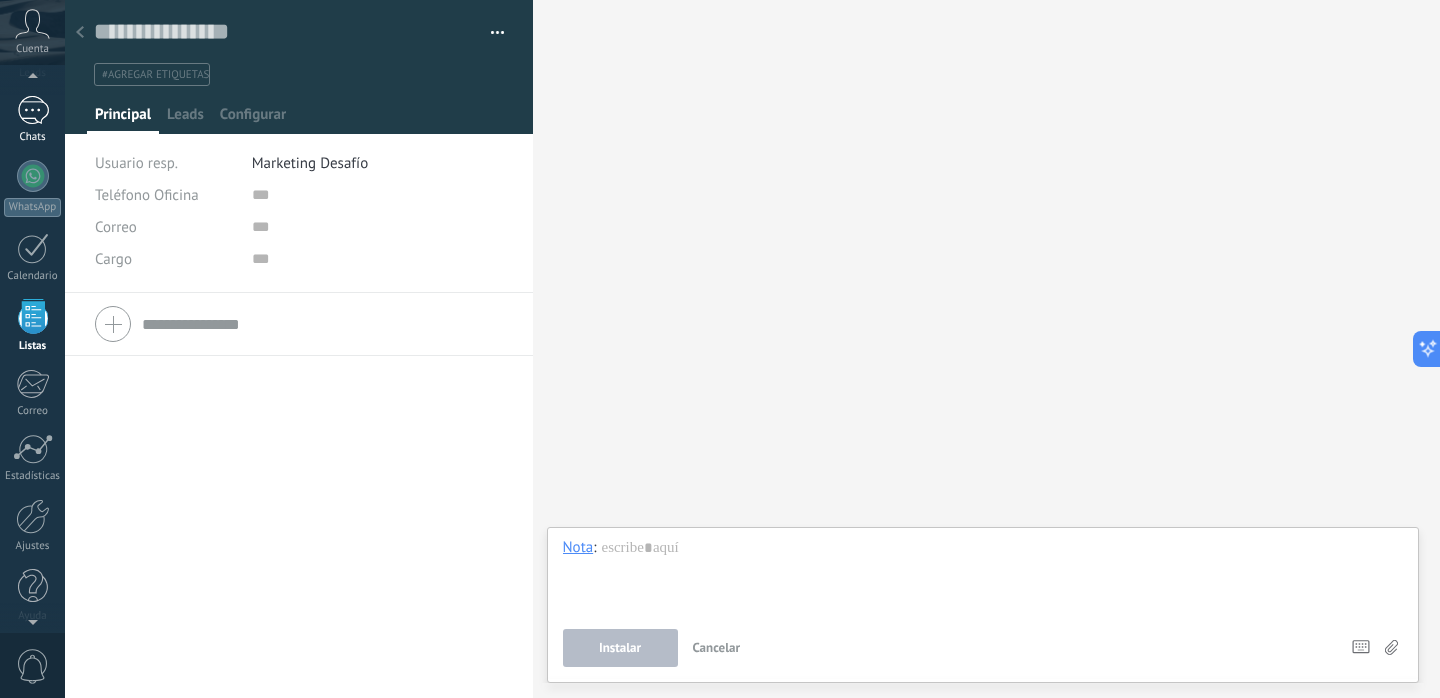 click at bounding box center [33, 110] 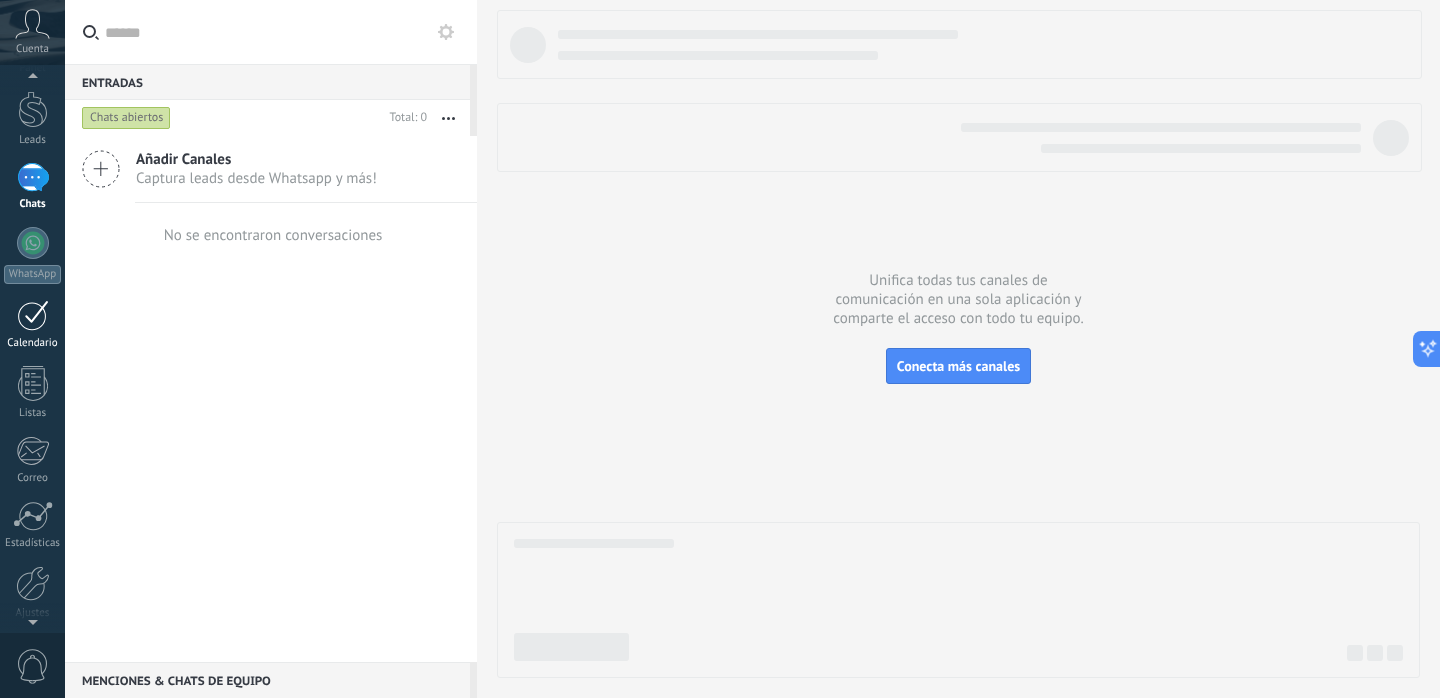 scroll, scrollTop: 0, scrollLeft: 0, axis: both 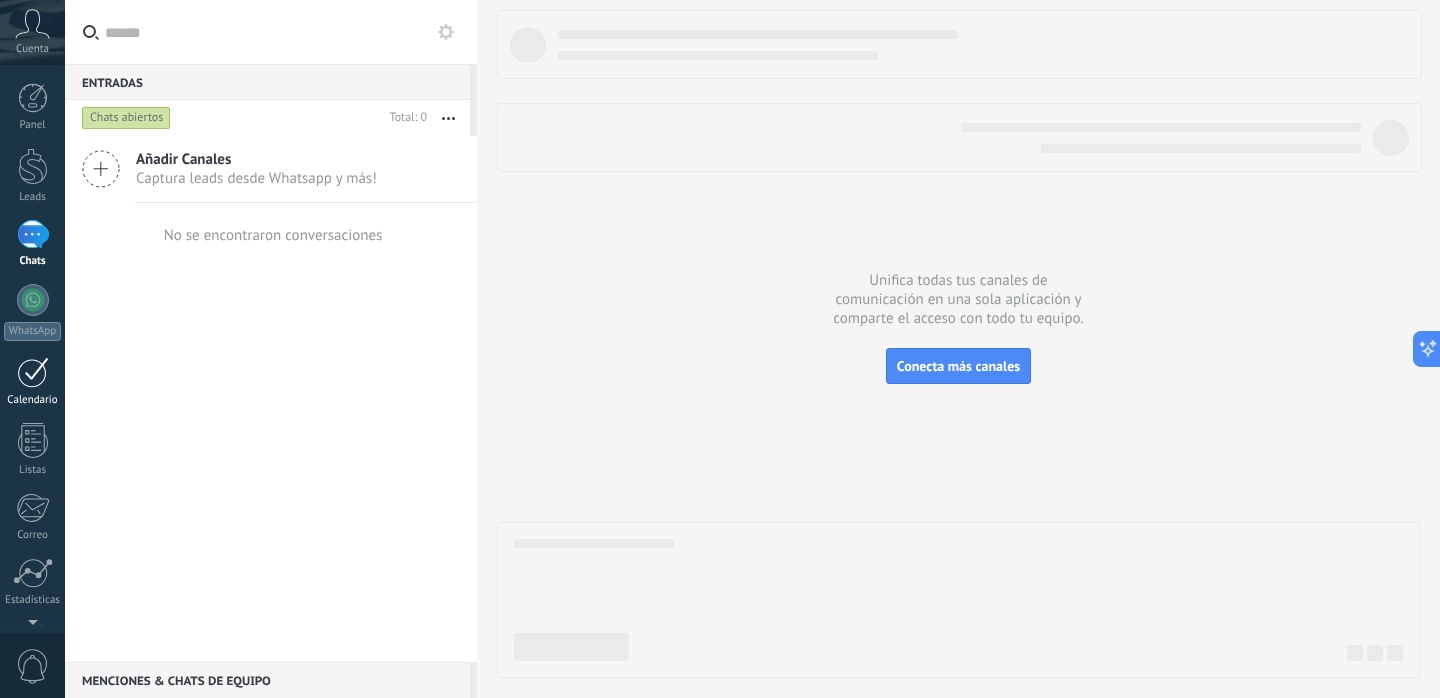 click on "Calendario" at bounding box center [32, 382] 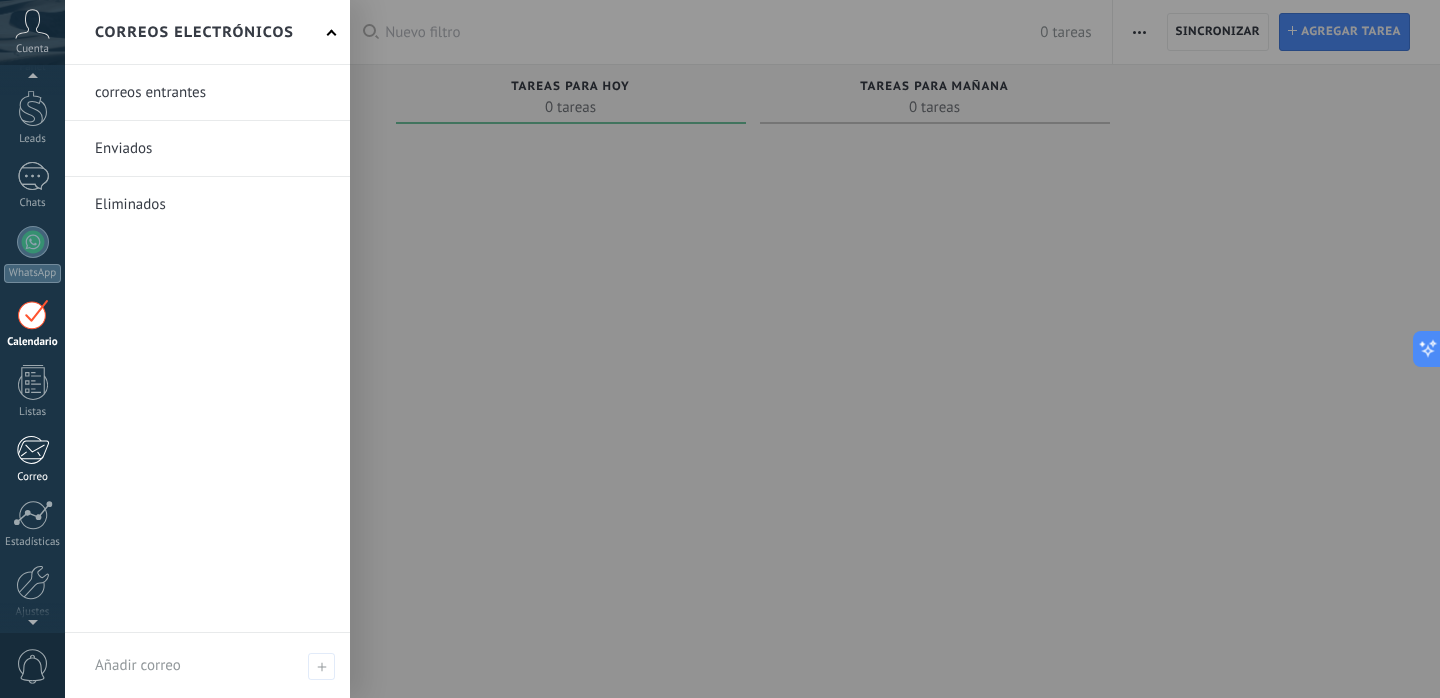 click at bounding box center [33, 515] 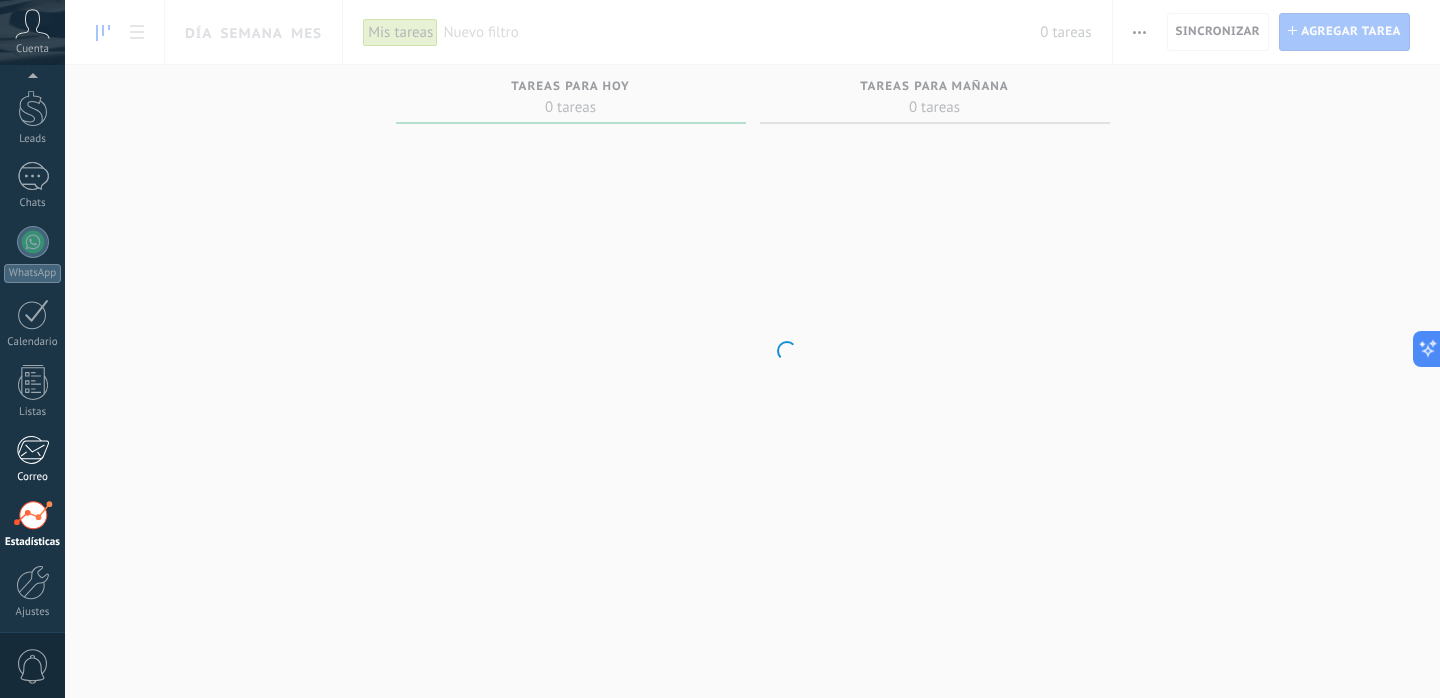 scroll, scrollTop: 134, scrollLeft: 0, axis: vertical 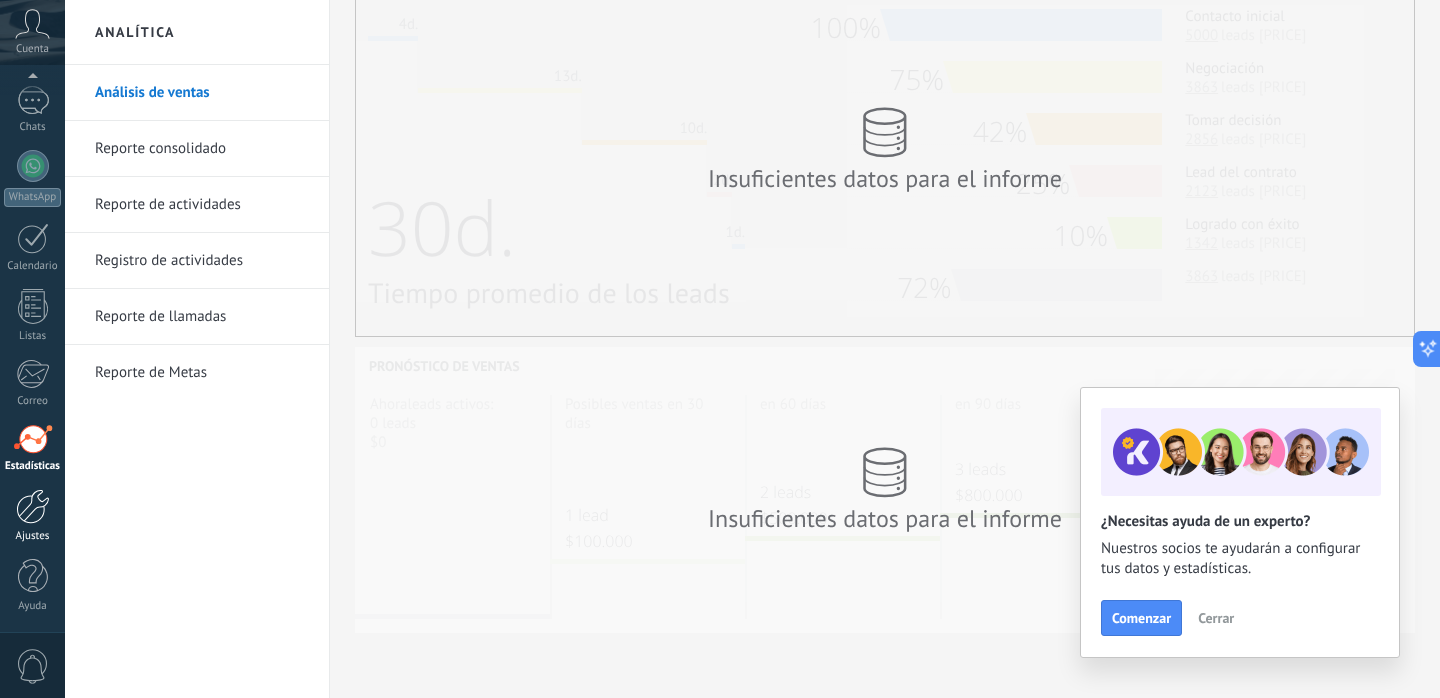 click at bounding box center (33, 506) 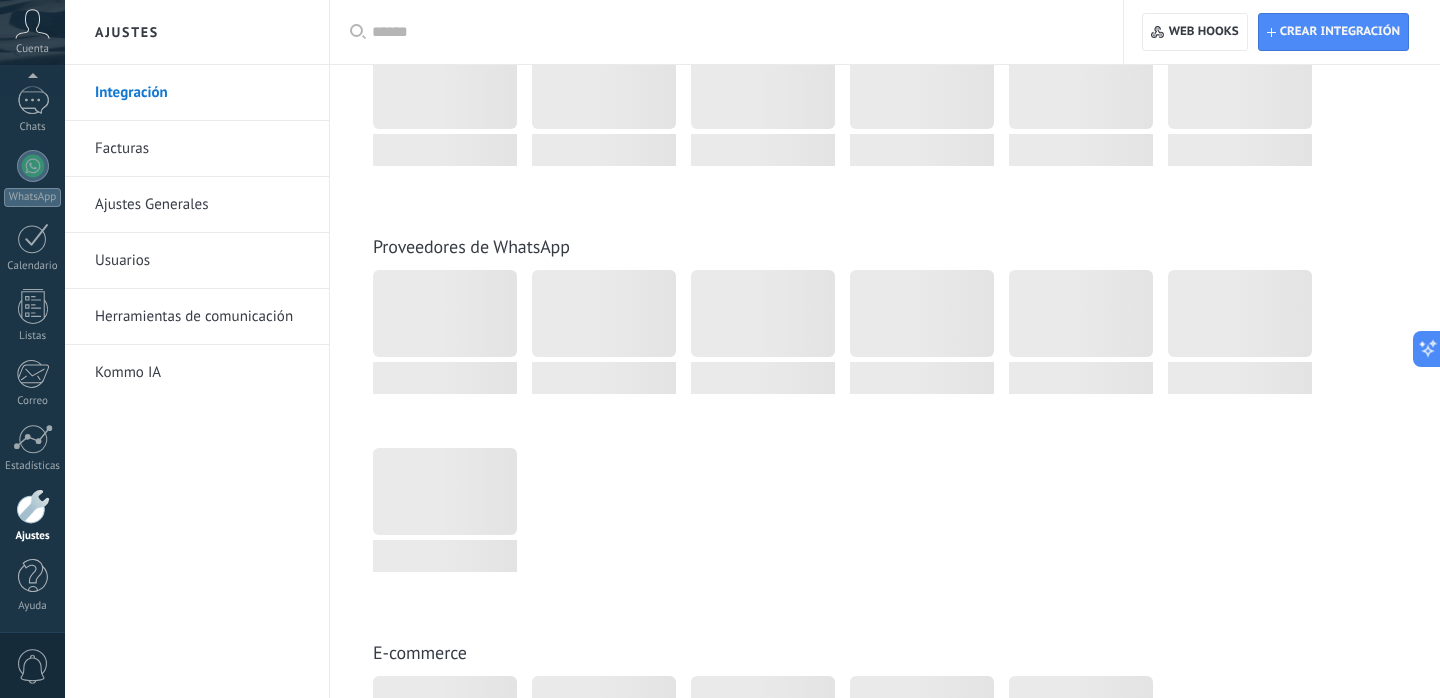 scroll, scrollTop: 0, scrollLeft: 0, axis: both 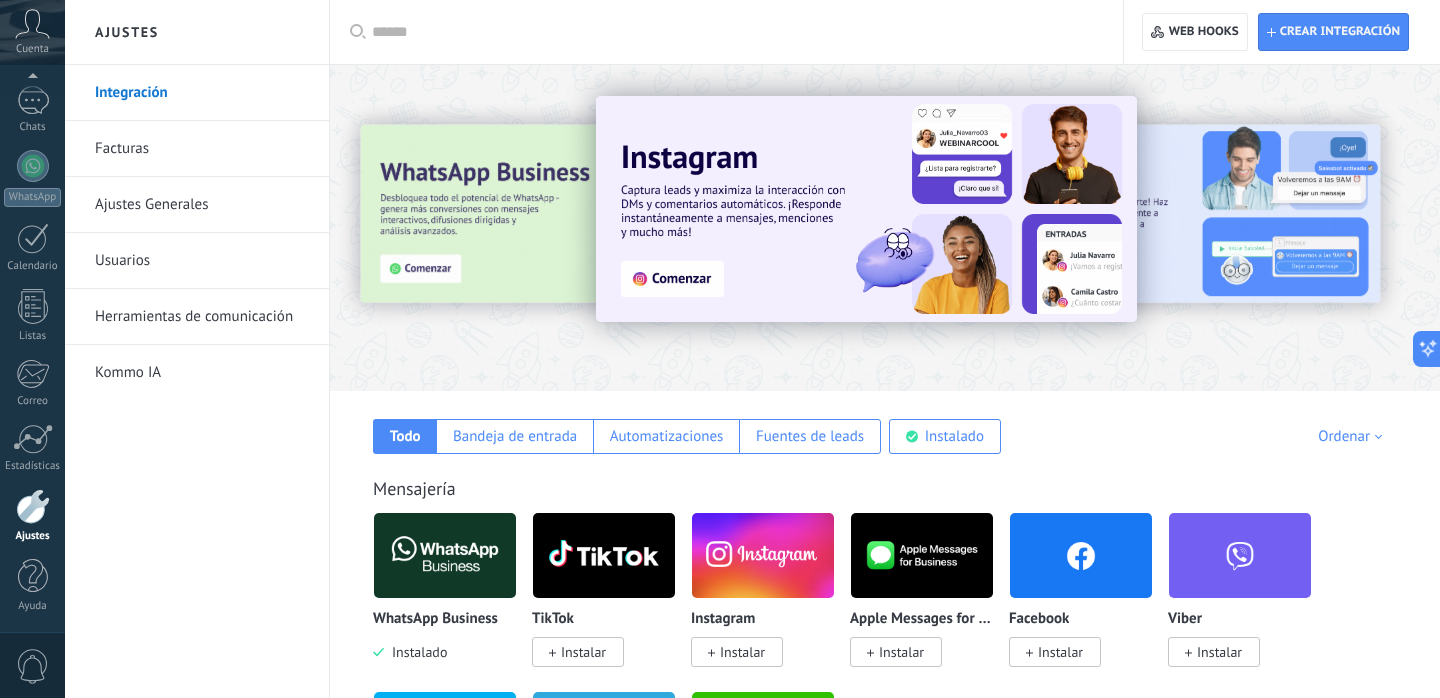 click on "Usuarios" at bounding box center [202, 261] 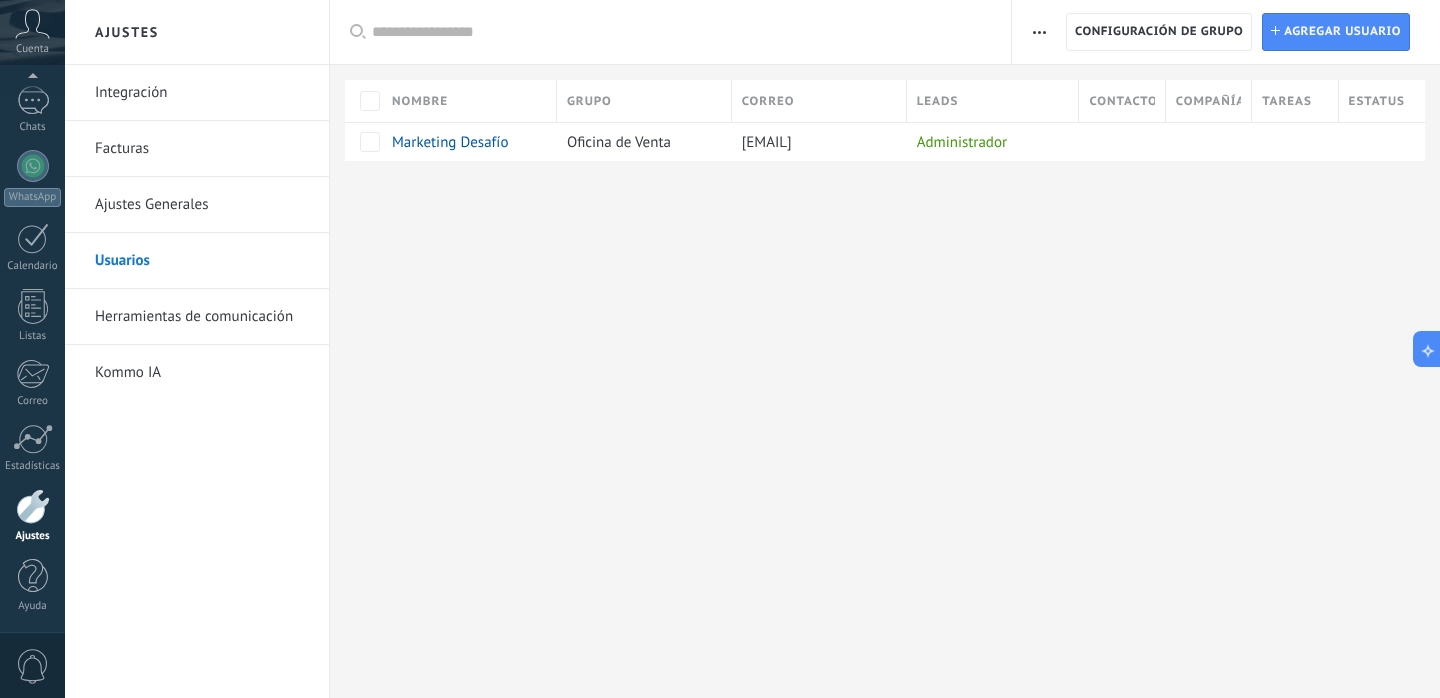 click on "Ajustes Generales" at bounding box center [202, 205] 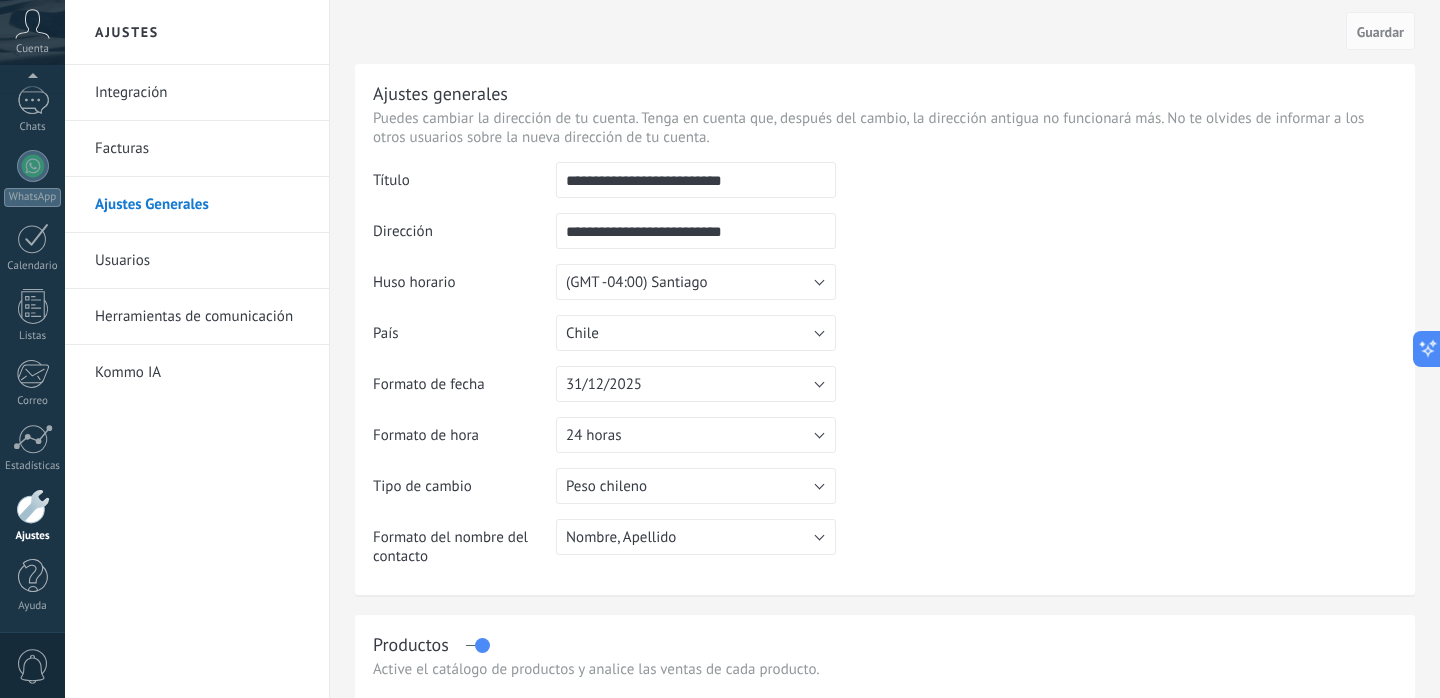 click on "Herramientas de comunicación" at bounding box center (202, 317) 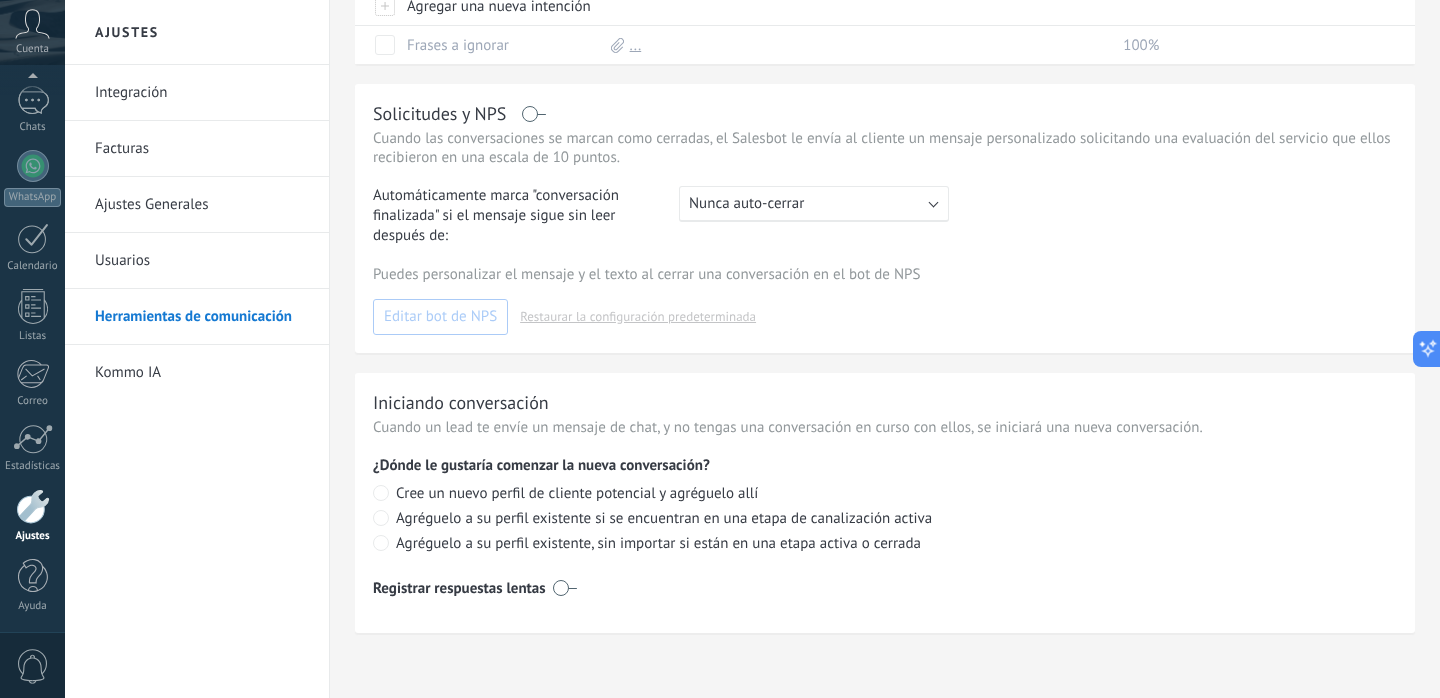 scroll, scrollTop: 959, scrollLeft: 0, axis: vertical 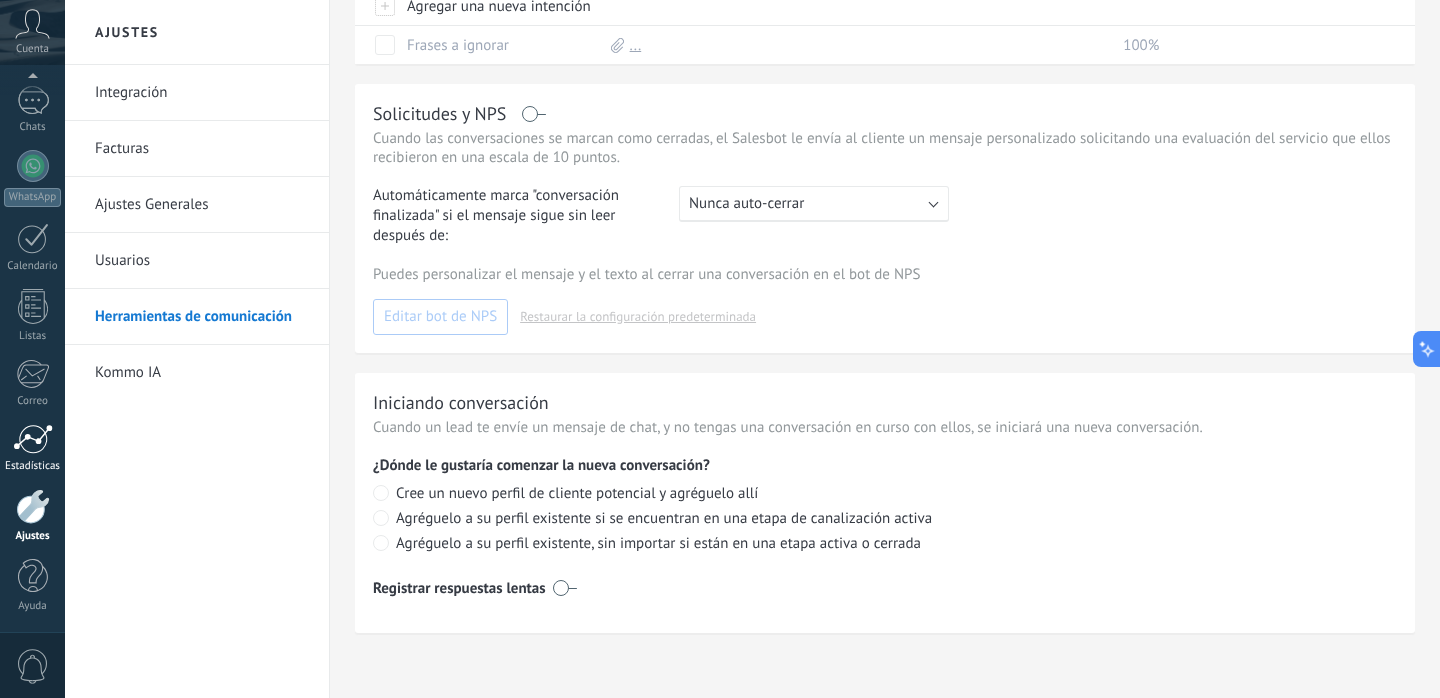 click at bounding box center [33, 439] 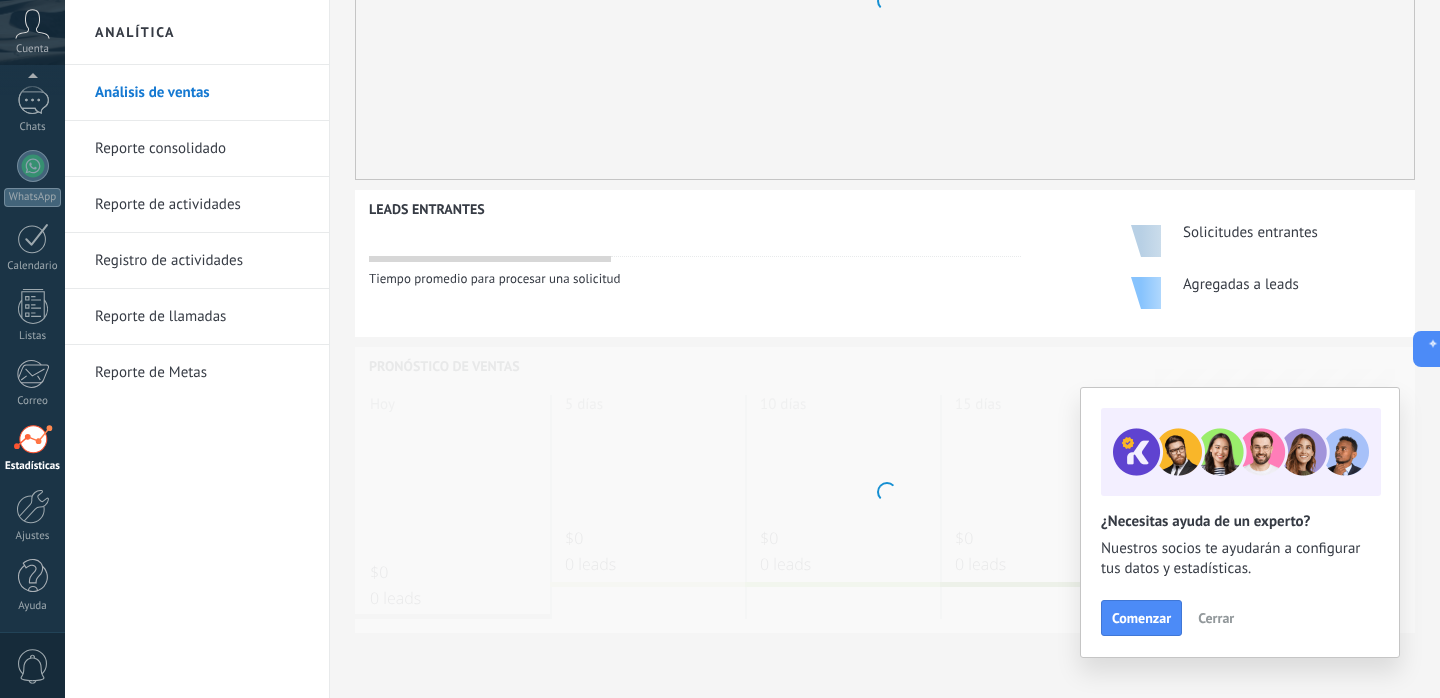 scroll, scrollTop: 0, scrollLeft: 0, axis: both 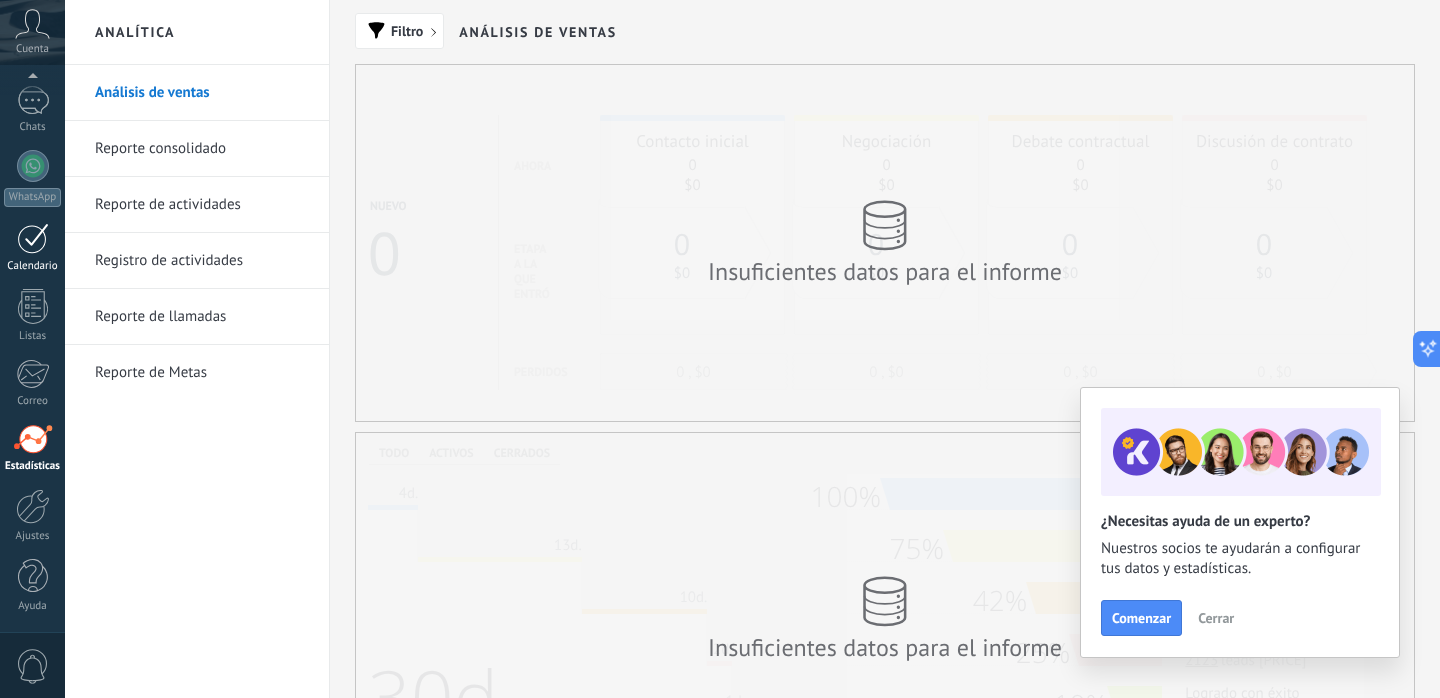 click at bounding box center [33, 238] 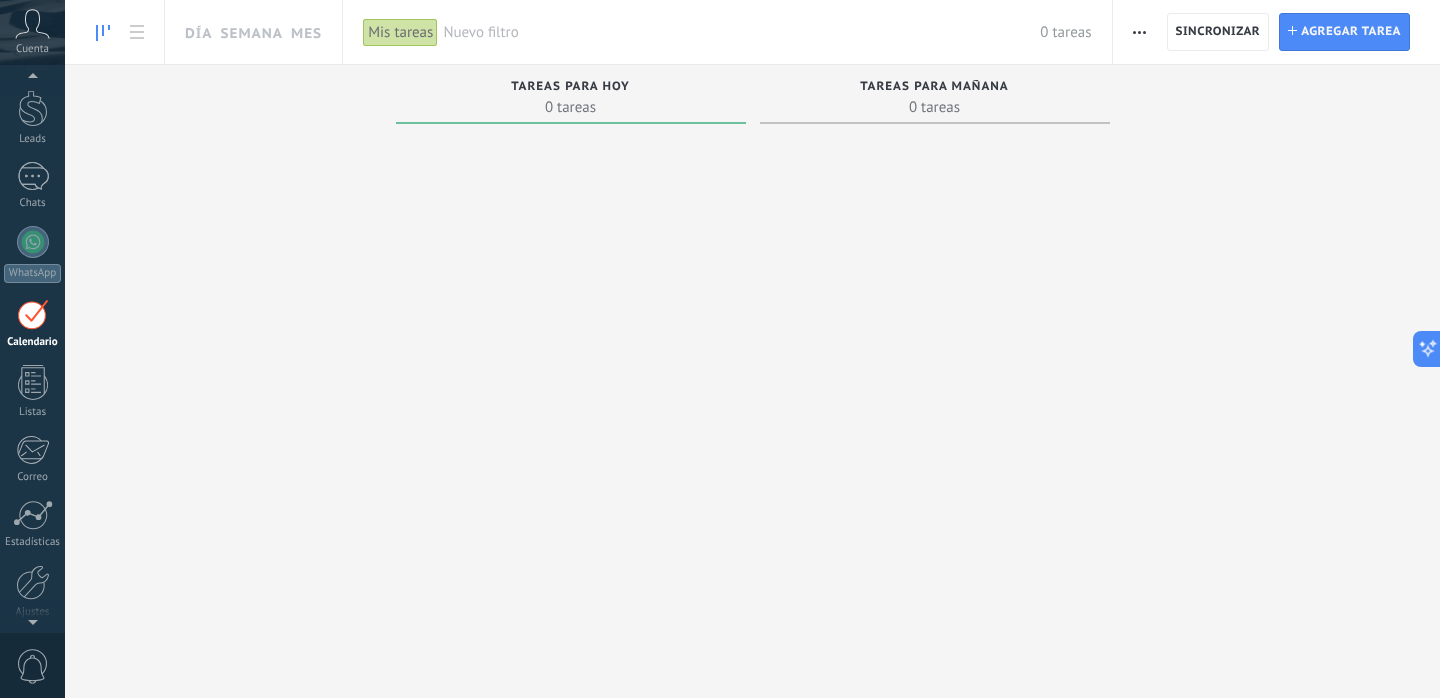 scroll, scrollTop: 0, scrollLeft: 0, axis: both 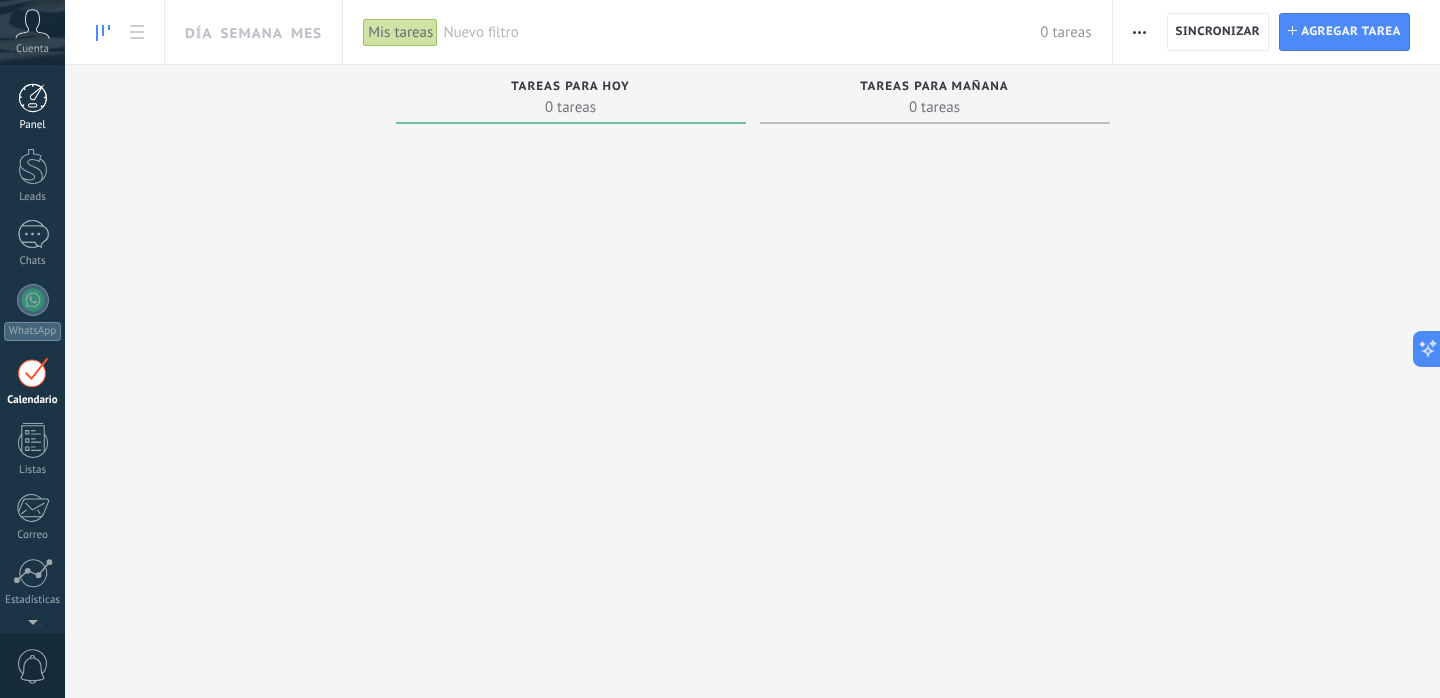 click at bounding box center (33, 98) 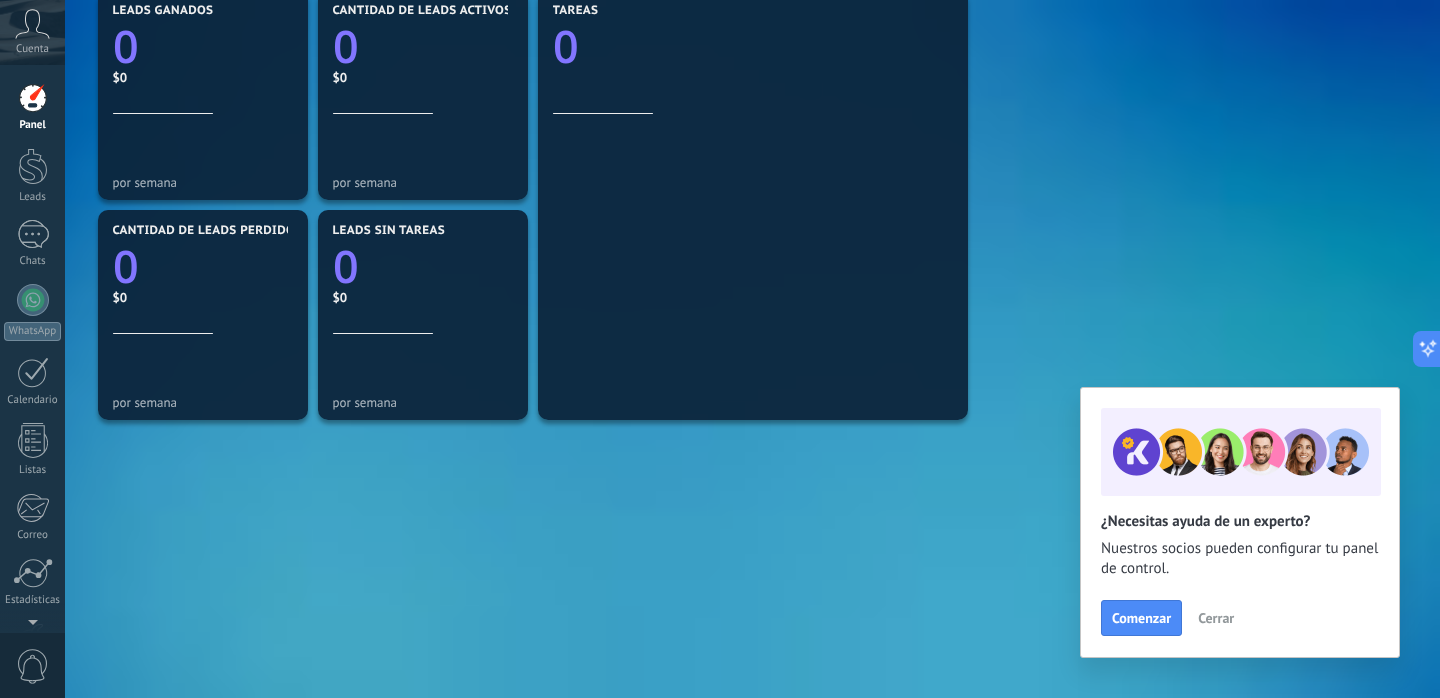 scroll, scrollTop: 717, scrollLeft: 0, axis: vertical 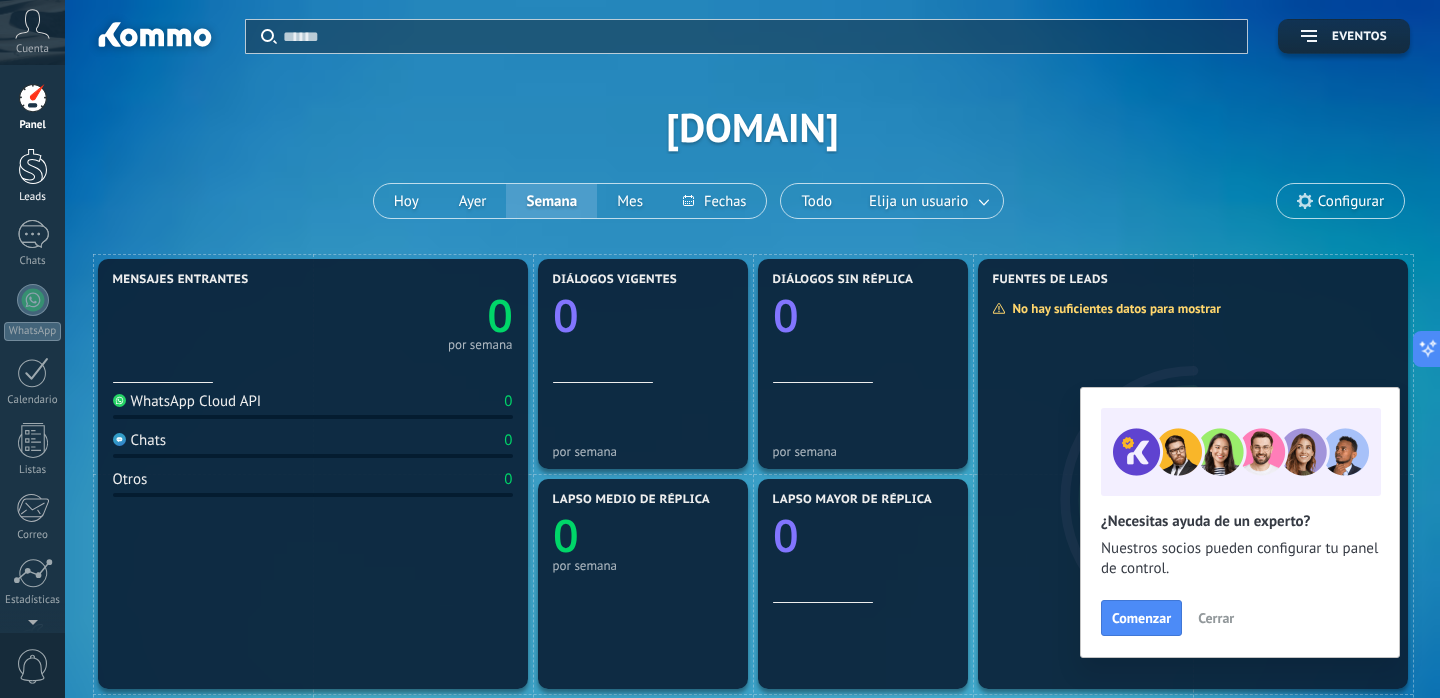 click at bounding box center (33, 166) 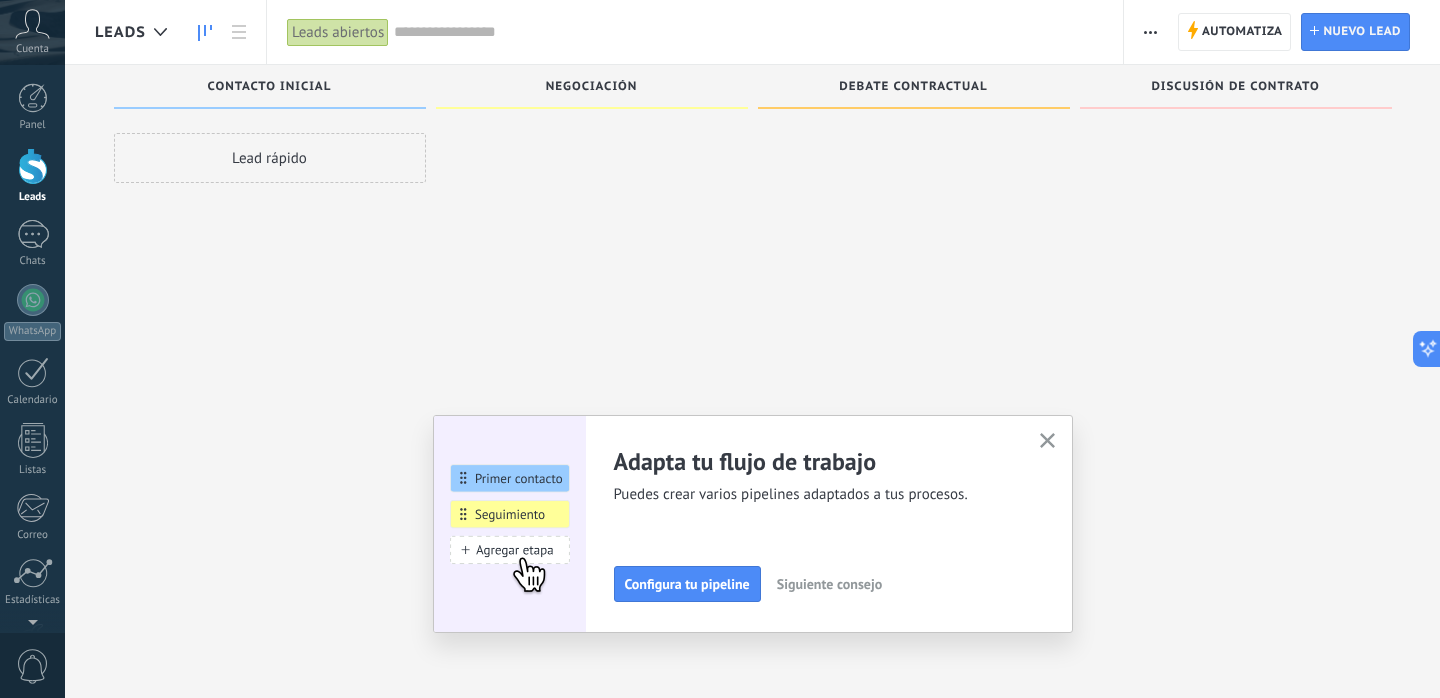 click on "Cuenta" at bounding box center (32, 32) 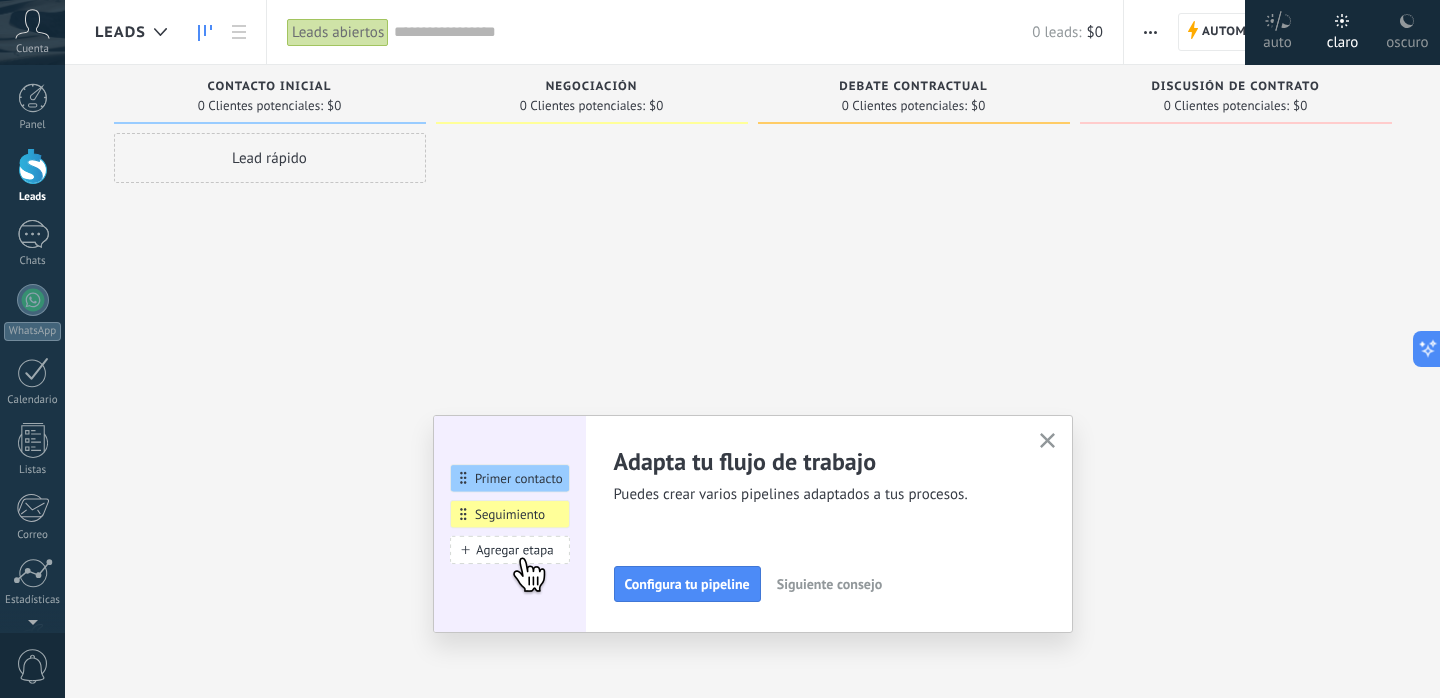 scroll, scrollTop: 34, scrollLeft: 0, axis: vertical 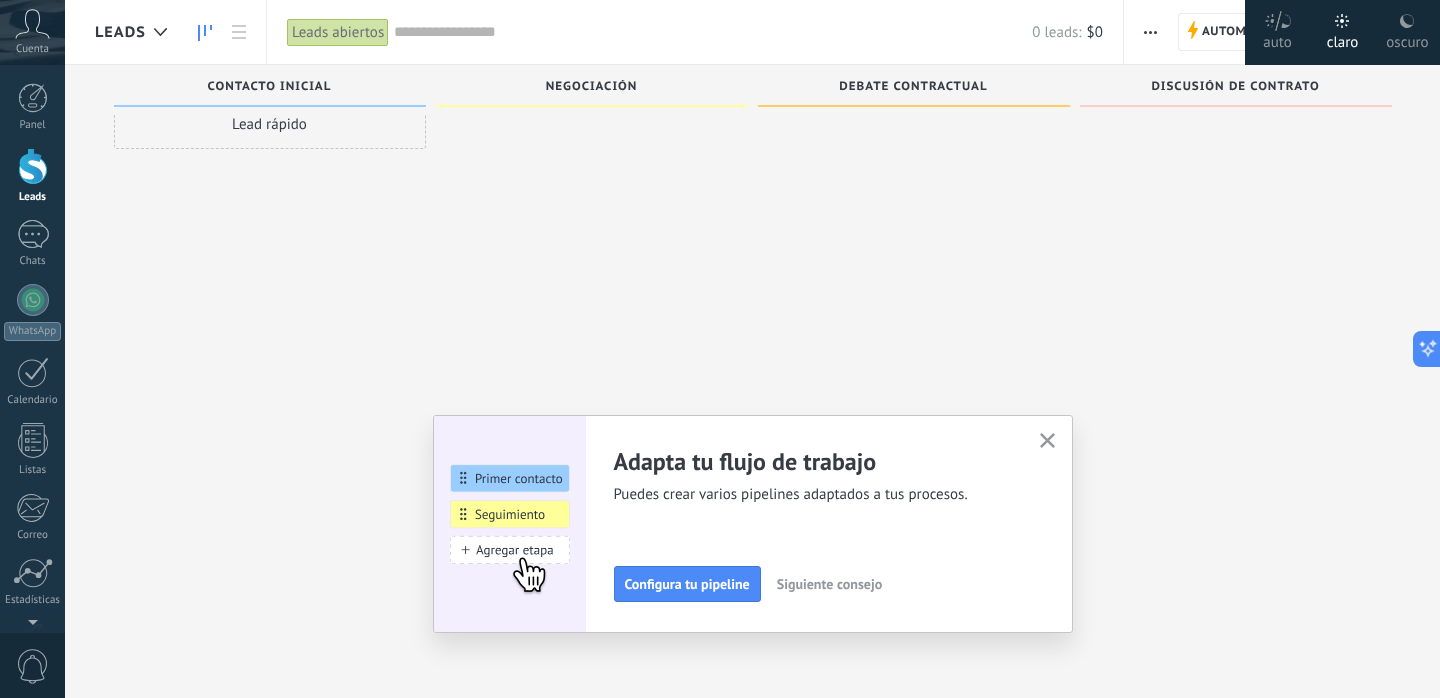 click at bounding box center [1047, 441] 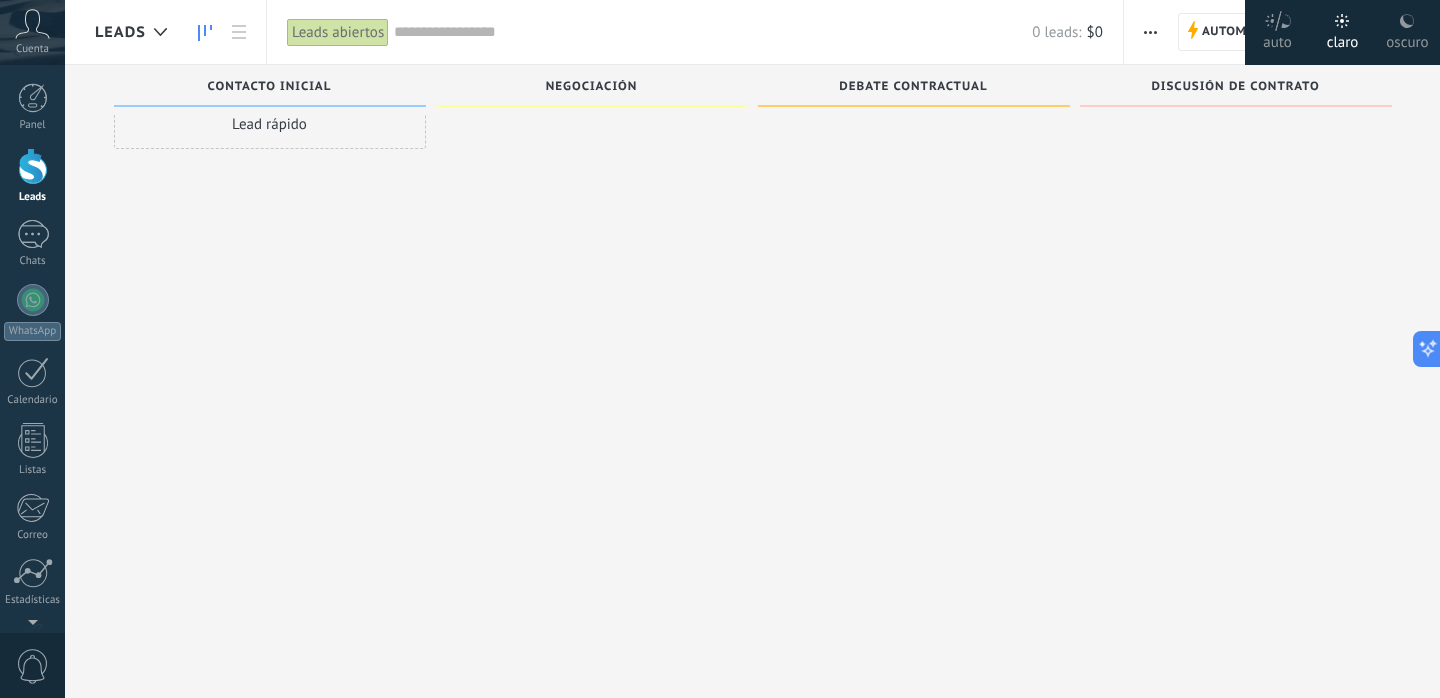 scroll, scrollTop: 0, scrollLeft: 0, axis: both 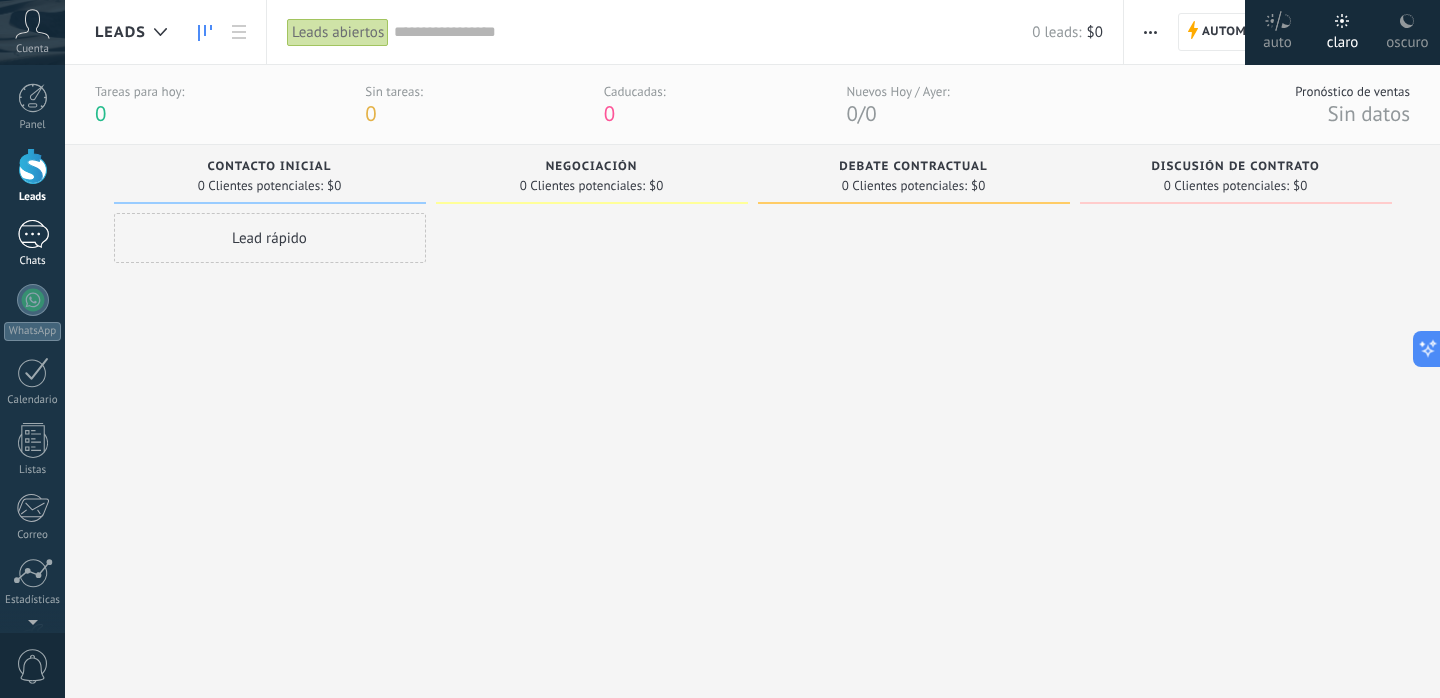 click at bounding box center (33, 234) 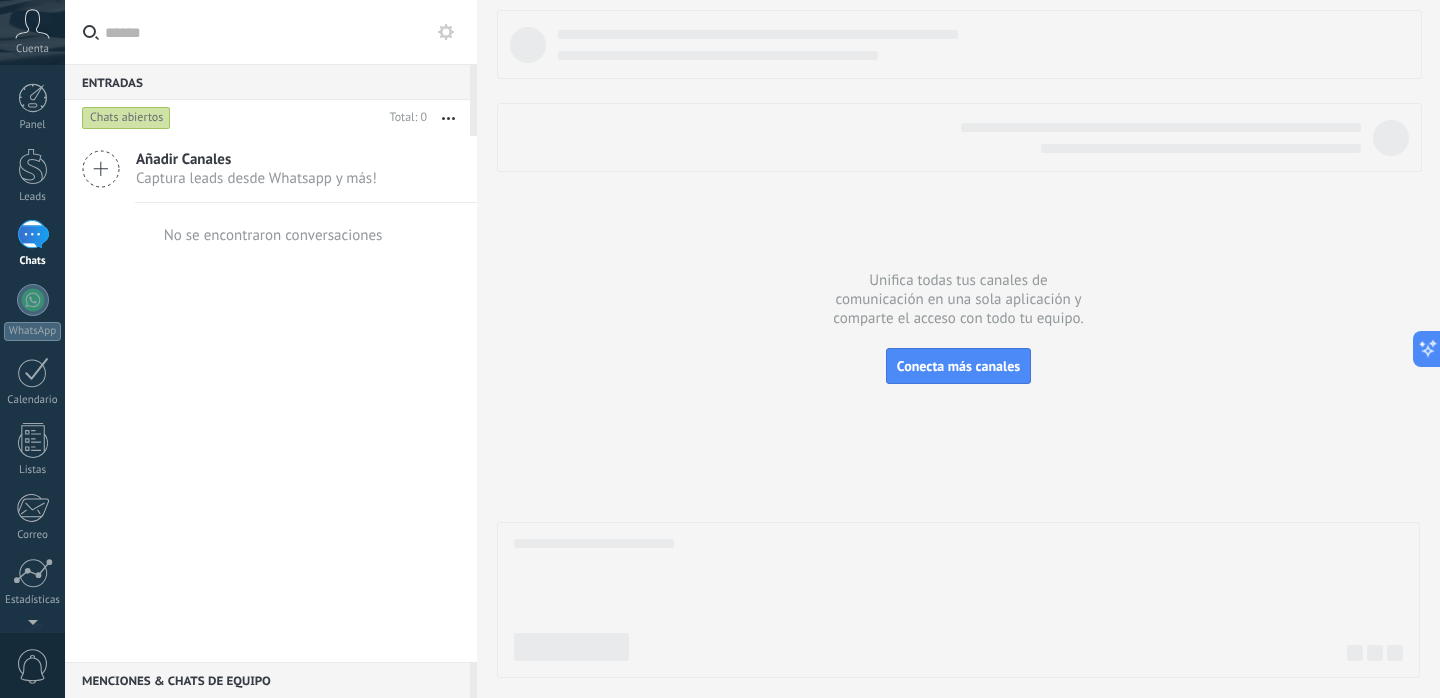 click on "Captura leads desde Whatsapp y más!" at bounding box center (256, 178) 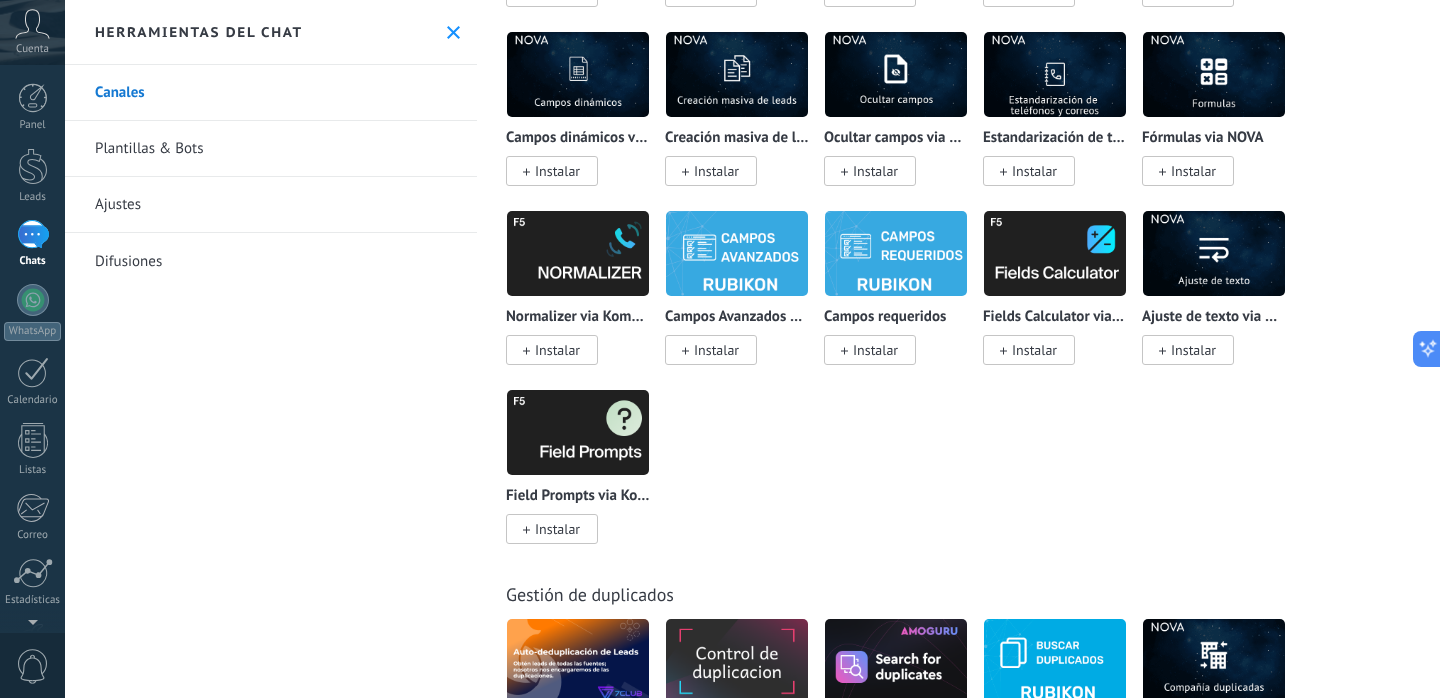 scroll, scrollTop: 9257, scrollLeft: 0, axis: vertical 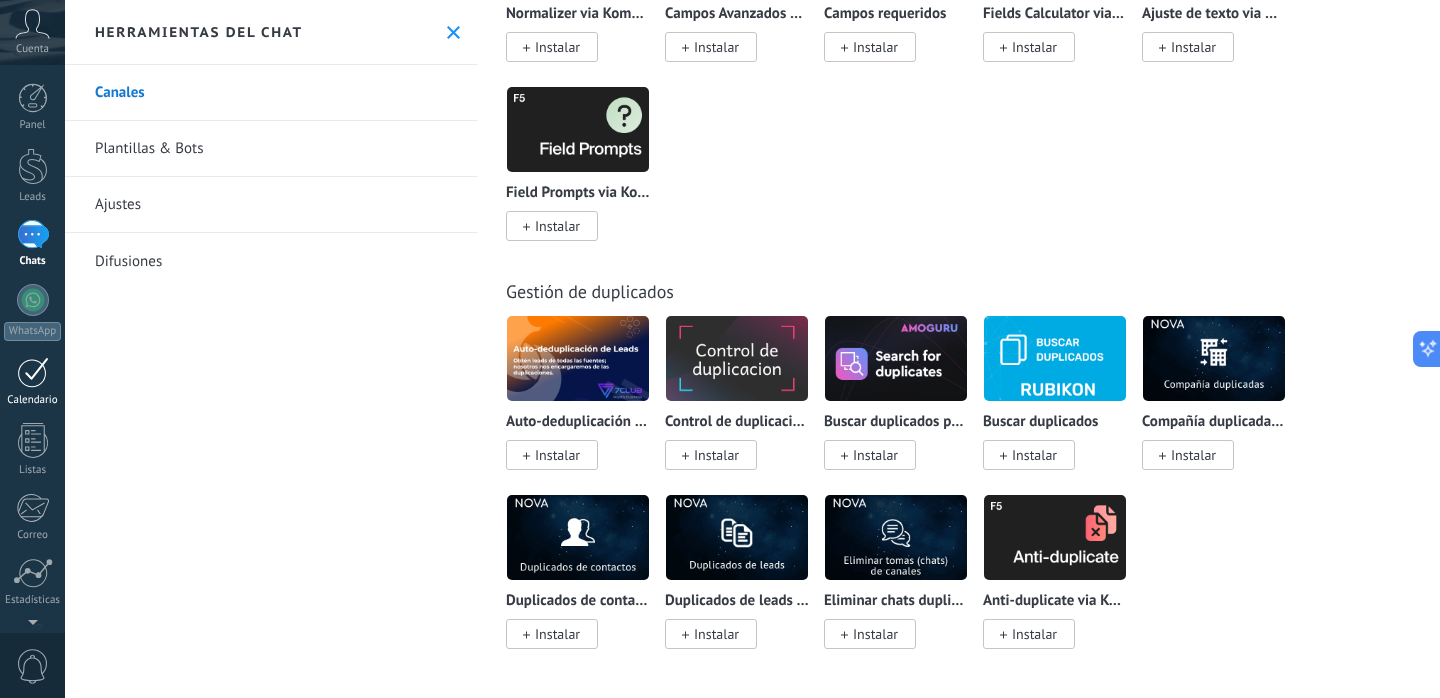 click at bounding box center [33, 372] 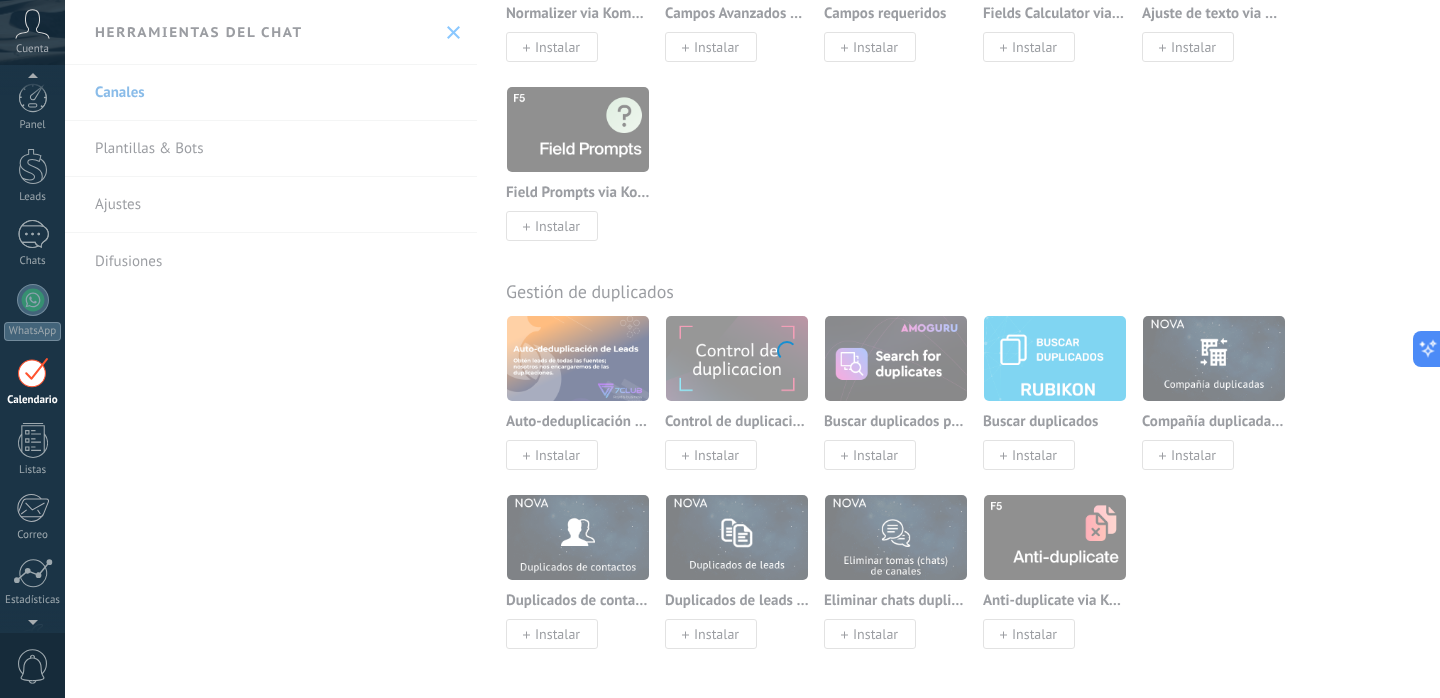scroll, scrollTop: 58, scrollLeft: 0, axis: vertical 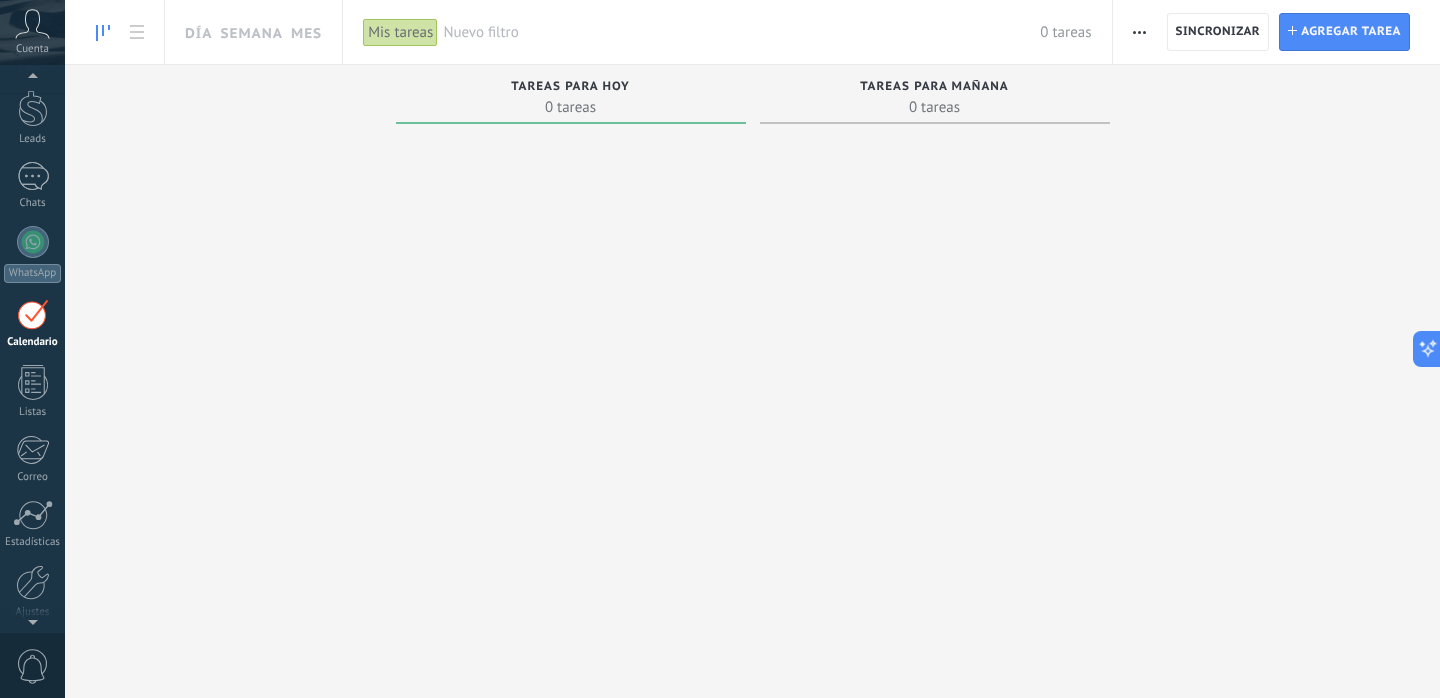 click on "Nuevo filtro" at bounding box center (741, 32) 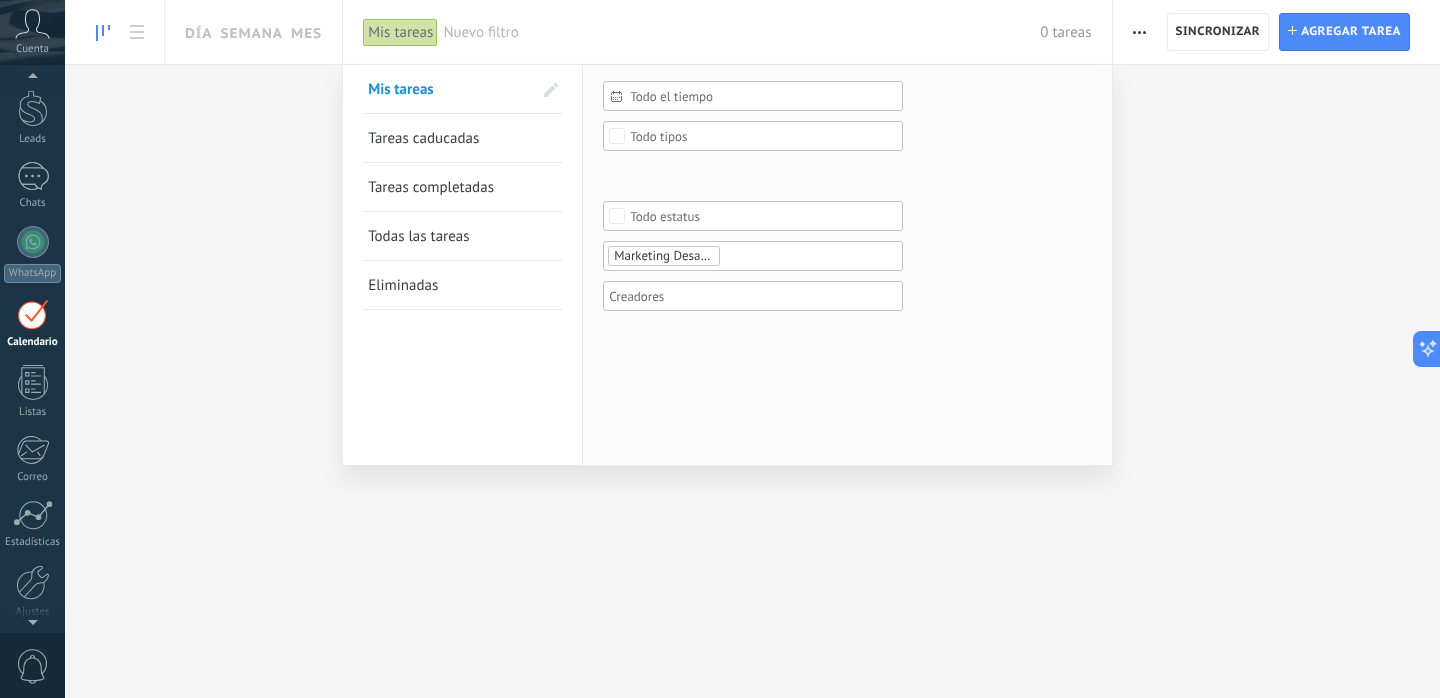 click at bounding box center [720, 349] 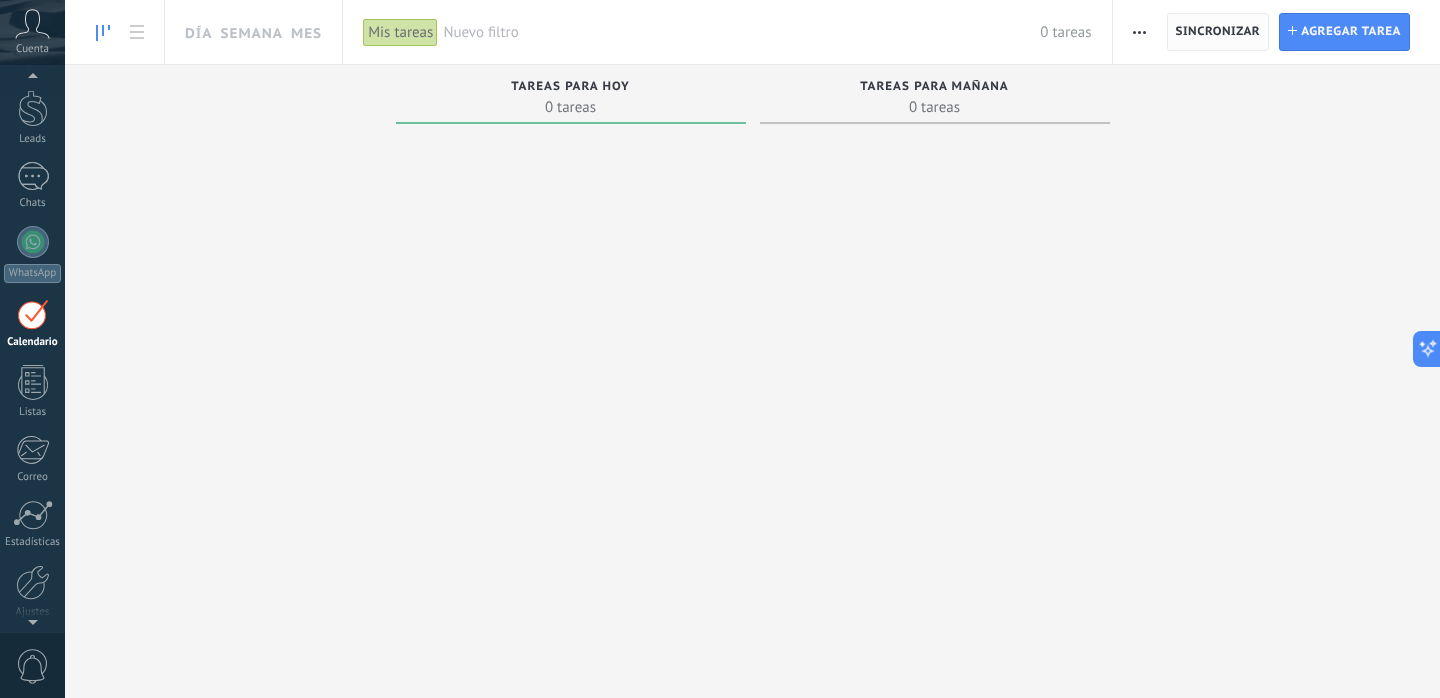 click on "Sincronizar" at bounding box center (1218, 32) 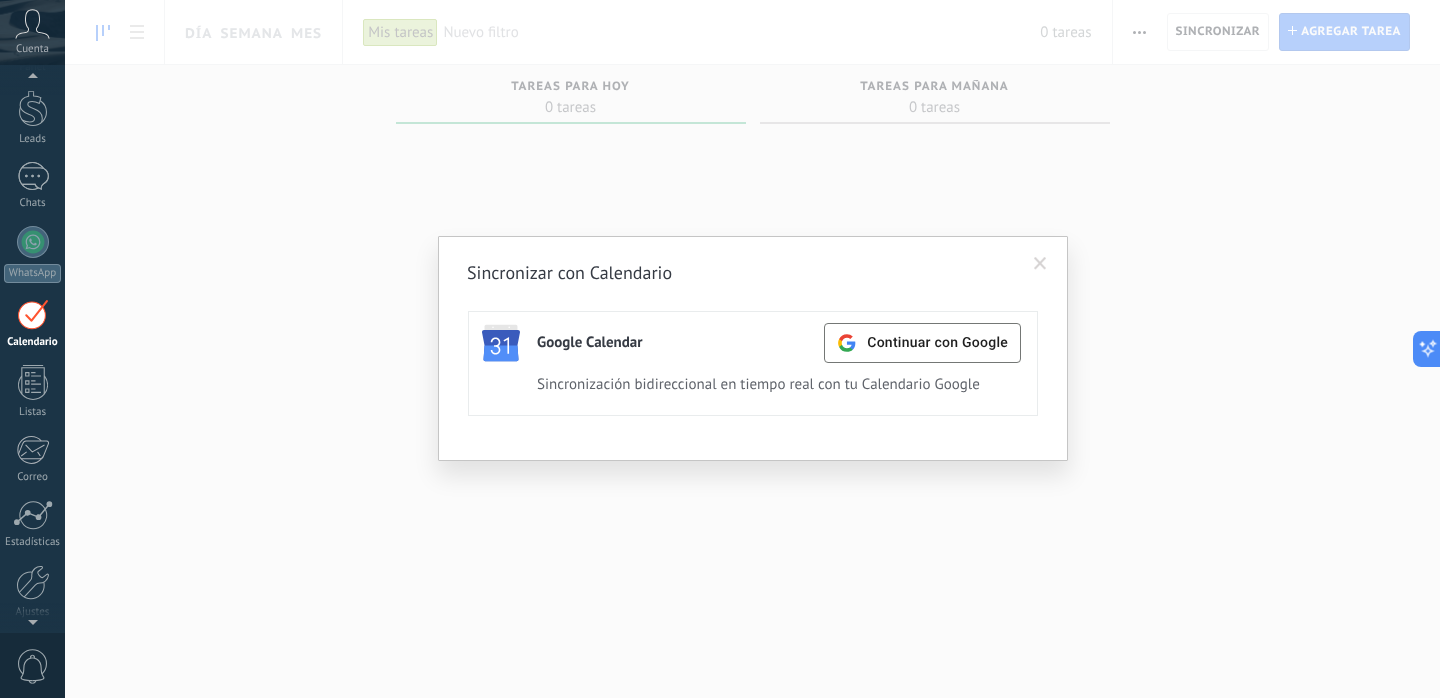 type 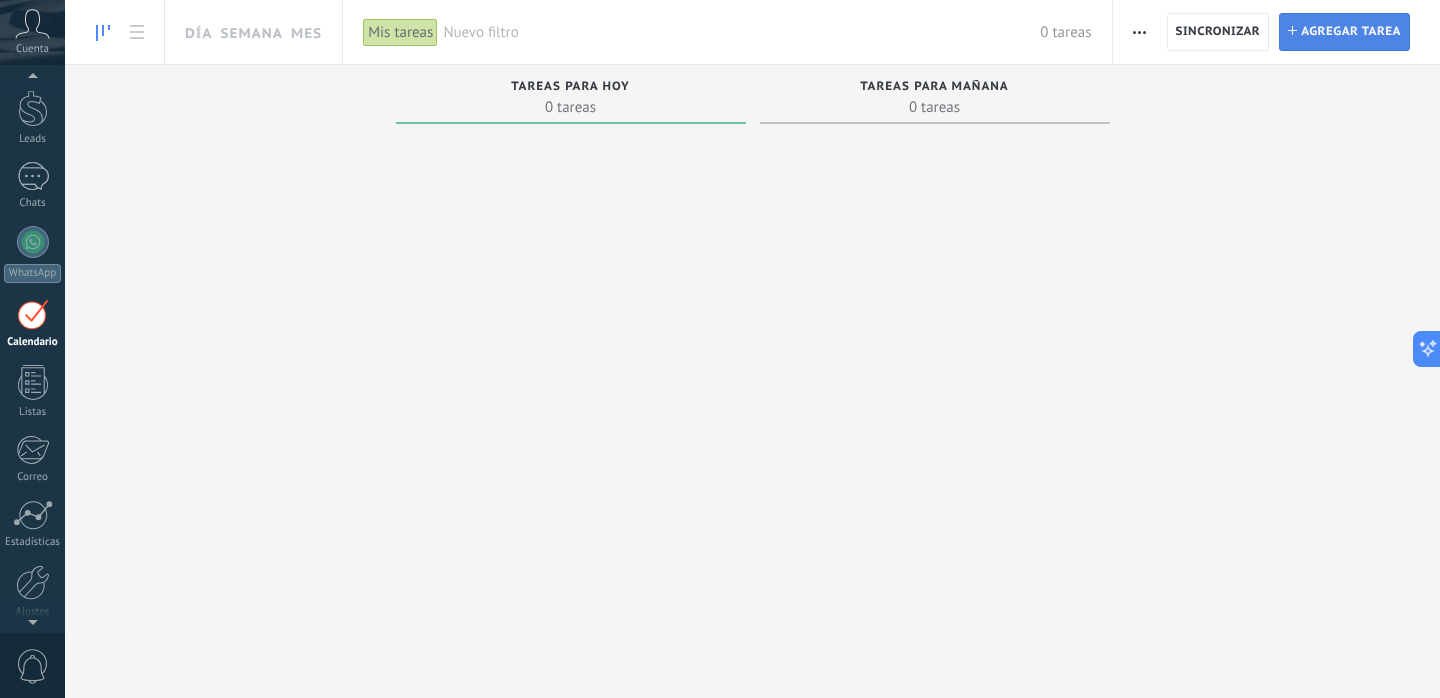 click on "Agregar tarea" at bounding box center [1351, 32] 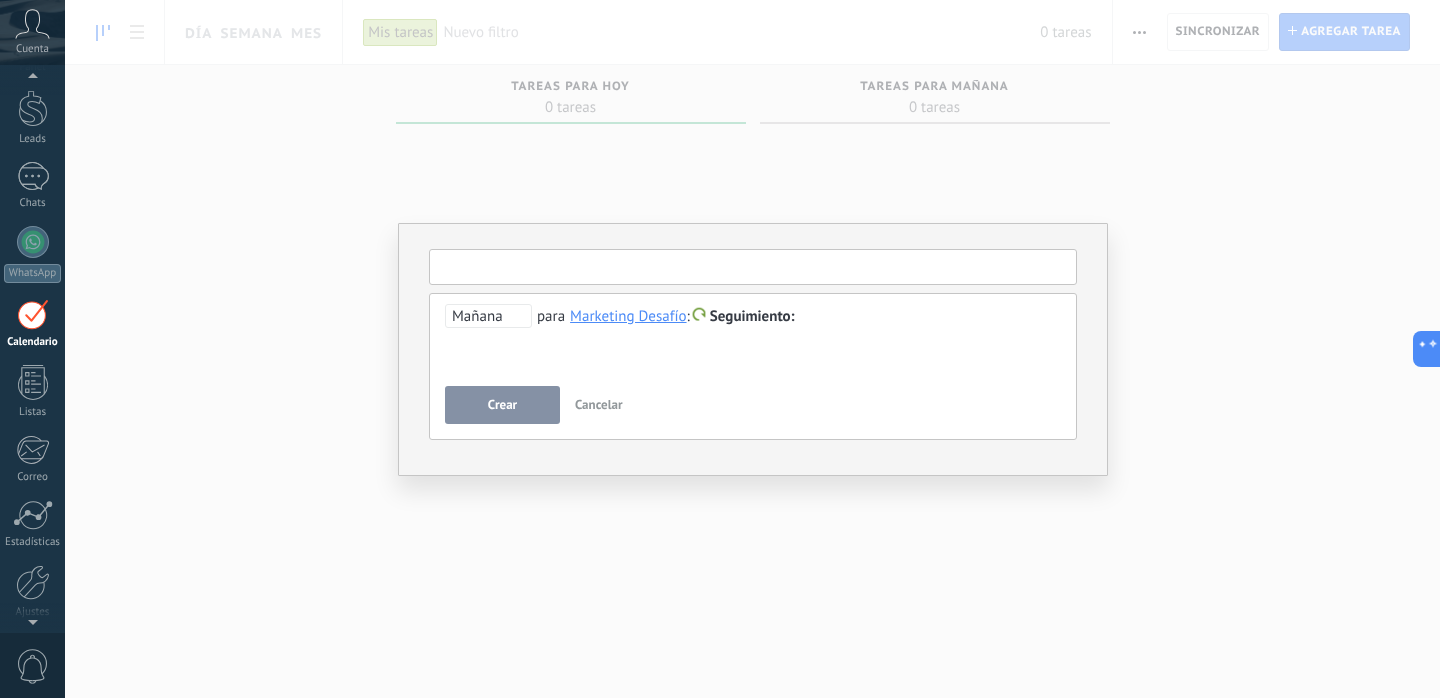 click at bounding box center [753, 267] 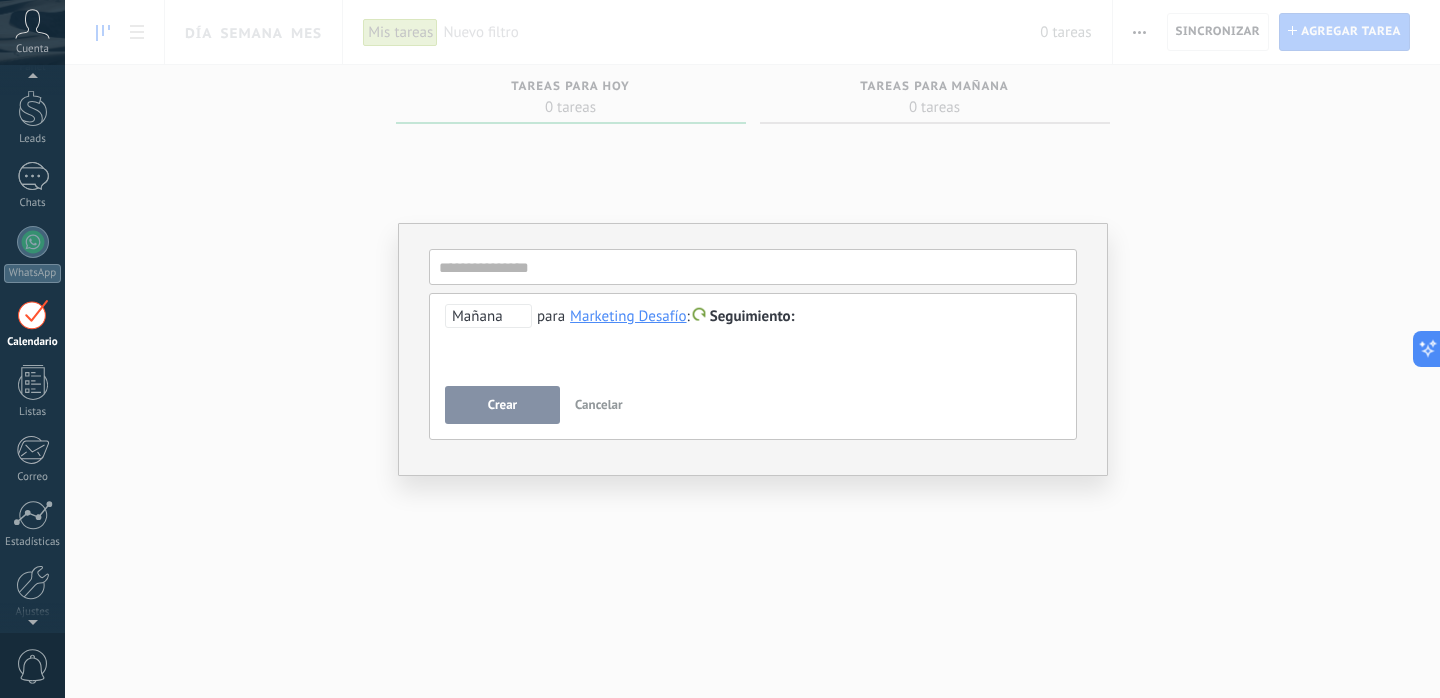 click on "Crear" at bounding box center [502, 405] 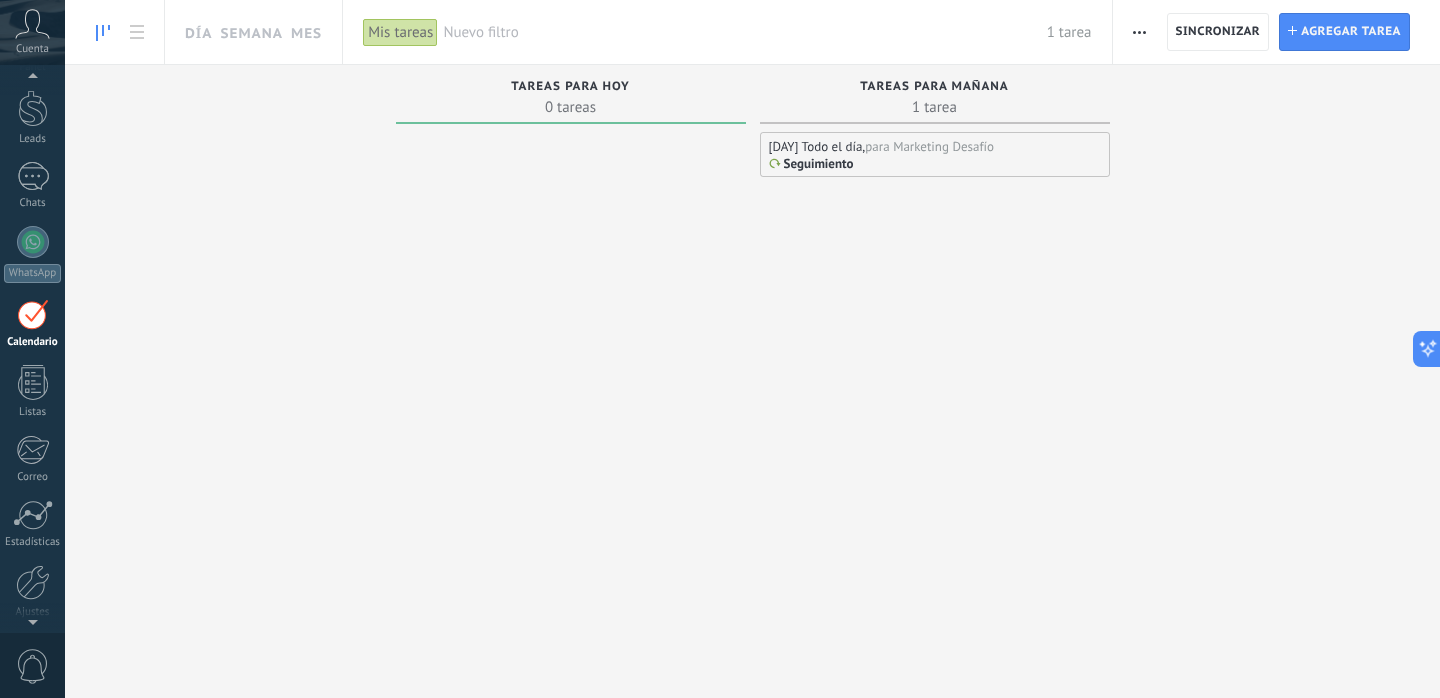 click on "para Marketing Desafío" at bounding box center (929, 146) 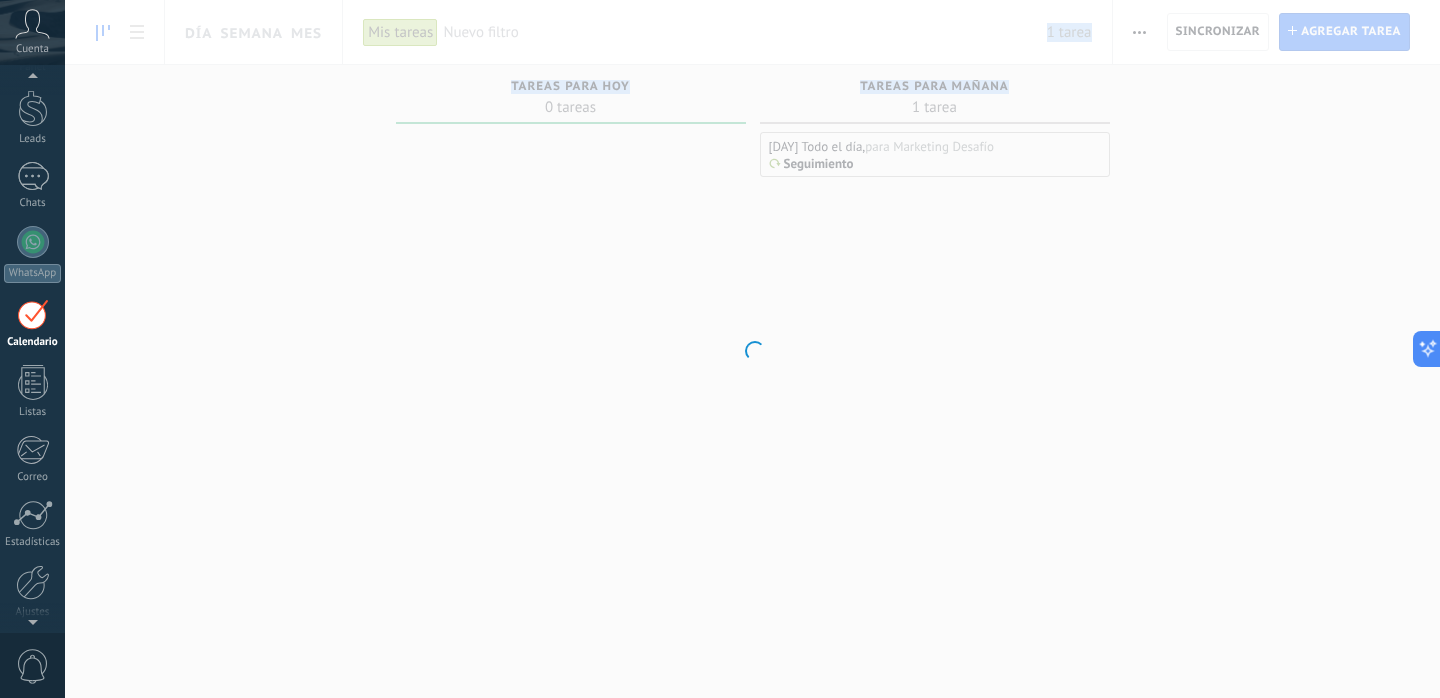 click at bounding box center [752, 349] 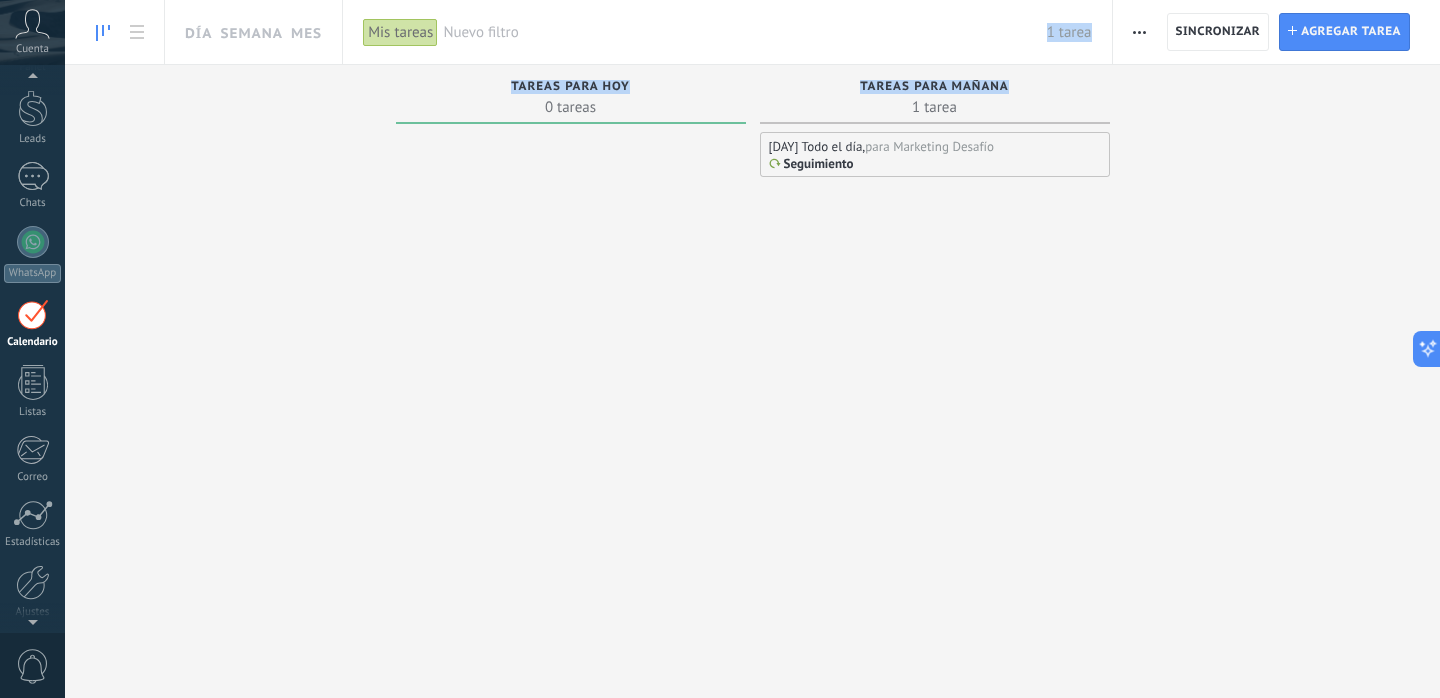 click on "Seguimiento" at bounding box center (819, 164) 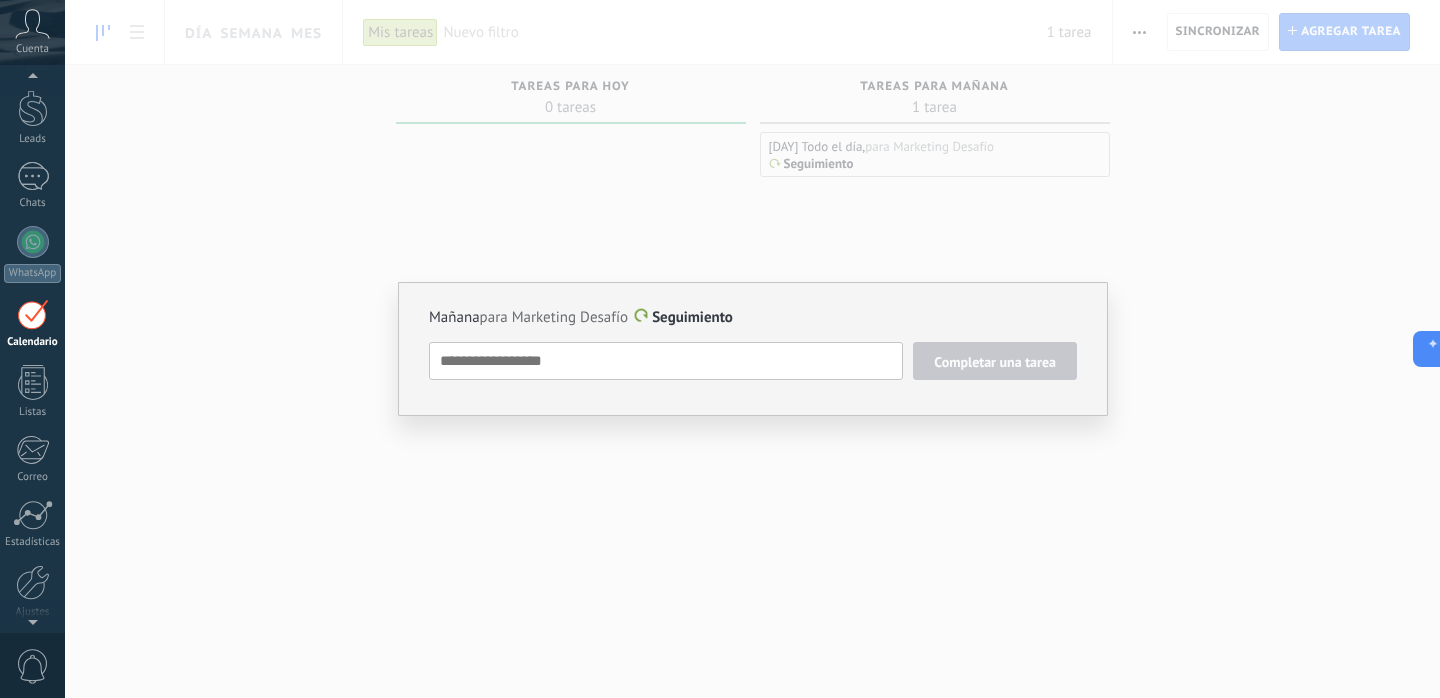 click at bounding box center (666, 361) 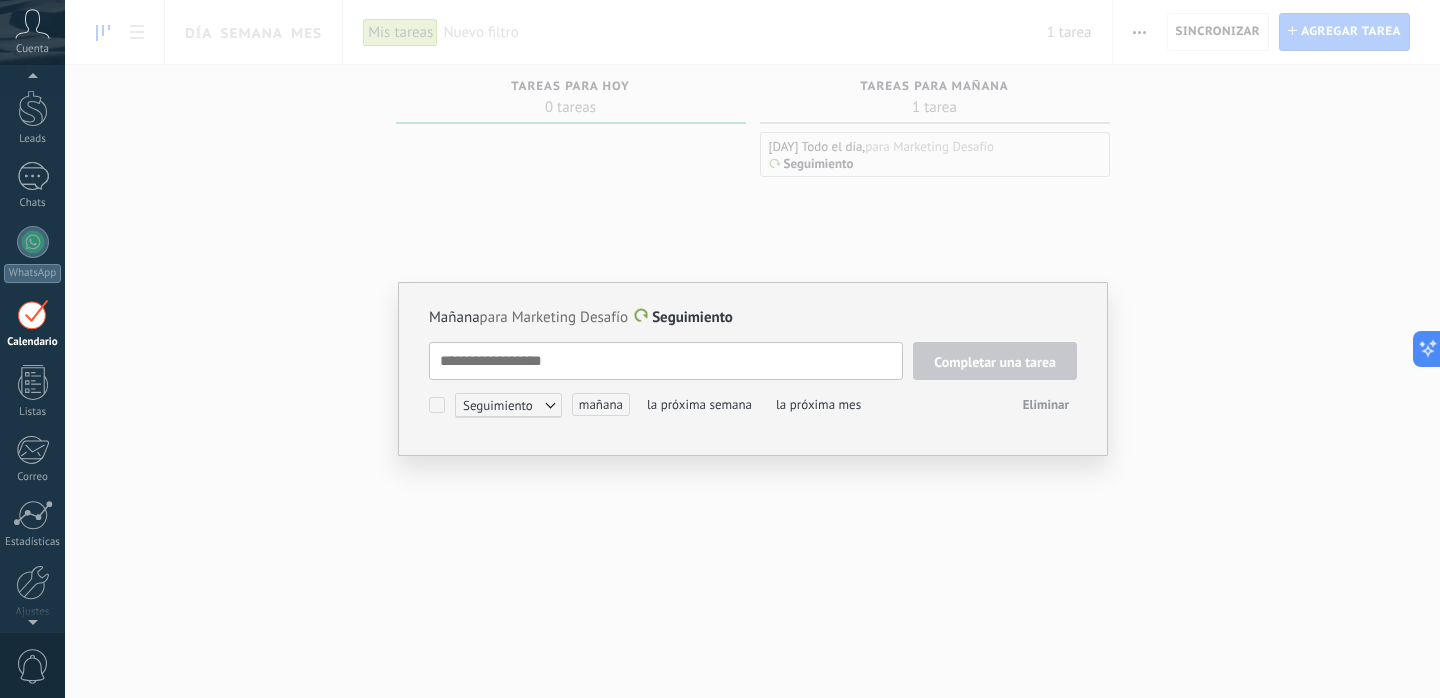 click on "Seguimiento" at bounding box center [508, 405] 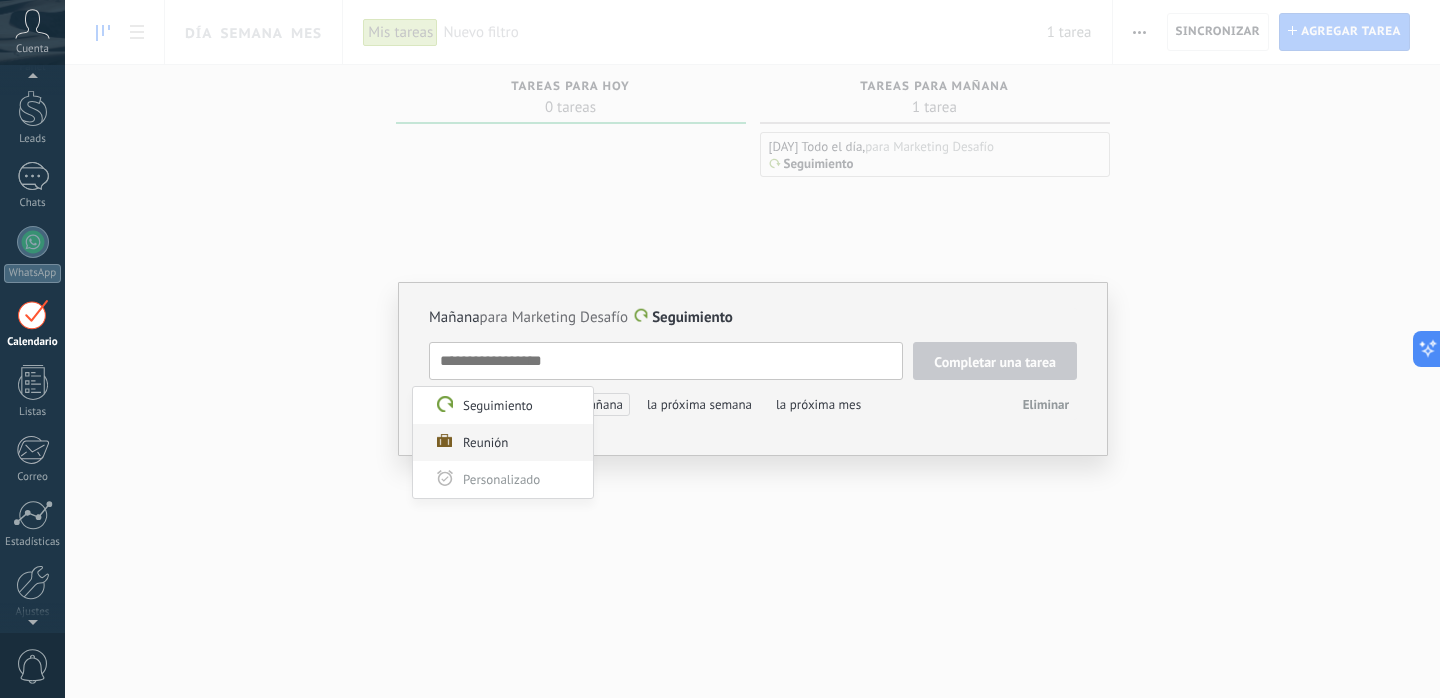 click on "Reunión" at bounding box center (503, 442) 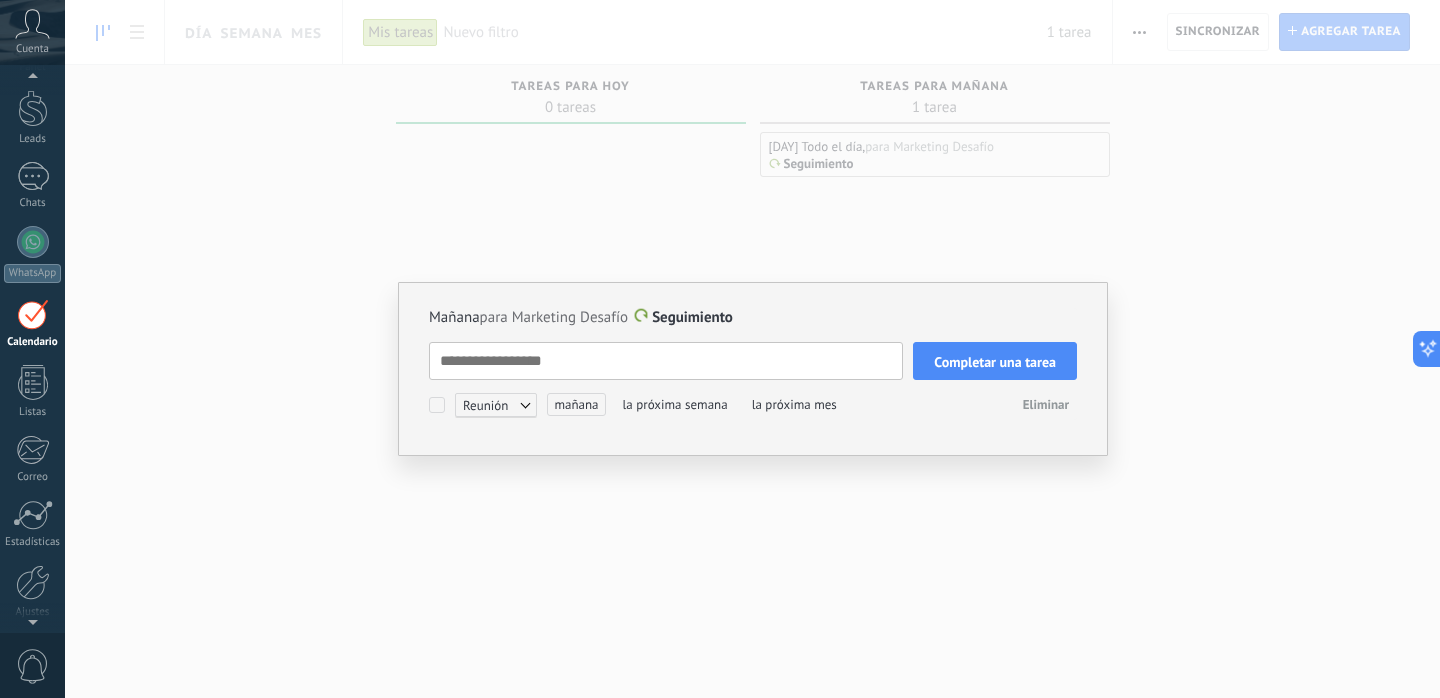 click on "Completar una tarea" at bounding box center [995, 362] 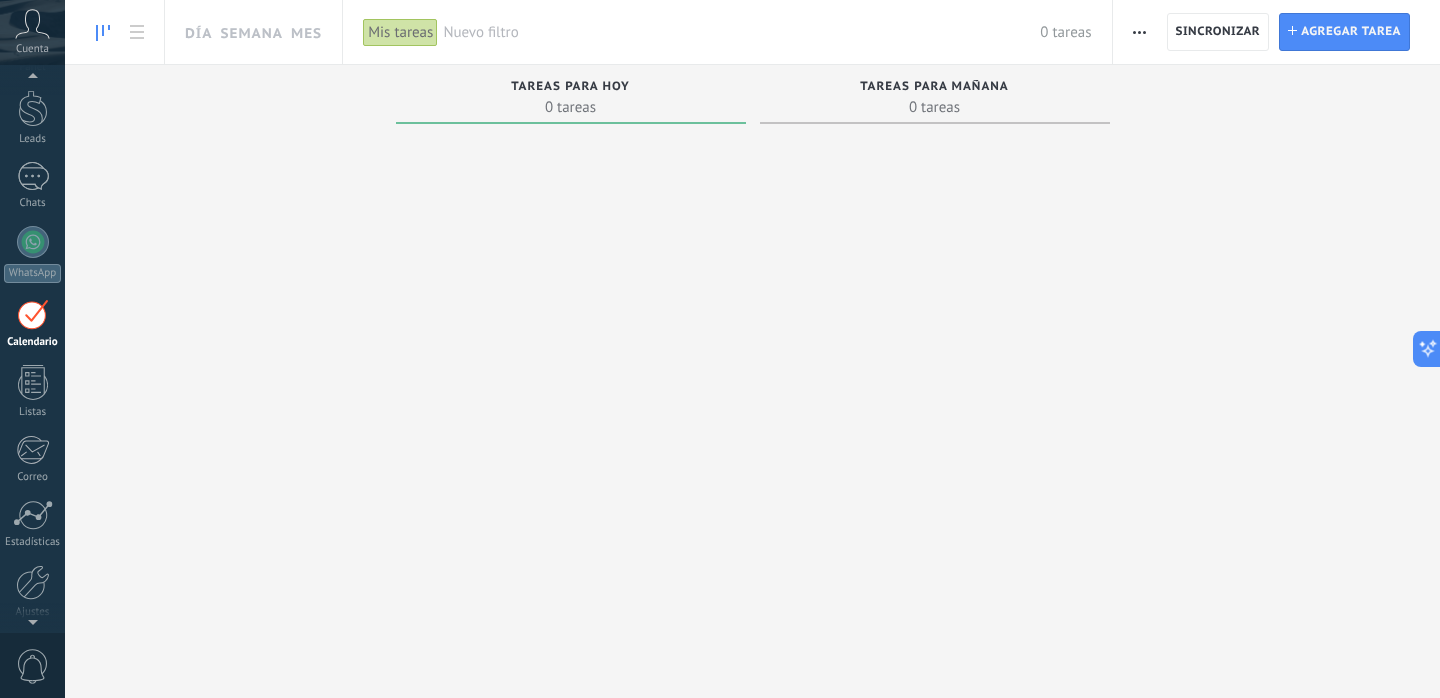 click on "Tareas para mañana" at bounding box center [934, 87] 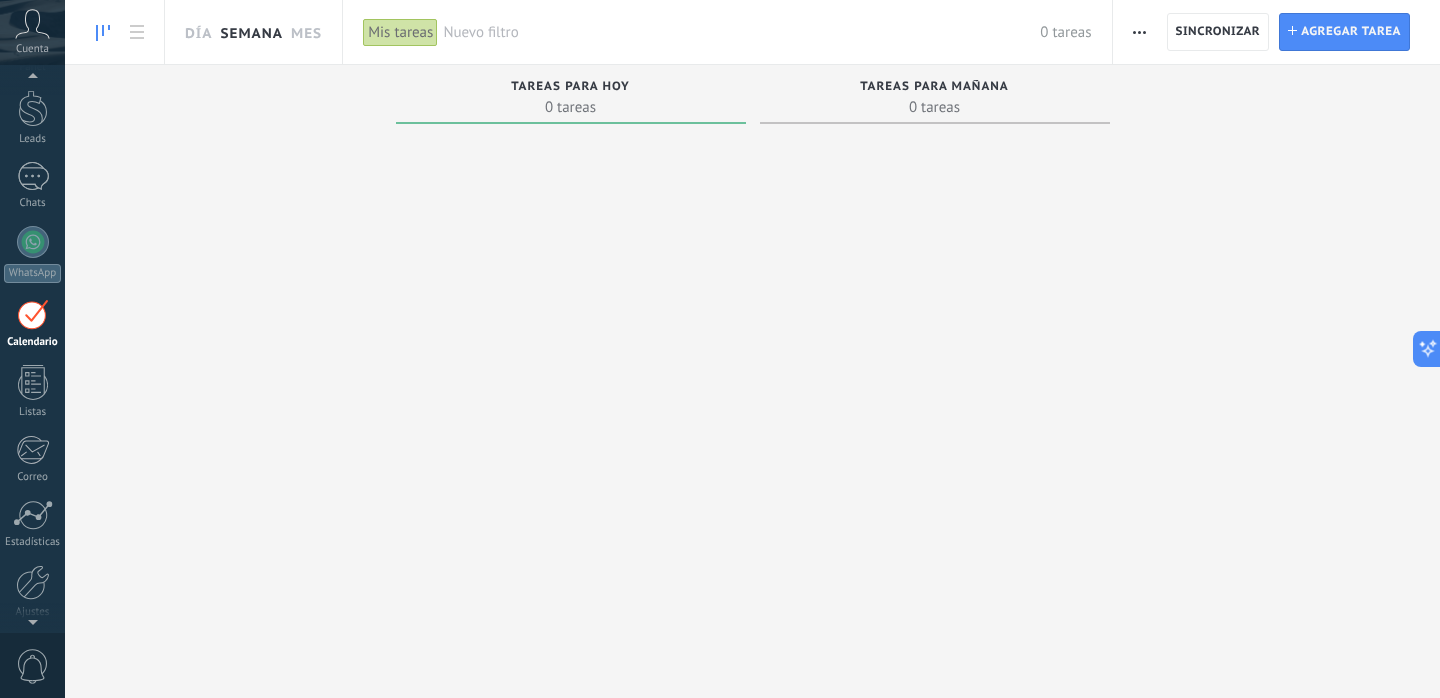 click on "Semana" at bounding box center [251, 32] 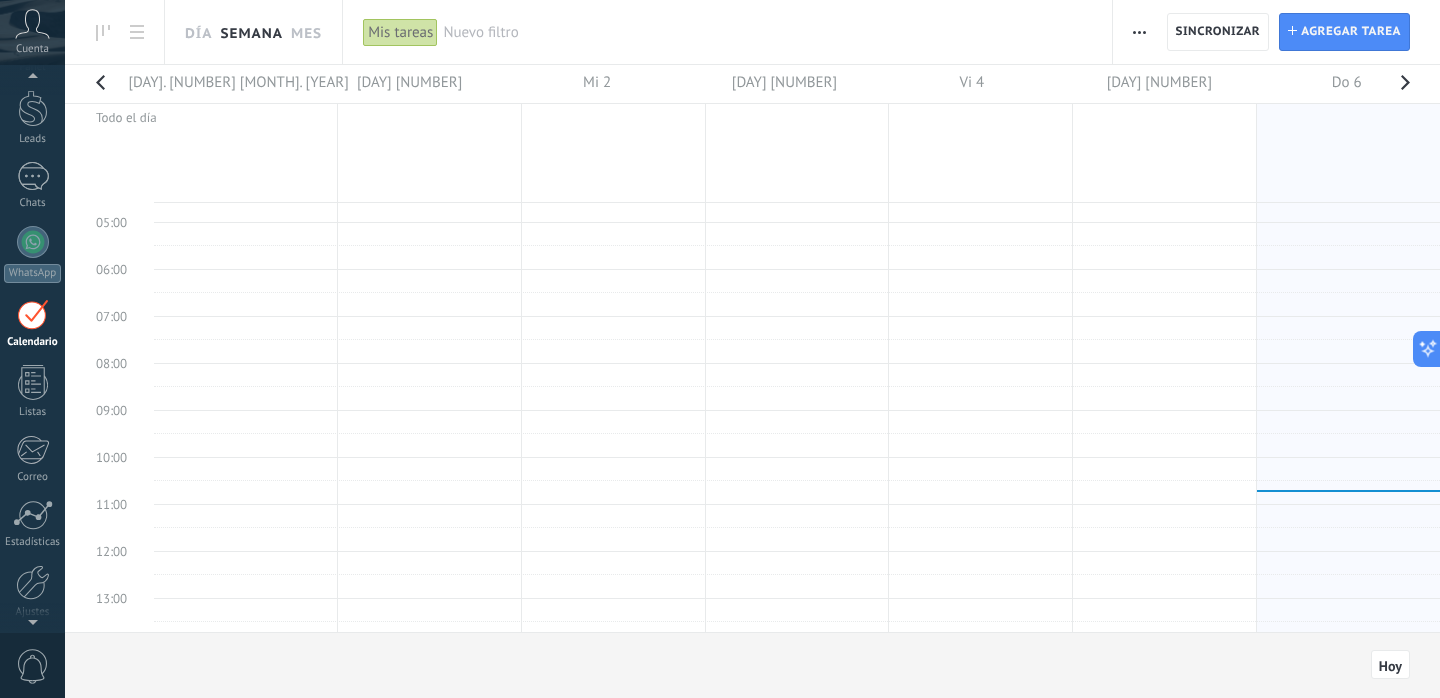scroll, scrollTop: 112, scrollLeft: 0, axis: vertical 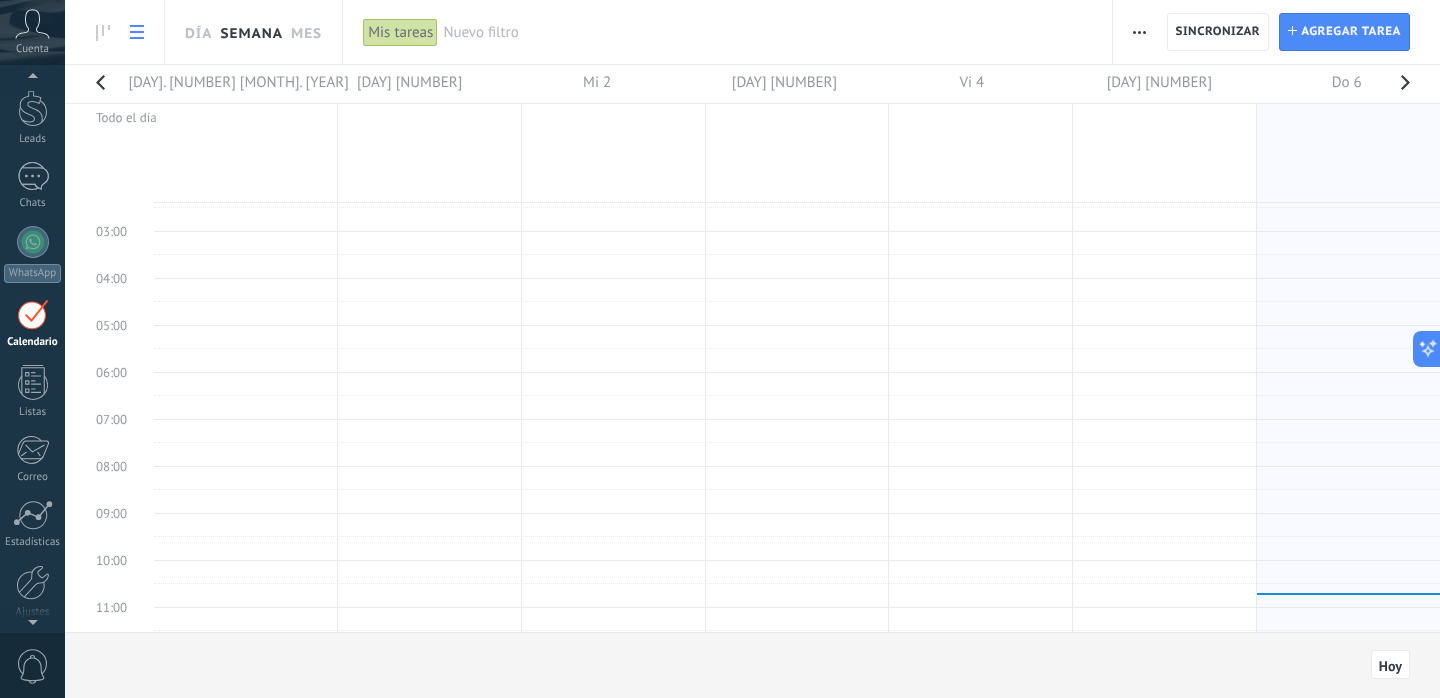 click at bounding box center [137, 32] 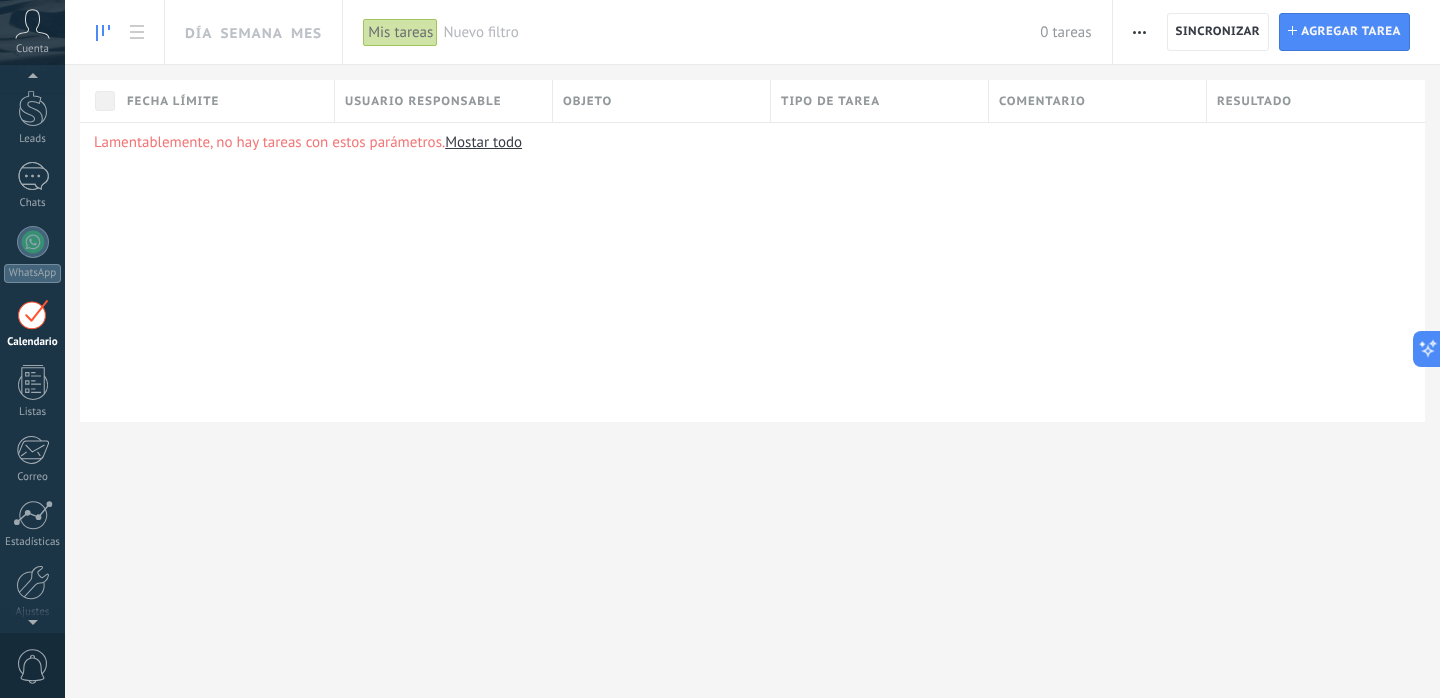 click at bounding box center (103, 33) 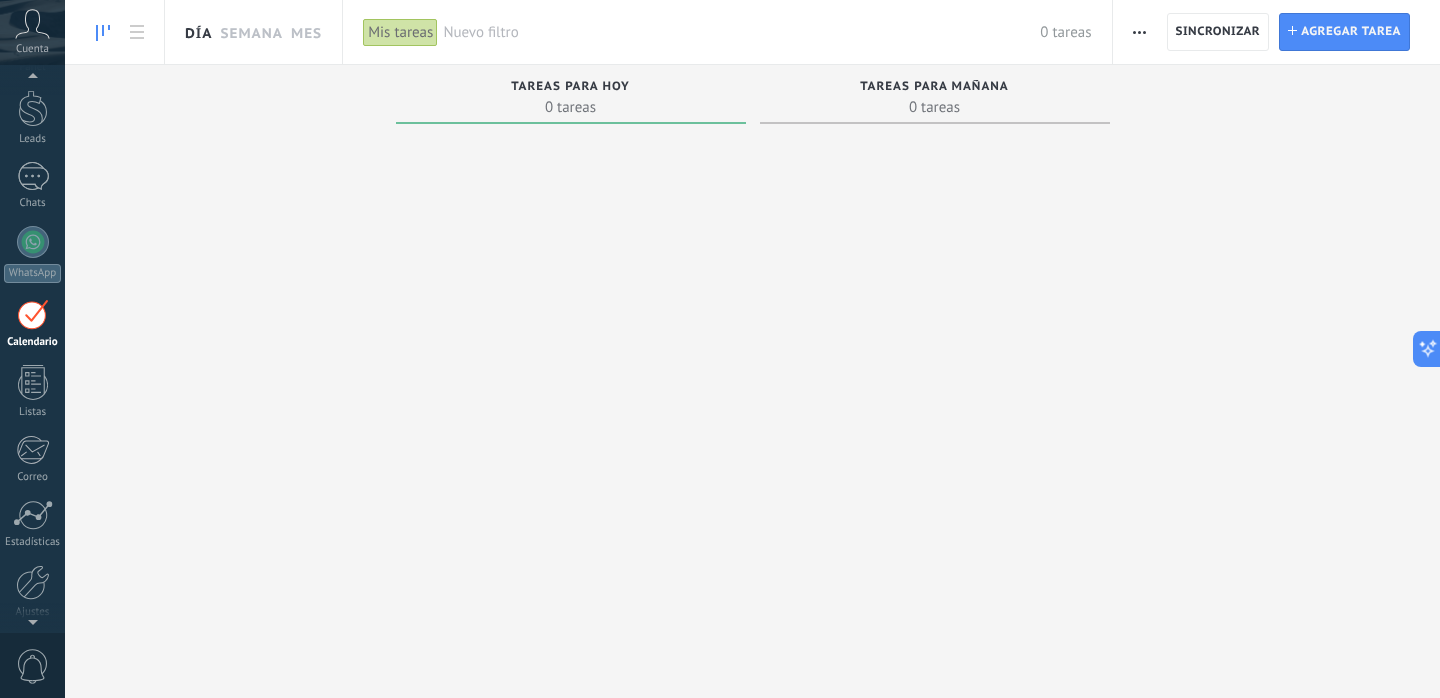 click on "Día" at bounding box center (198, 32) 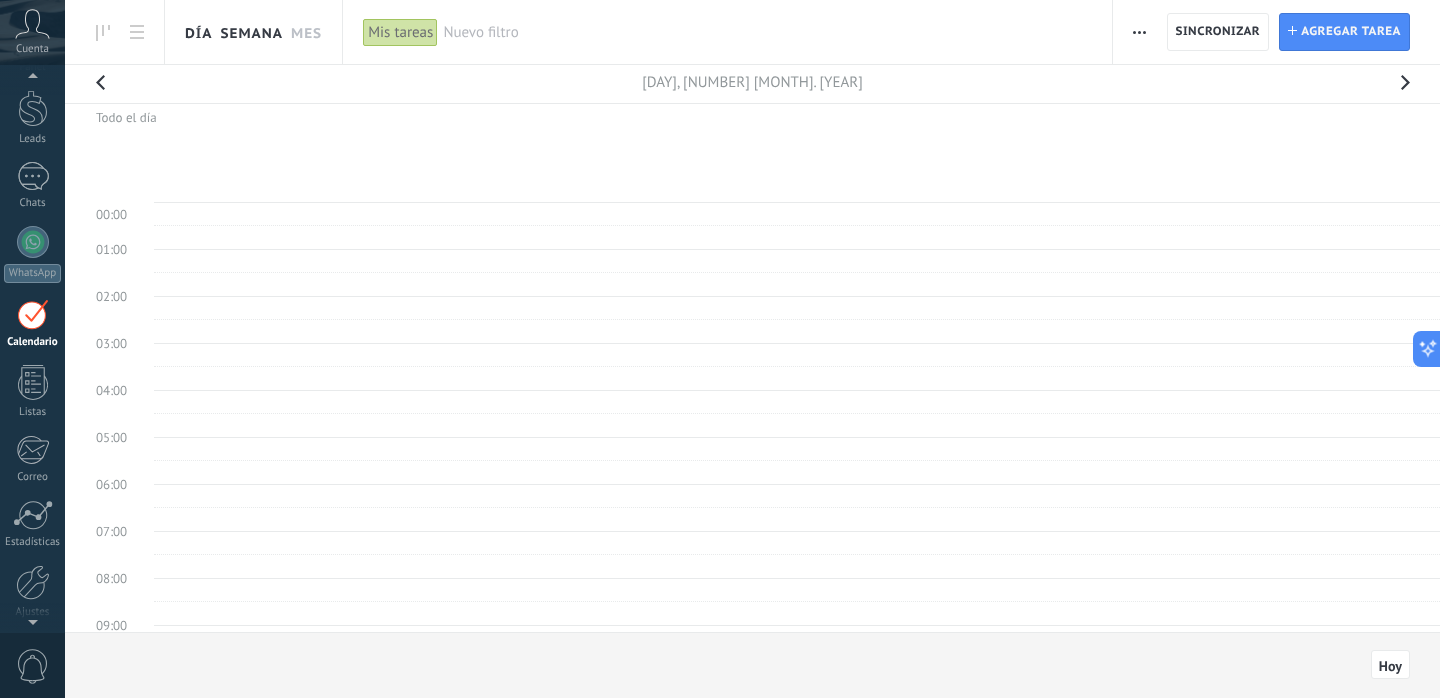scroll, scrollTop: 377, scrollLeft: 0, axis: vertical 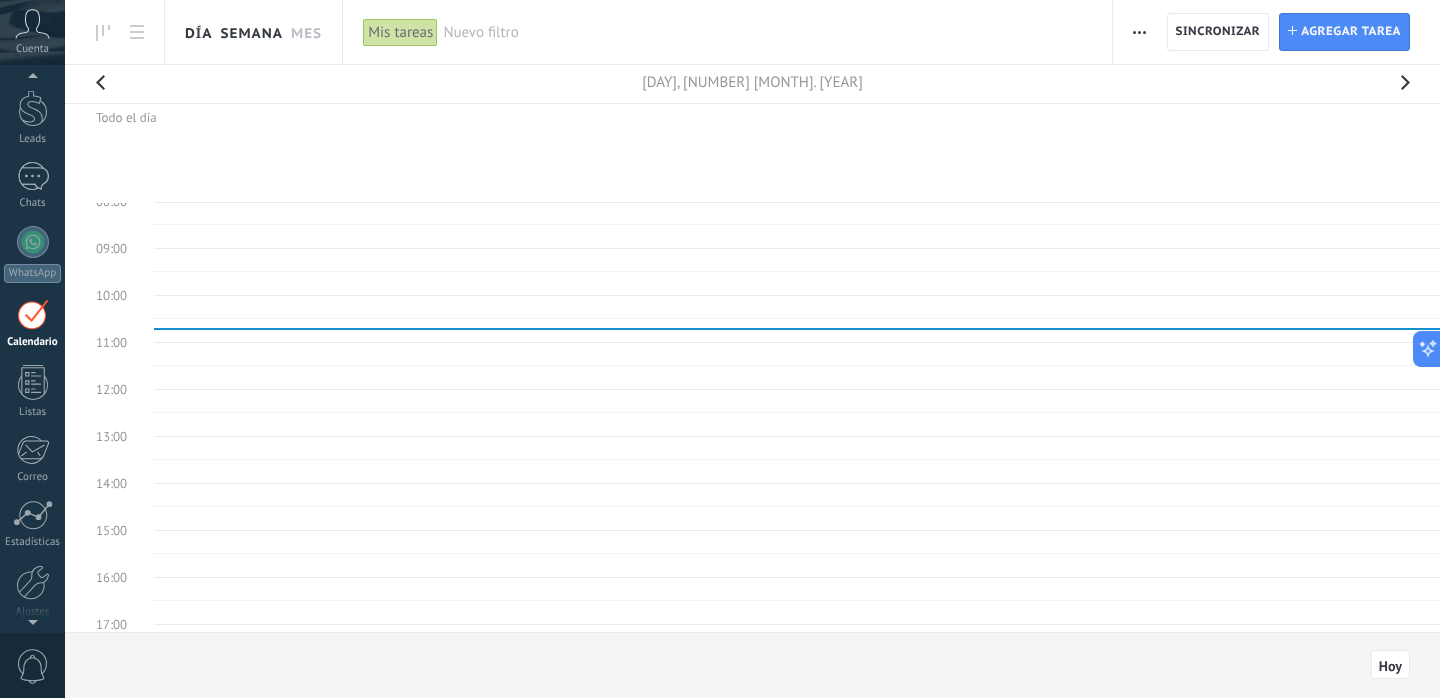 click on "Semana" at bounding box center [251, 32] 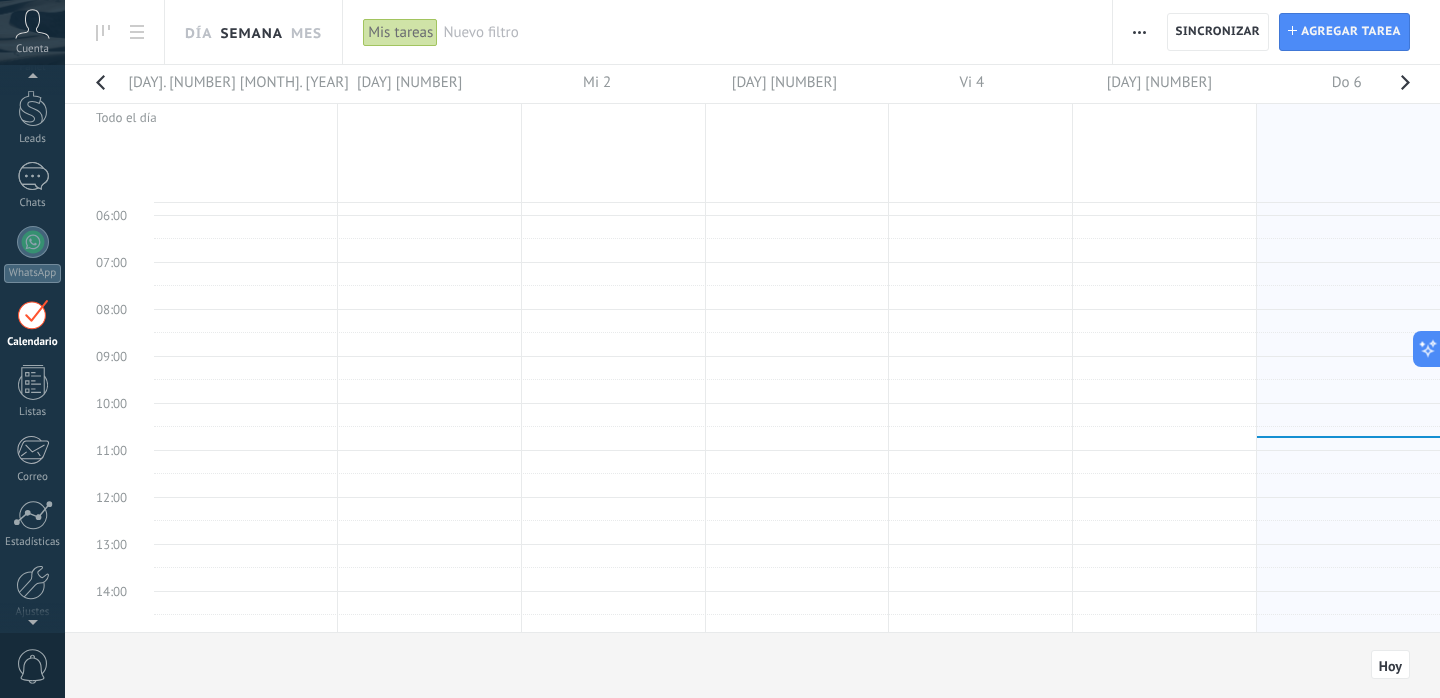 scroll, scrollTop: 44, scrollLeft: 0, axis: vertical 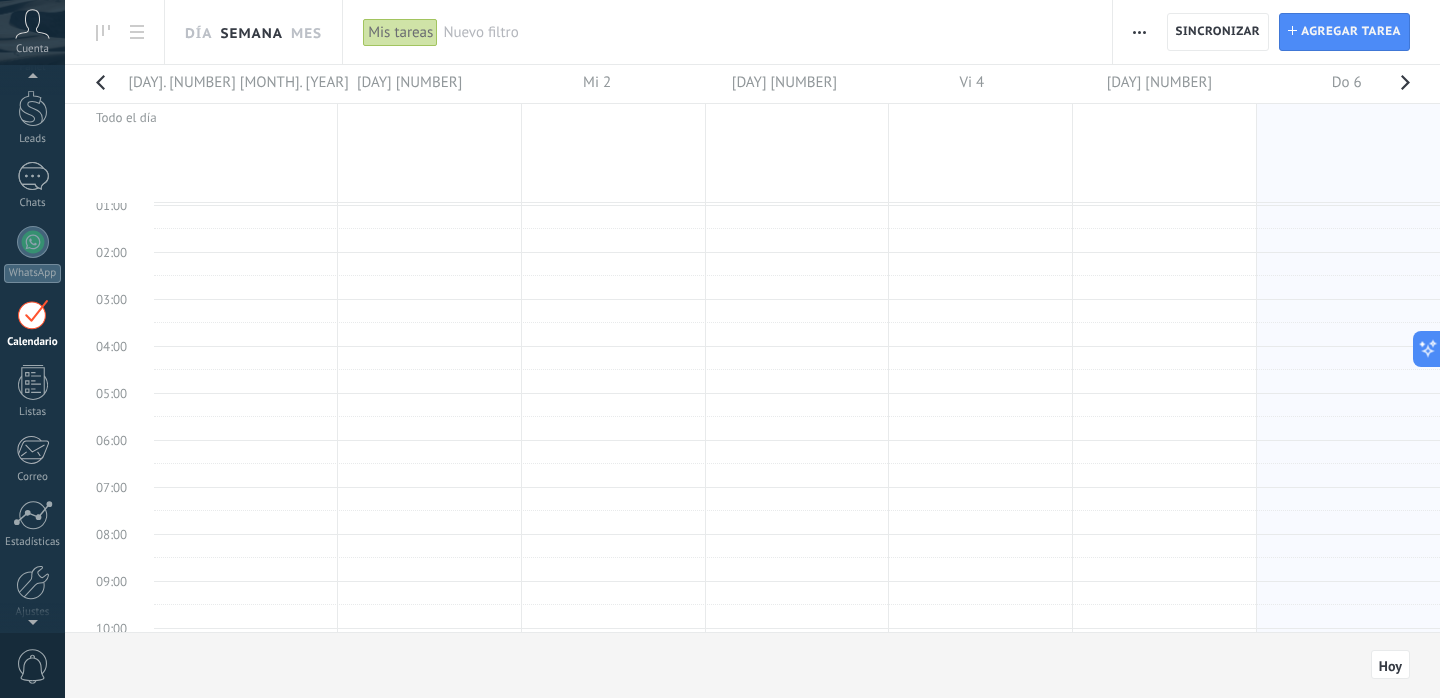 click at bounding box center (1405, 88) 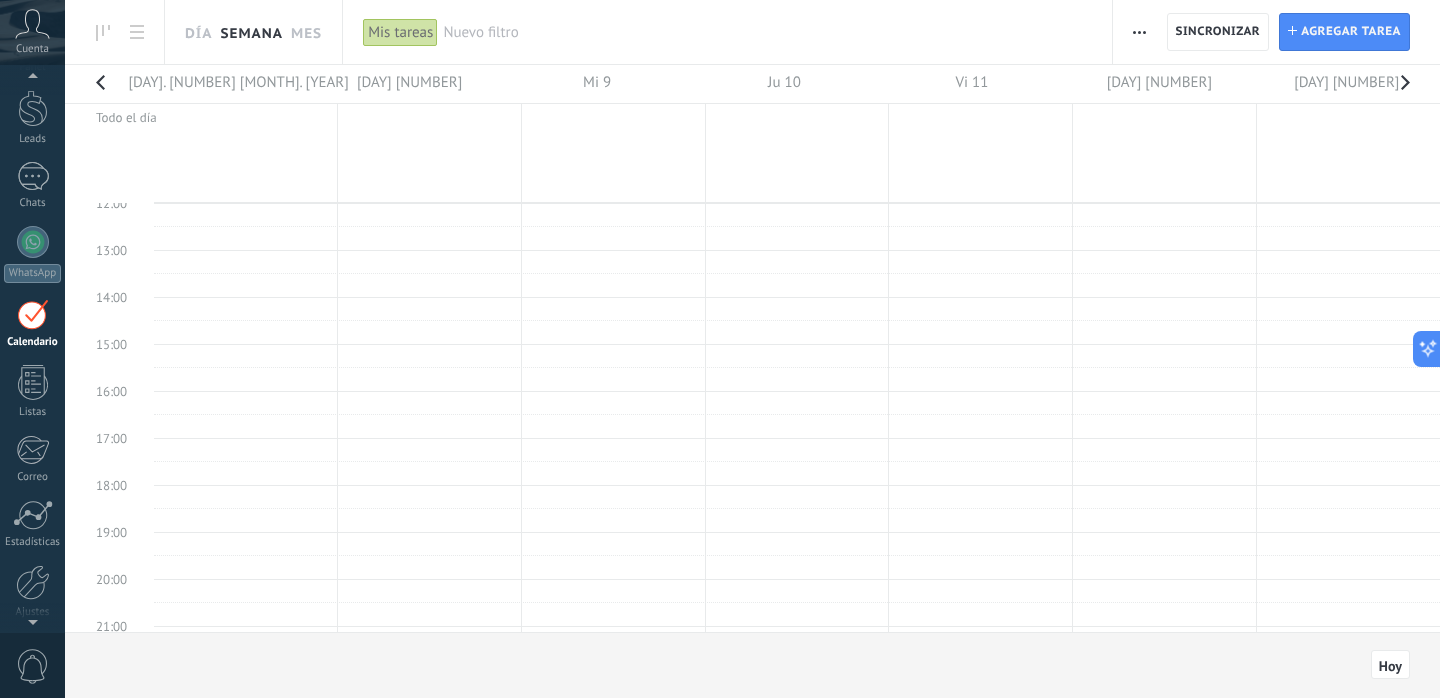 scroll, scrollTop: 697, scrollLeft: 0, axis: vertical 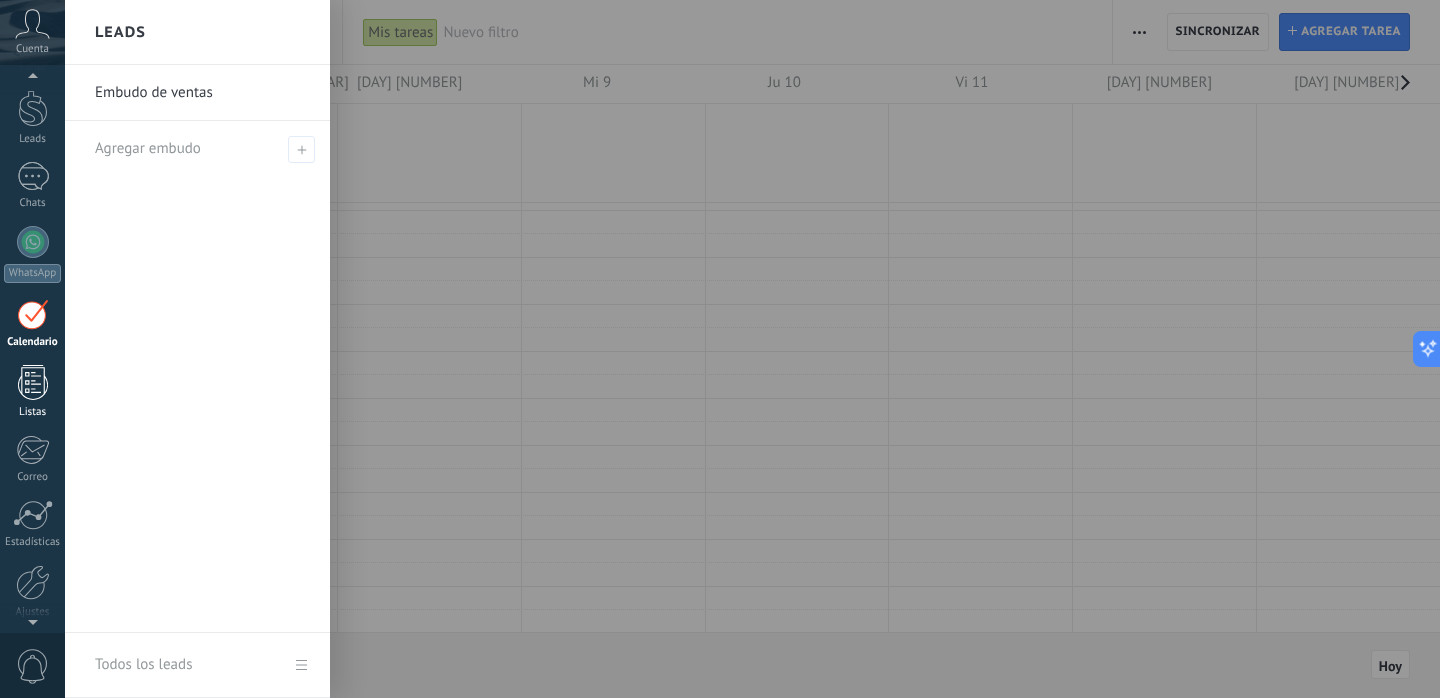 click at bounding box center [33, 382] 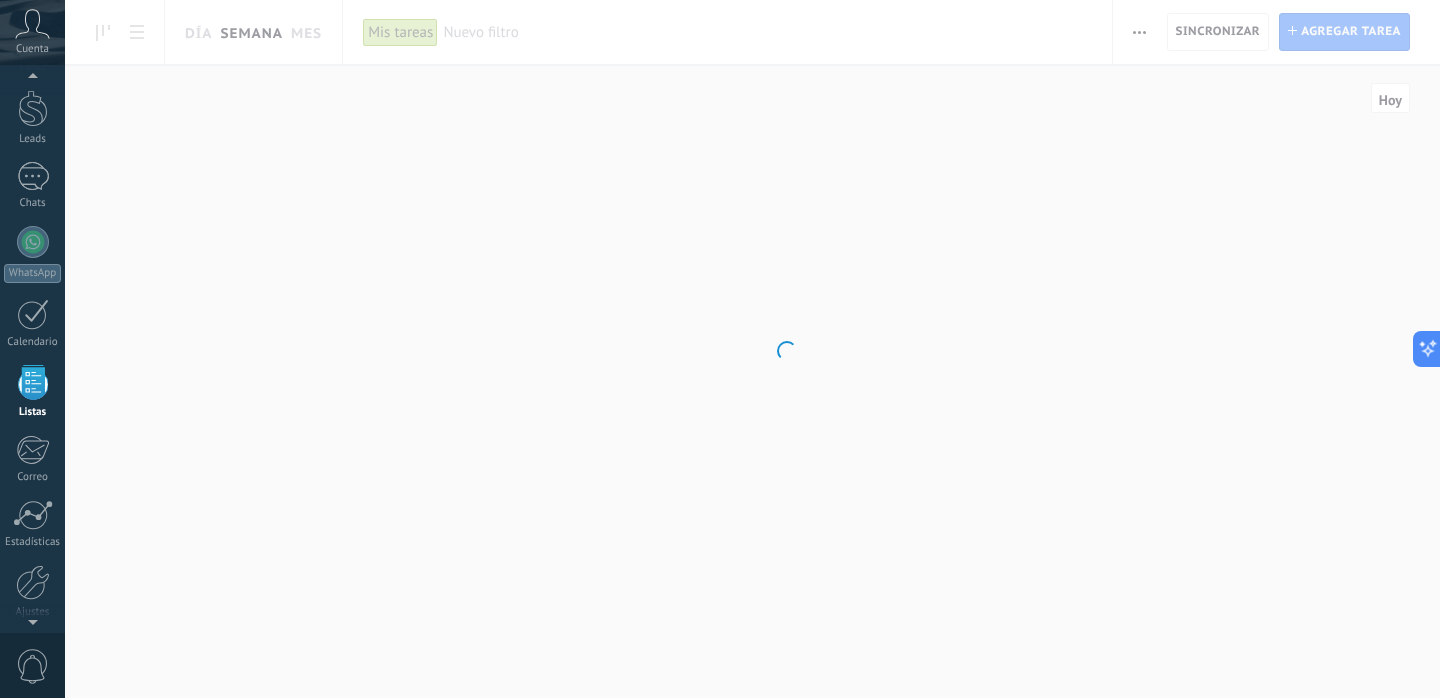 scroll, scrollTop: 124, scrollLeft: 0, axis: vertical 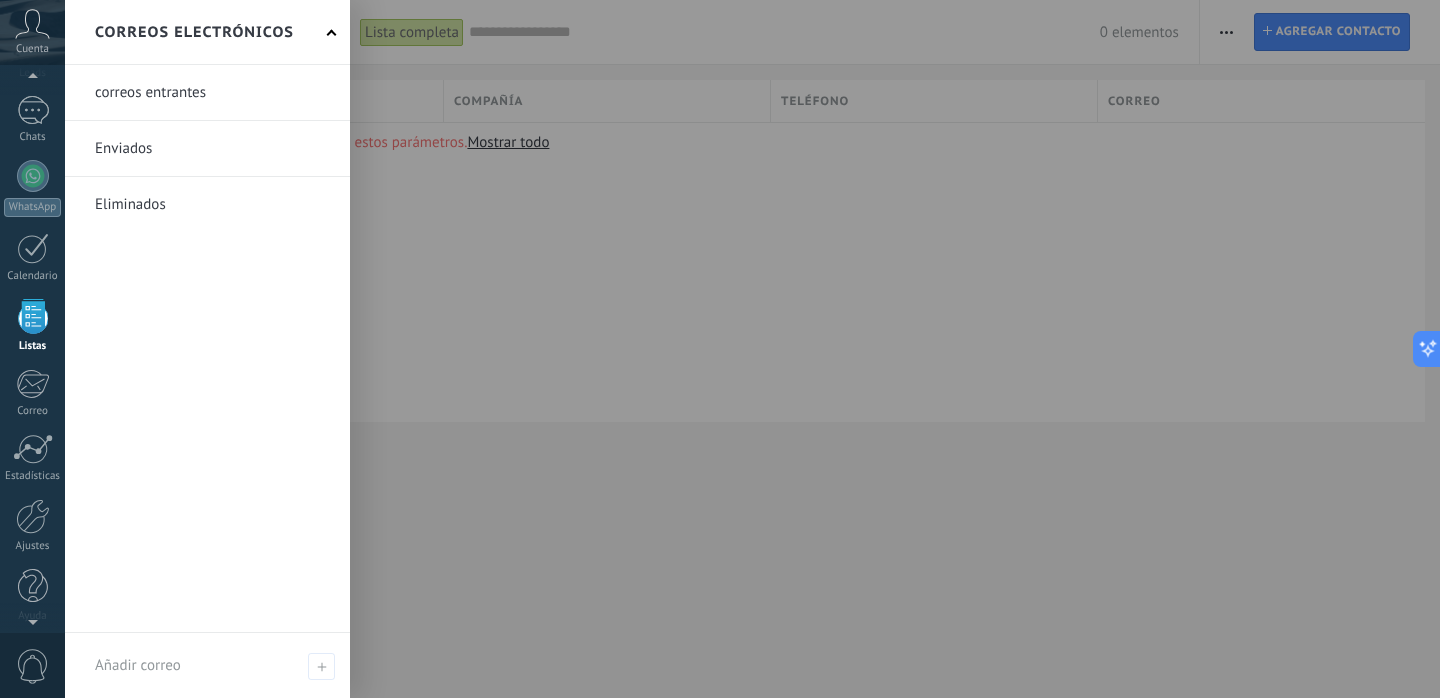 click at bounding box center [33, 316] 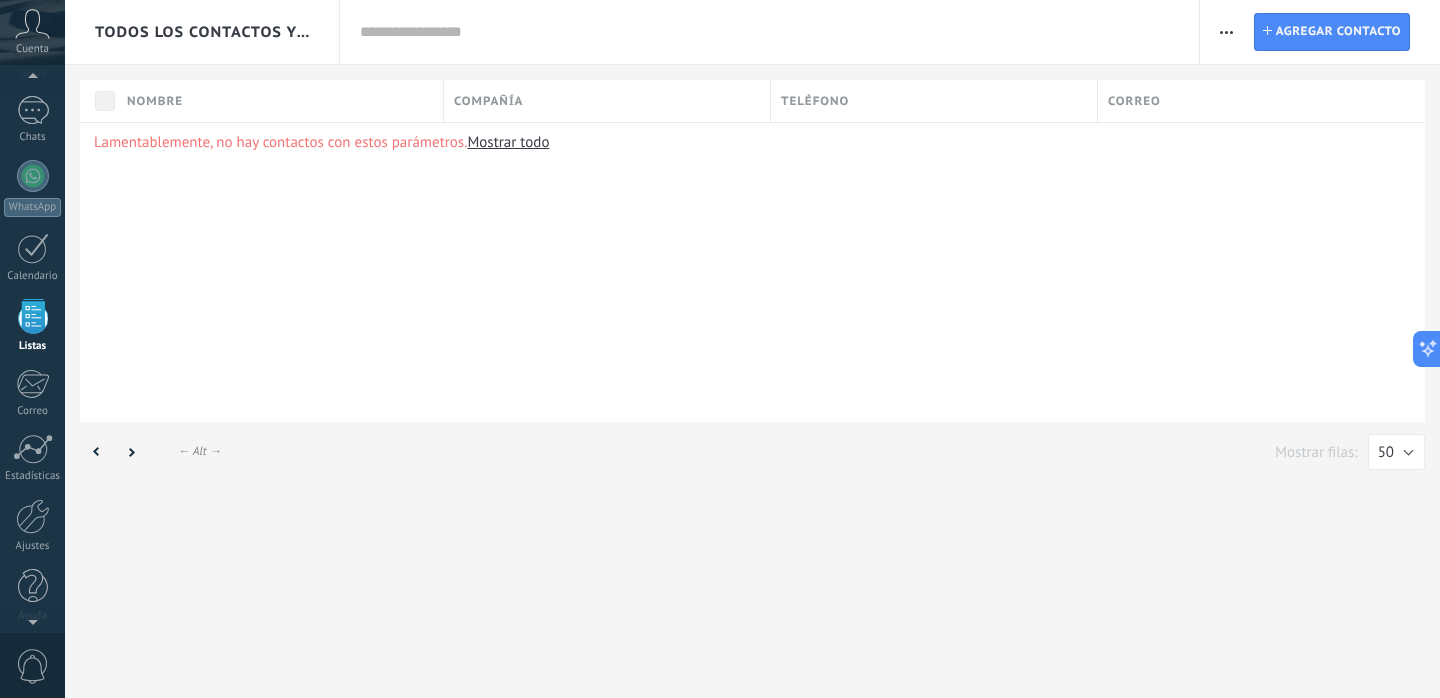 click at bounding box center [33, 316] 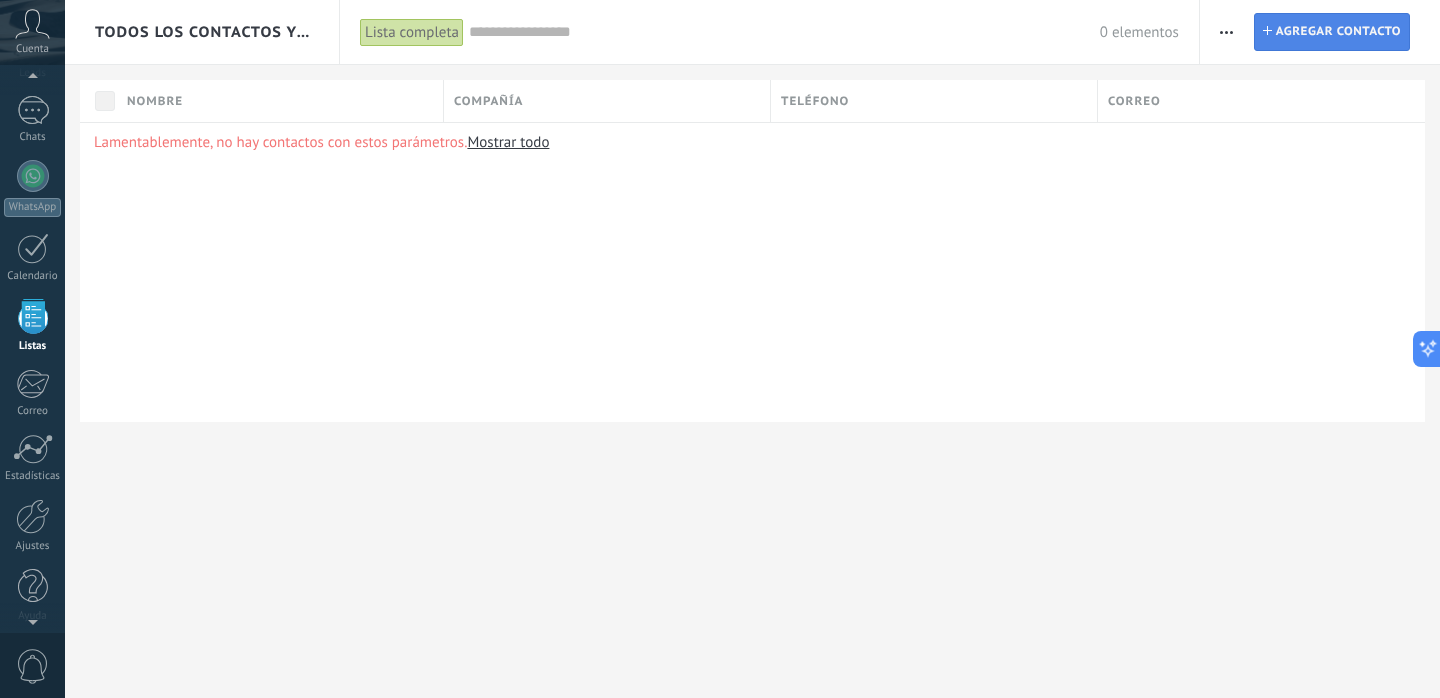 click on "Agregar contacto" at bounding box center (1338, 32) 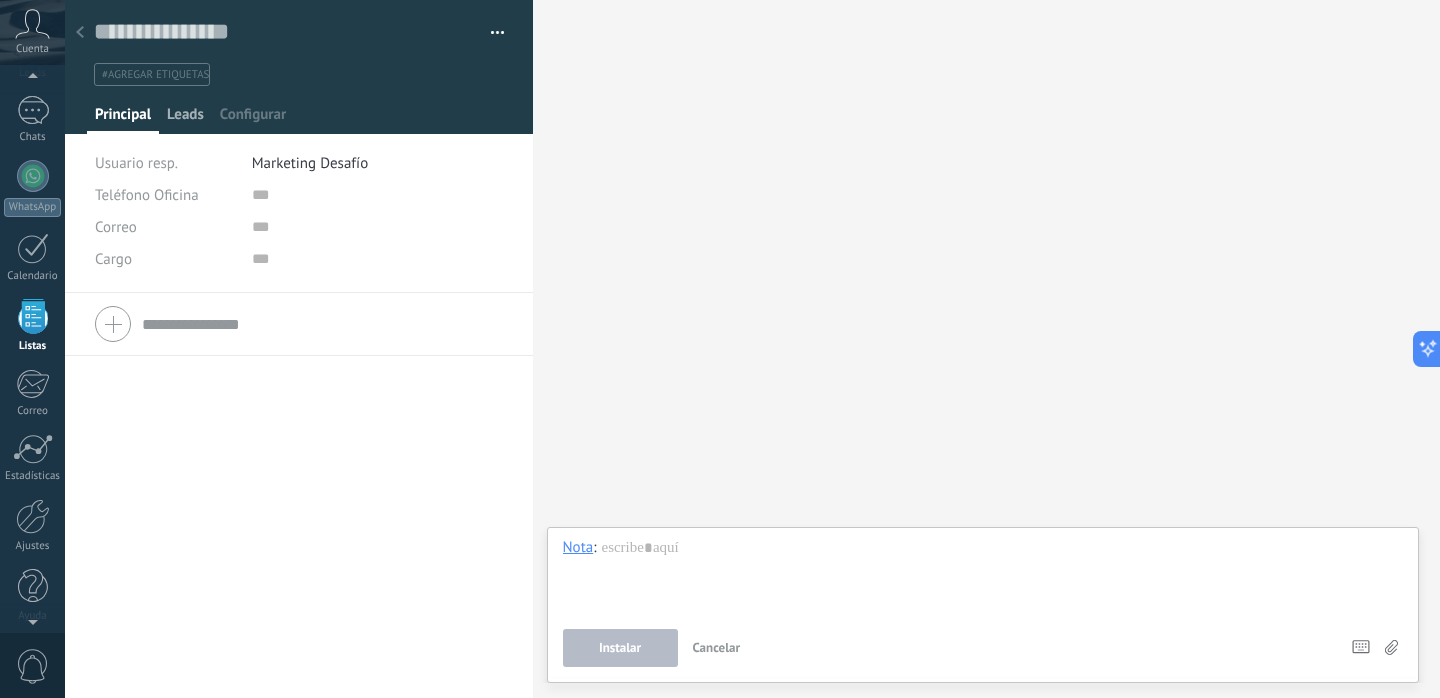 click on "Leads" at bounding box center [123, 119] 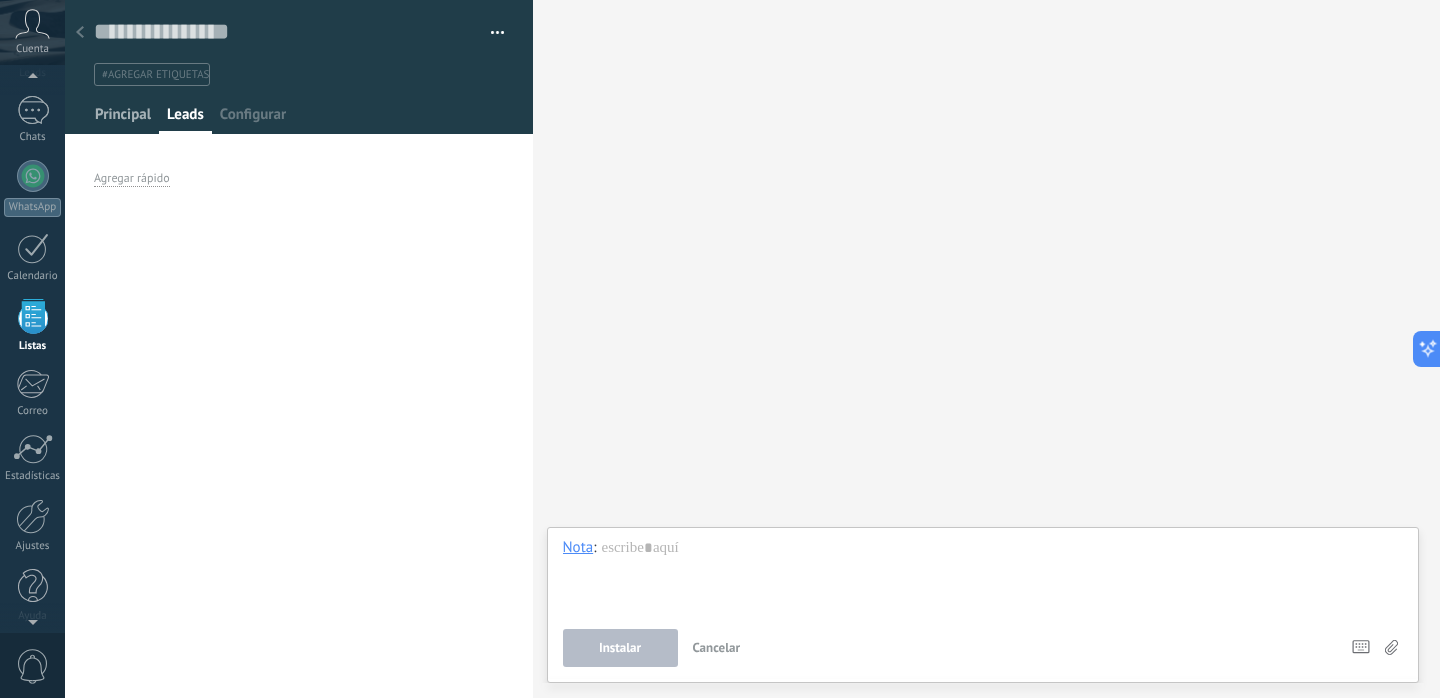 click on "Principal" at bounding box center (123, 119) 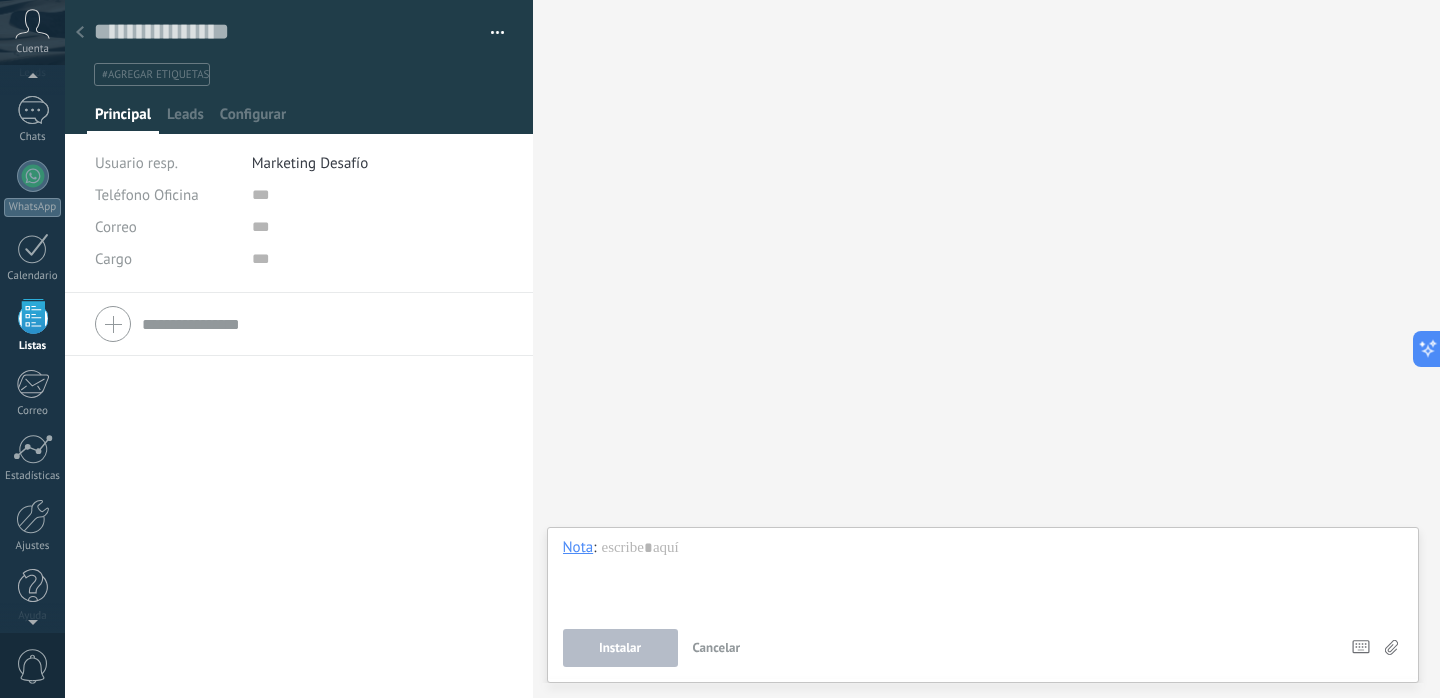 click on "Teléfono Oficina
Ofic. directo
Celular
Fax
Casa
Otro
Teléfono Oficina" at bounding box center (166, 195) 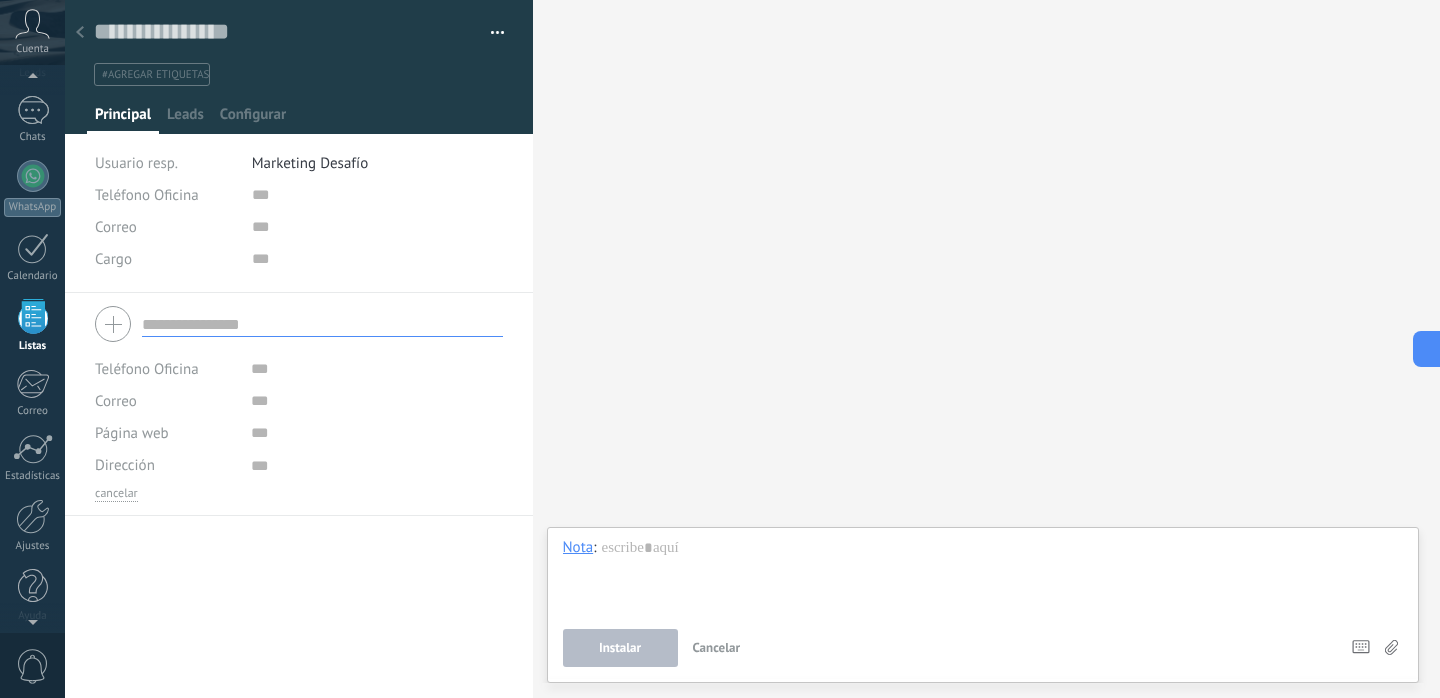click at bounding box center [322, 324] 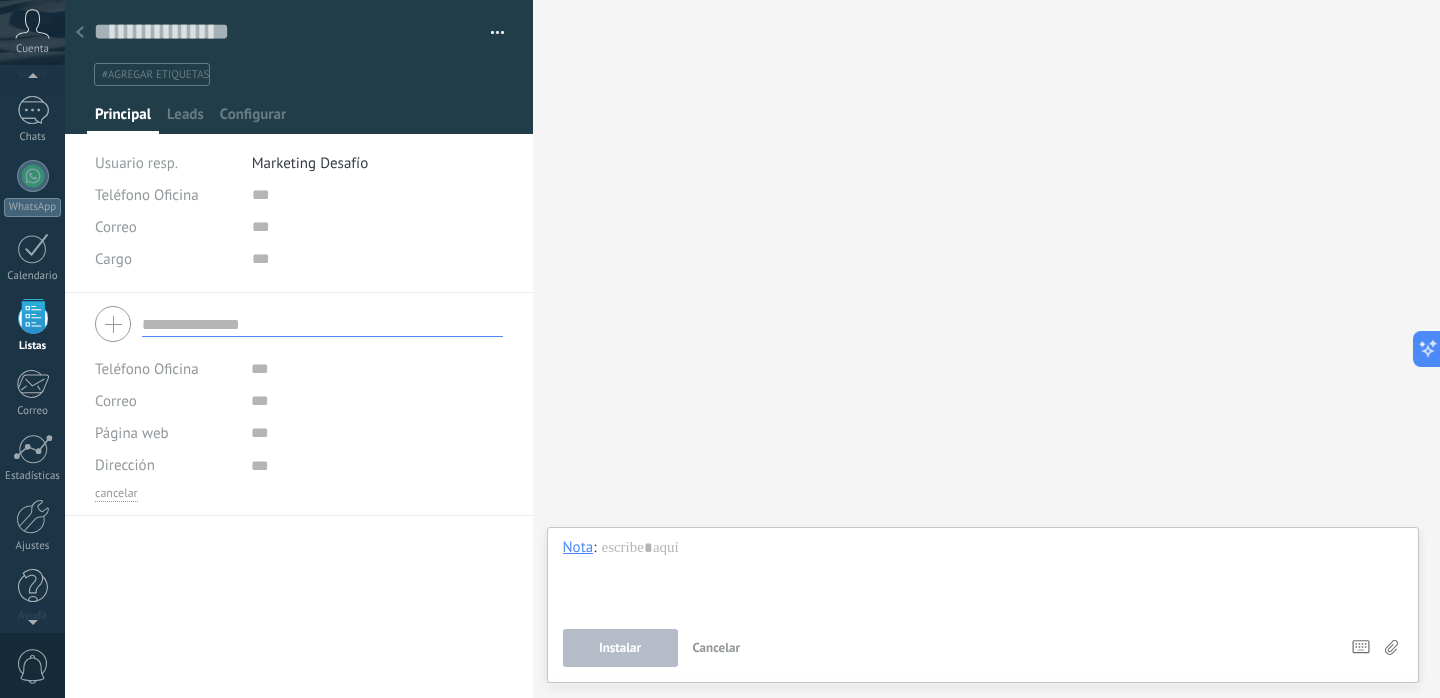 click at bounding box center (322, 324) 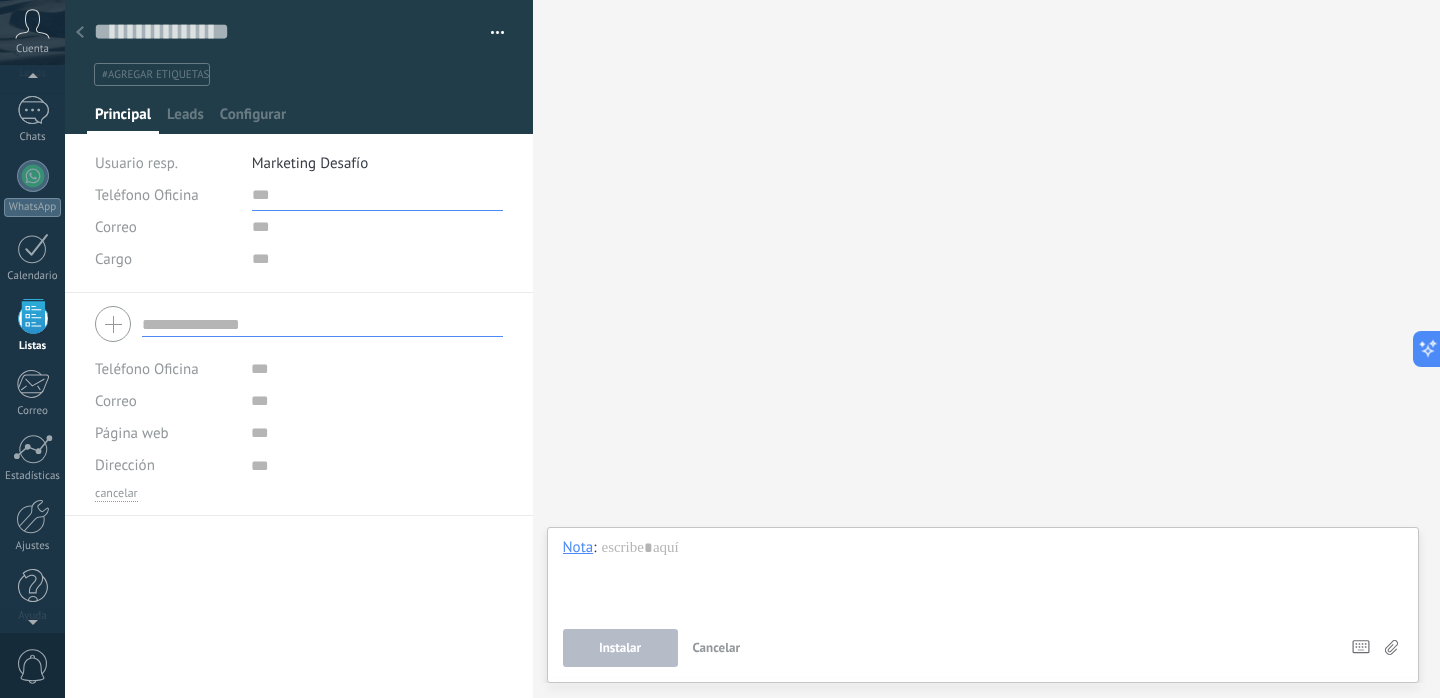 click at bounding box center [378, 195] 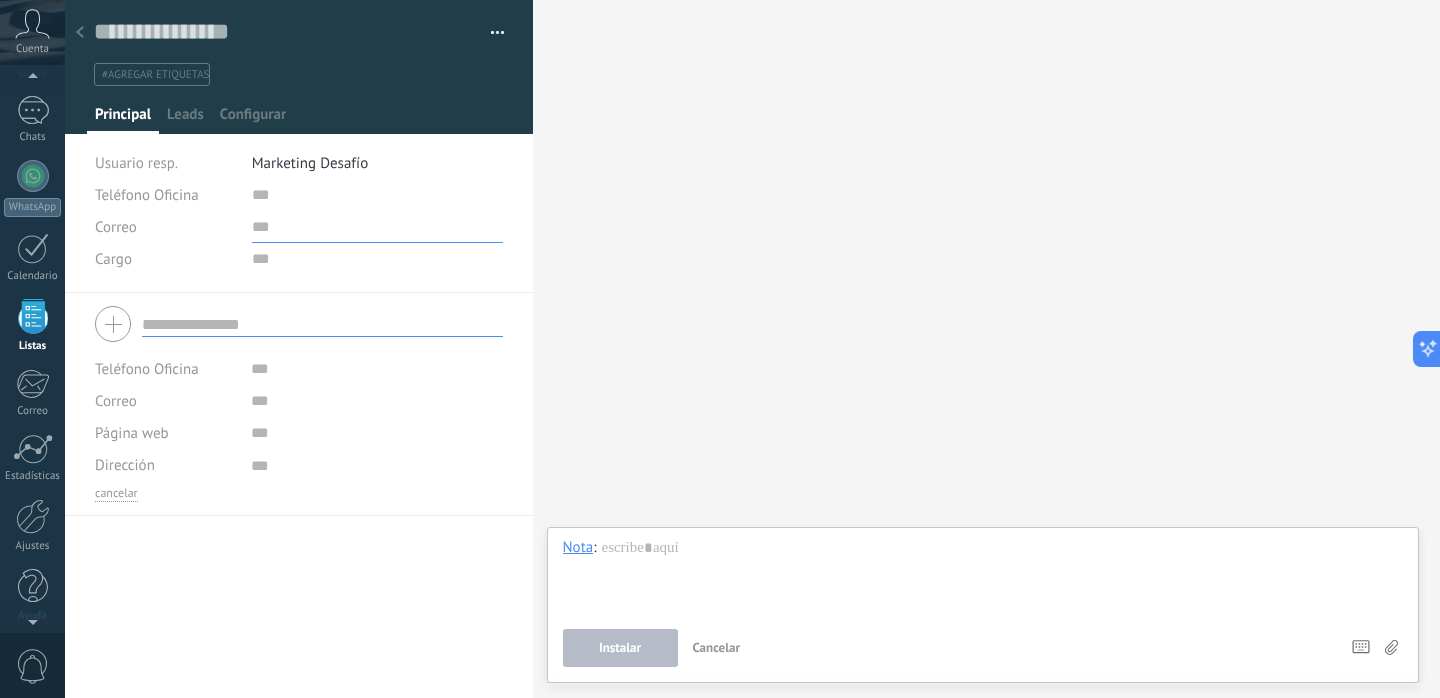 click at bounding box center [378, 227] 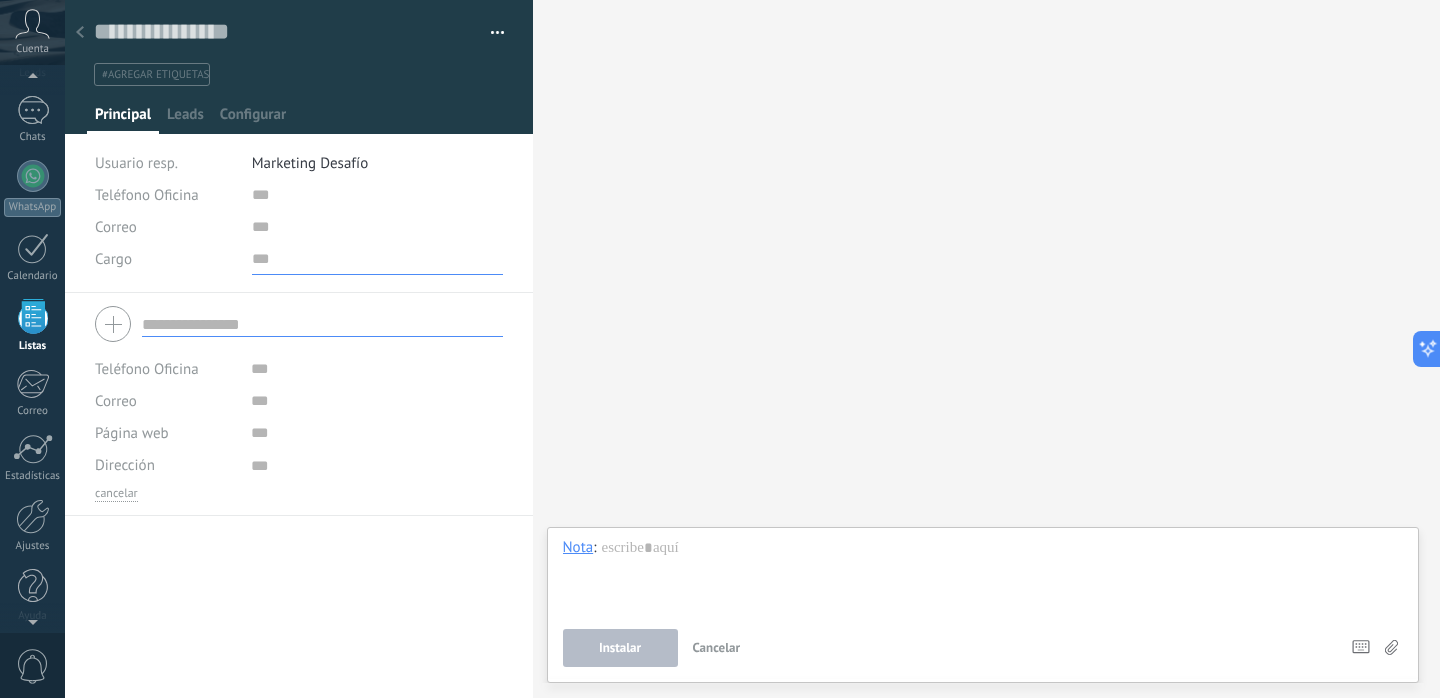 click at bounding box center [378, 259] 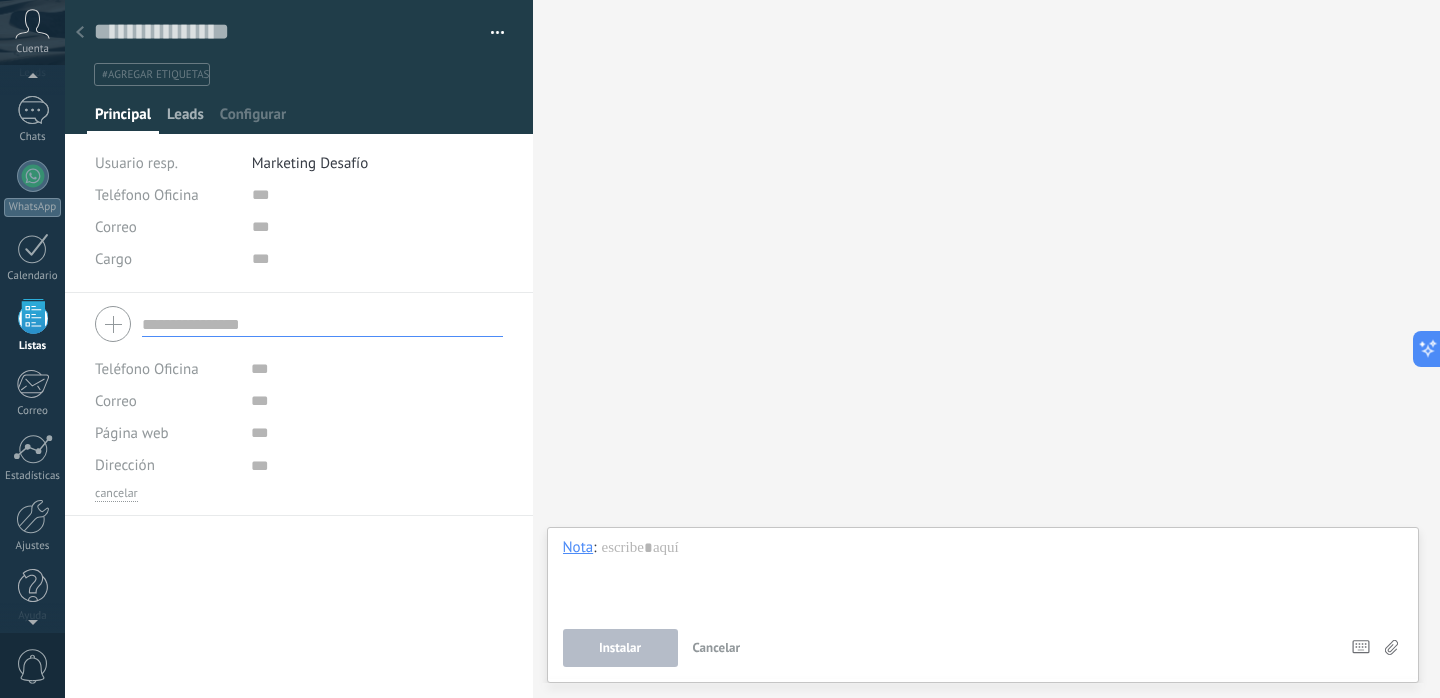 click on "Leads" at bounding box center [123, 119] 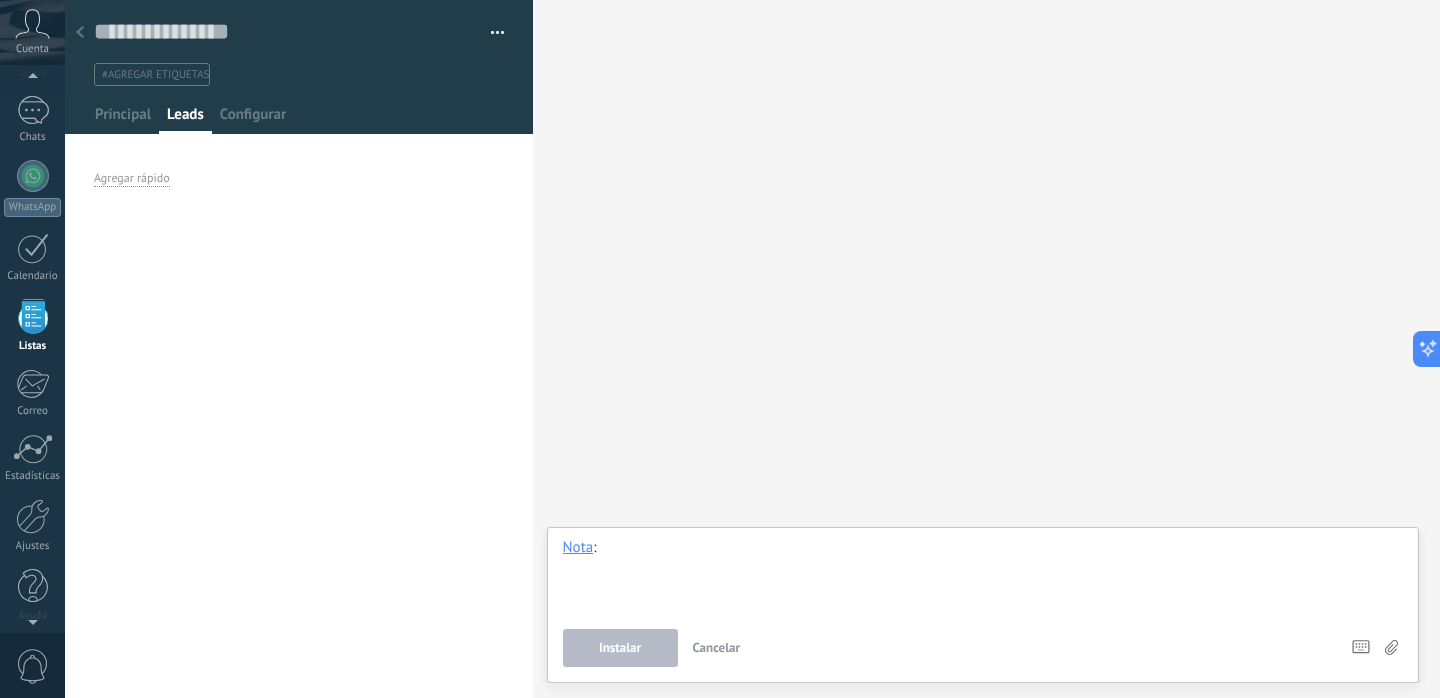 click at bounding box center (983, 576) 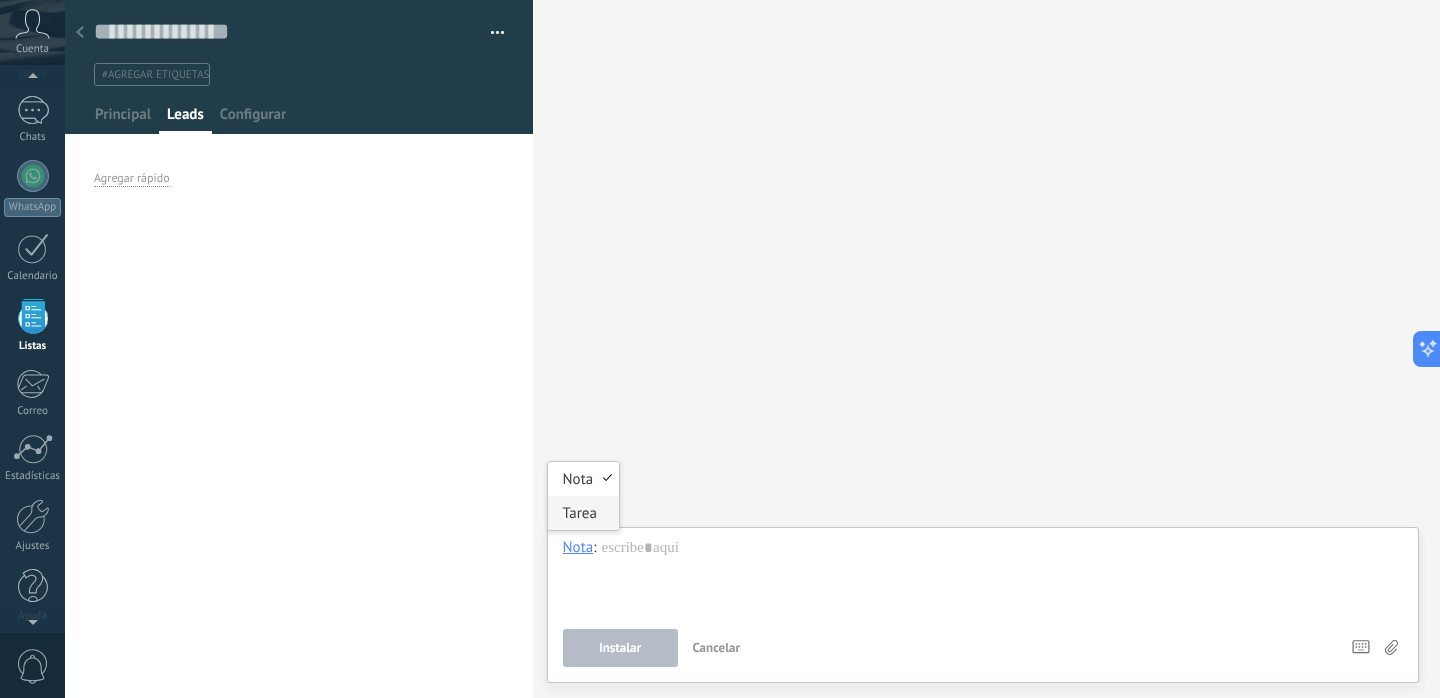 click on "Tarea" at bounding box center (583, 513) 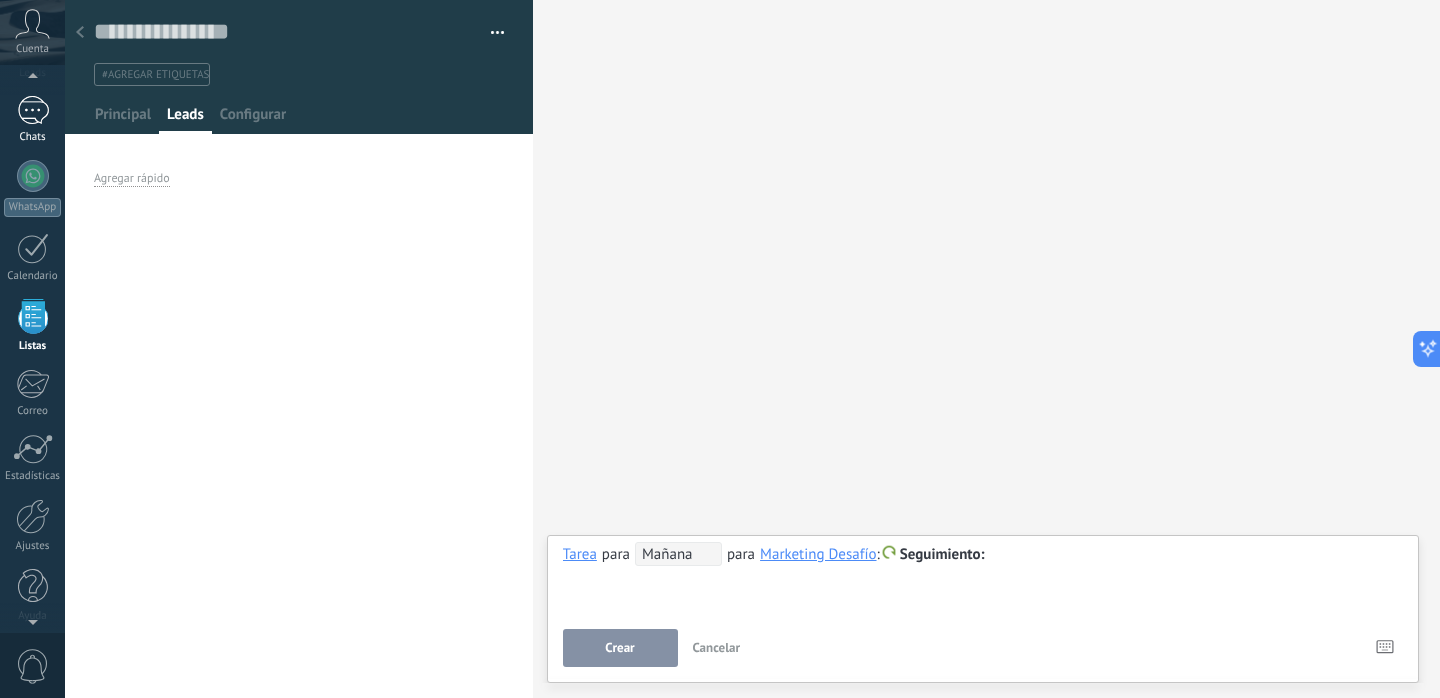 click at bounding box center (33, 110) 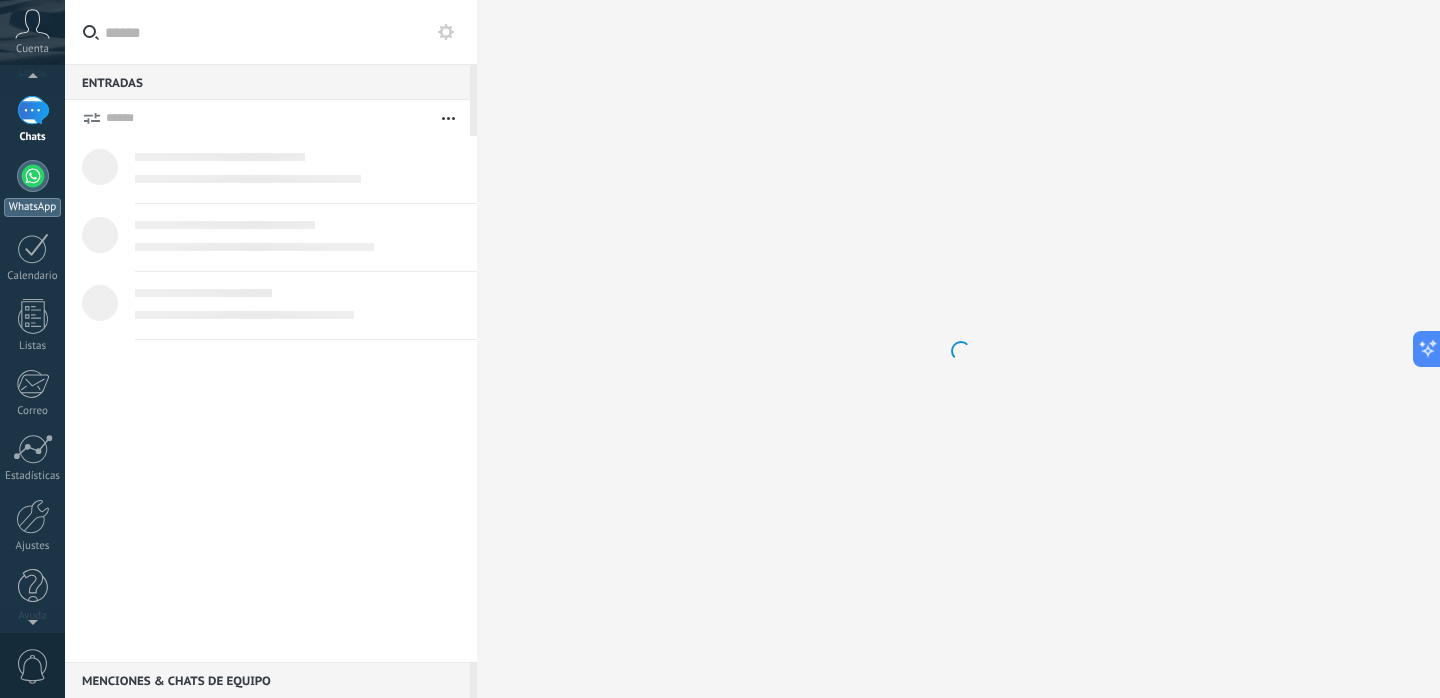 scroll, scrollTop: 0, scrollLeft: 0, axis: both 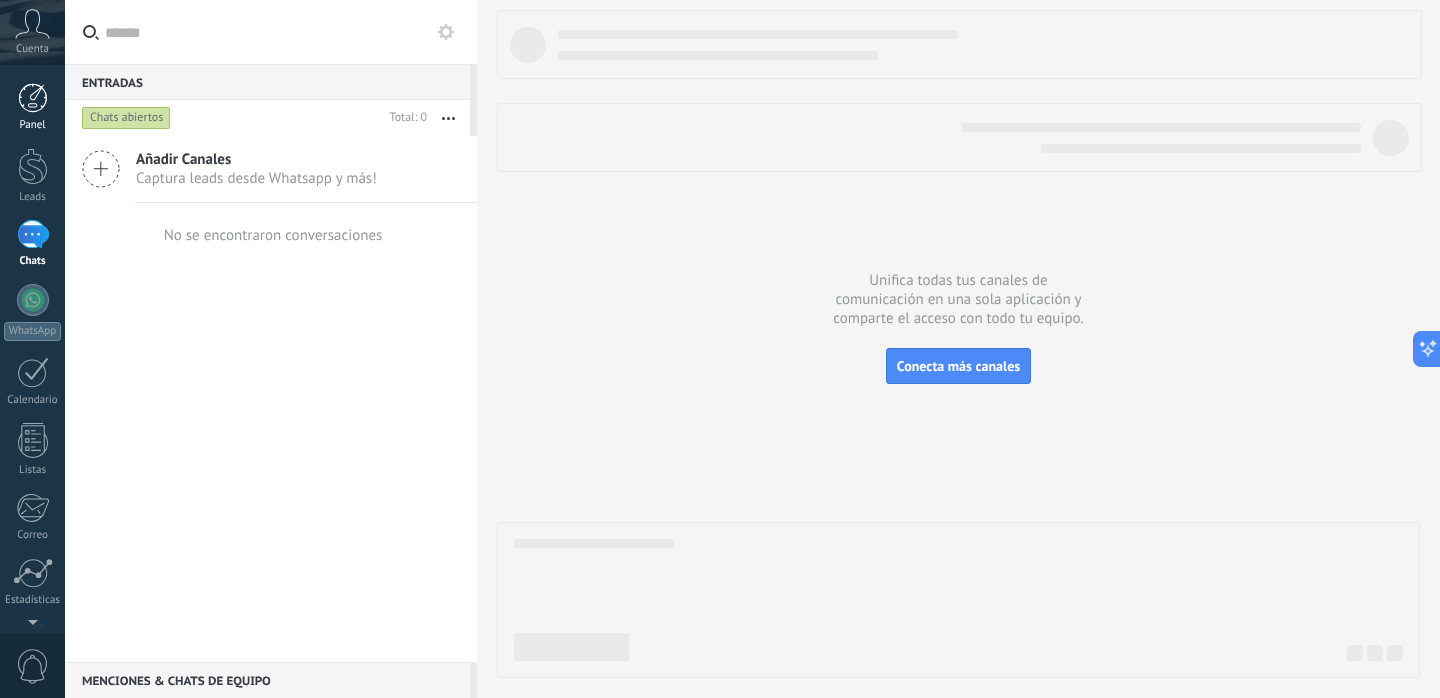 click at bounding box center [33, 98] 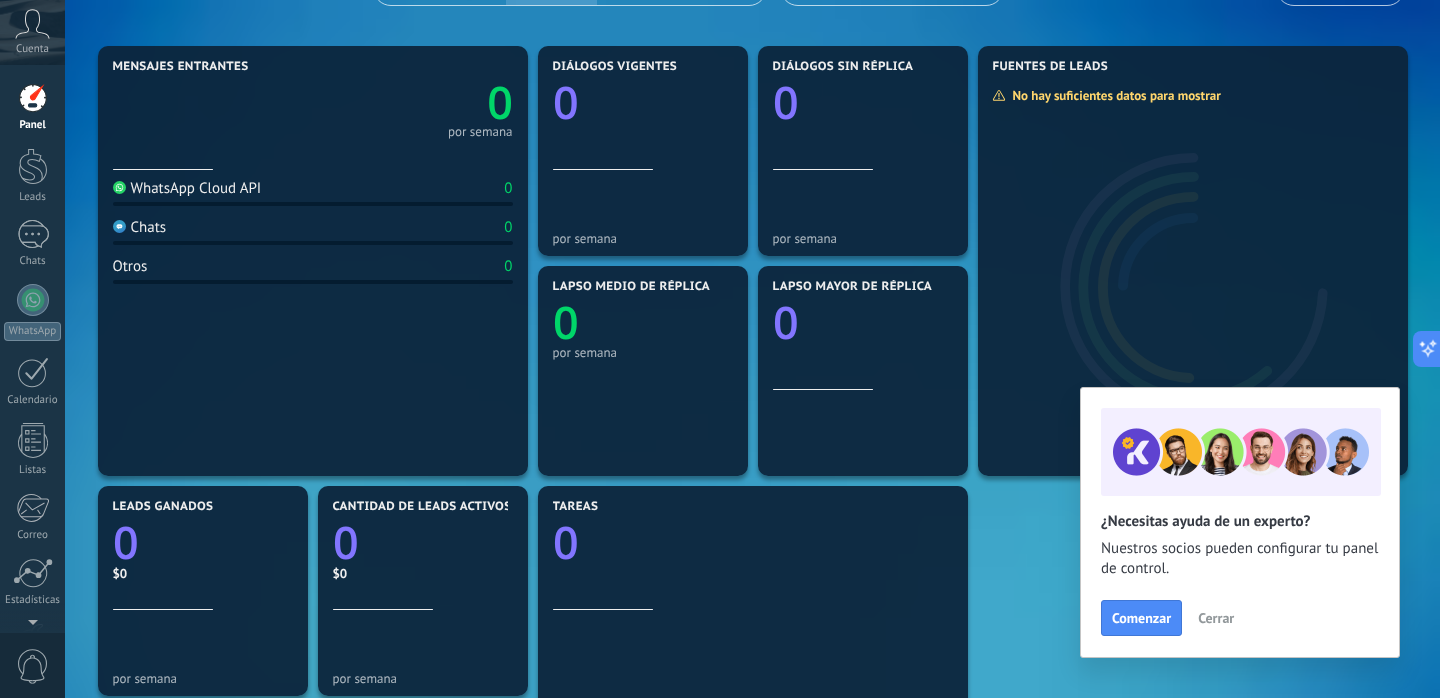 scroll, scrollTop: 46, scrollLeft: 0, axis: vertical 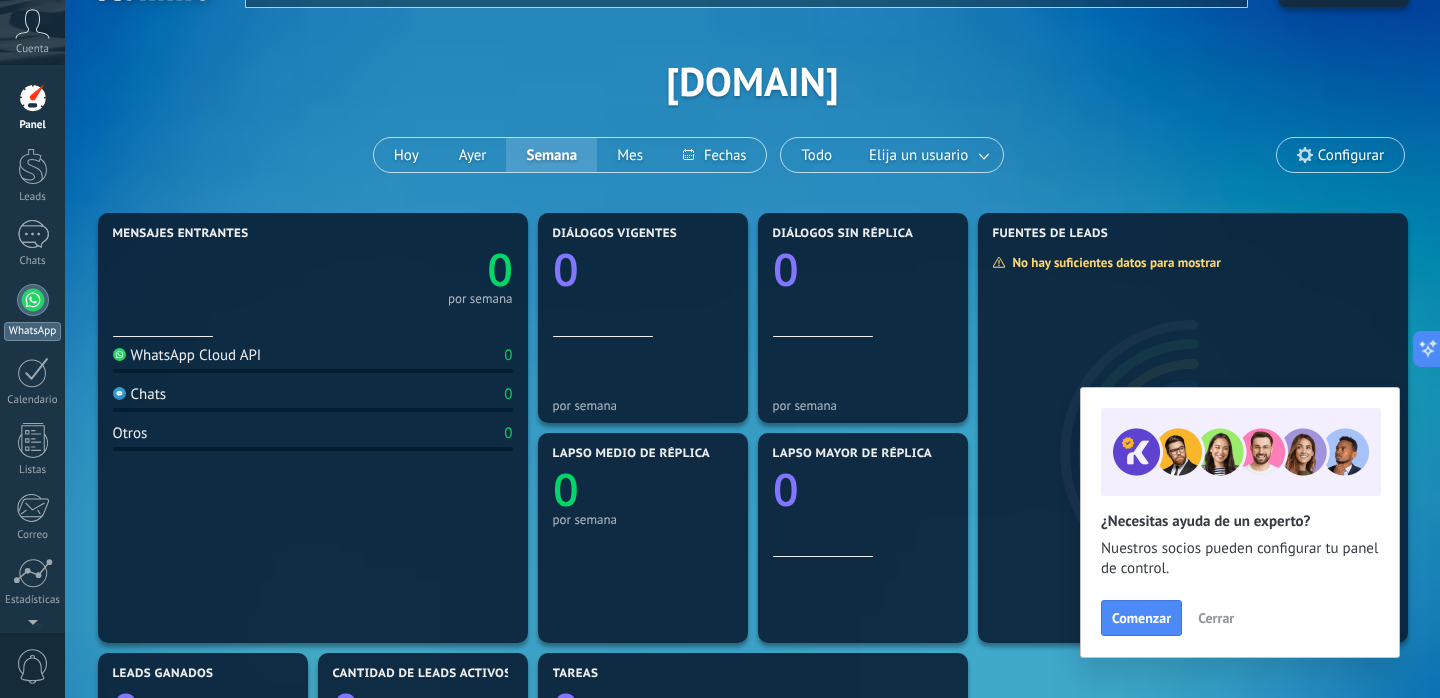 click on "WhatsApp" at bounding box center (32, 312) 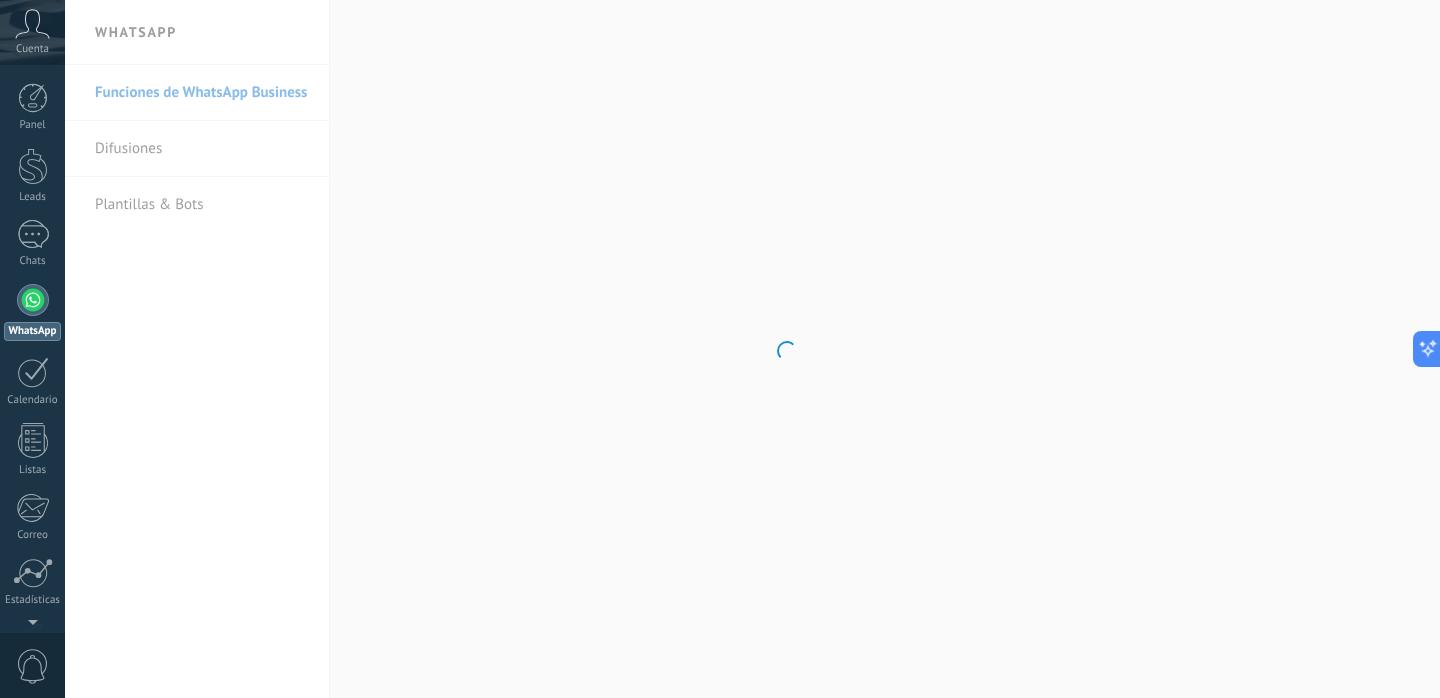 scroll, scrollTop: 0, scrollLeft: 0, axis: both 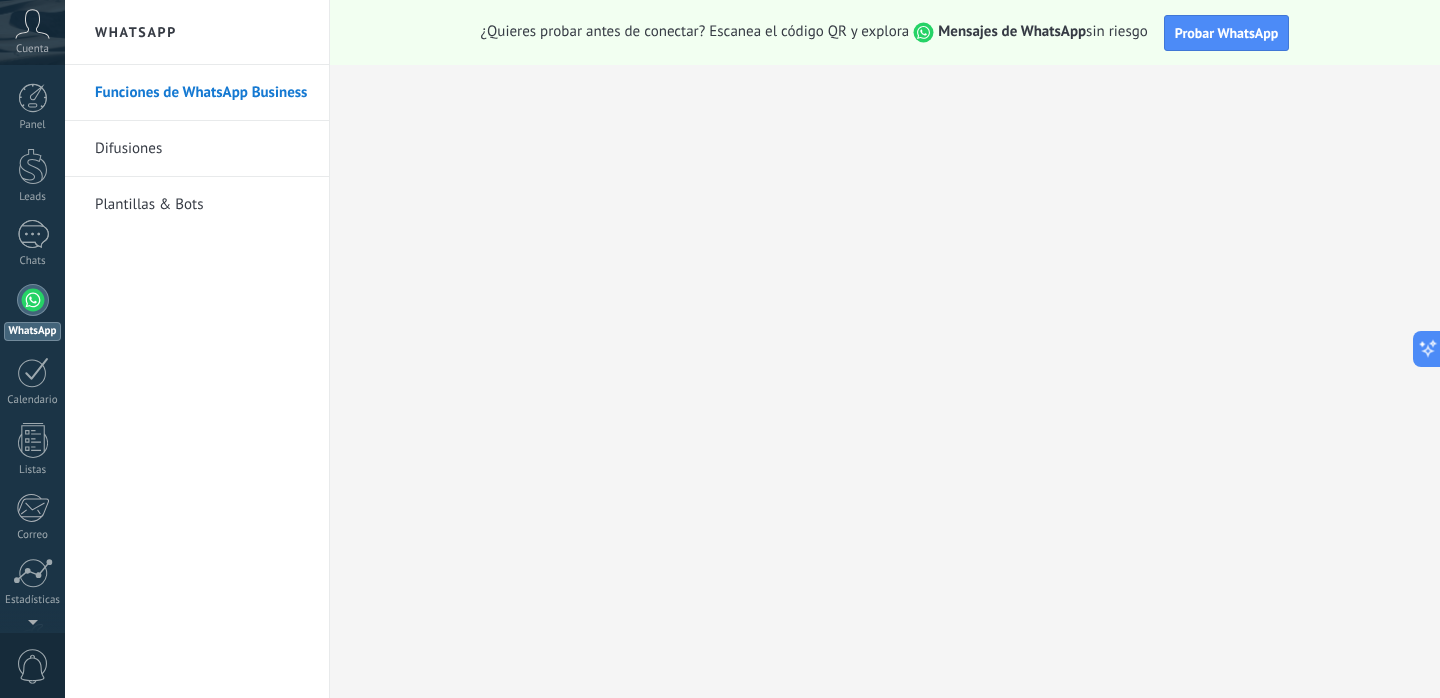 click on "Difusiones" at bounding box center (202, 149) 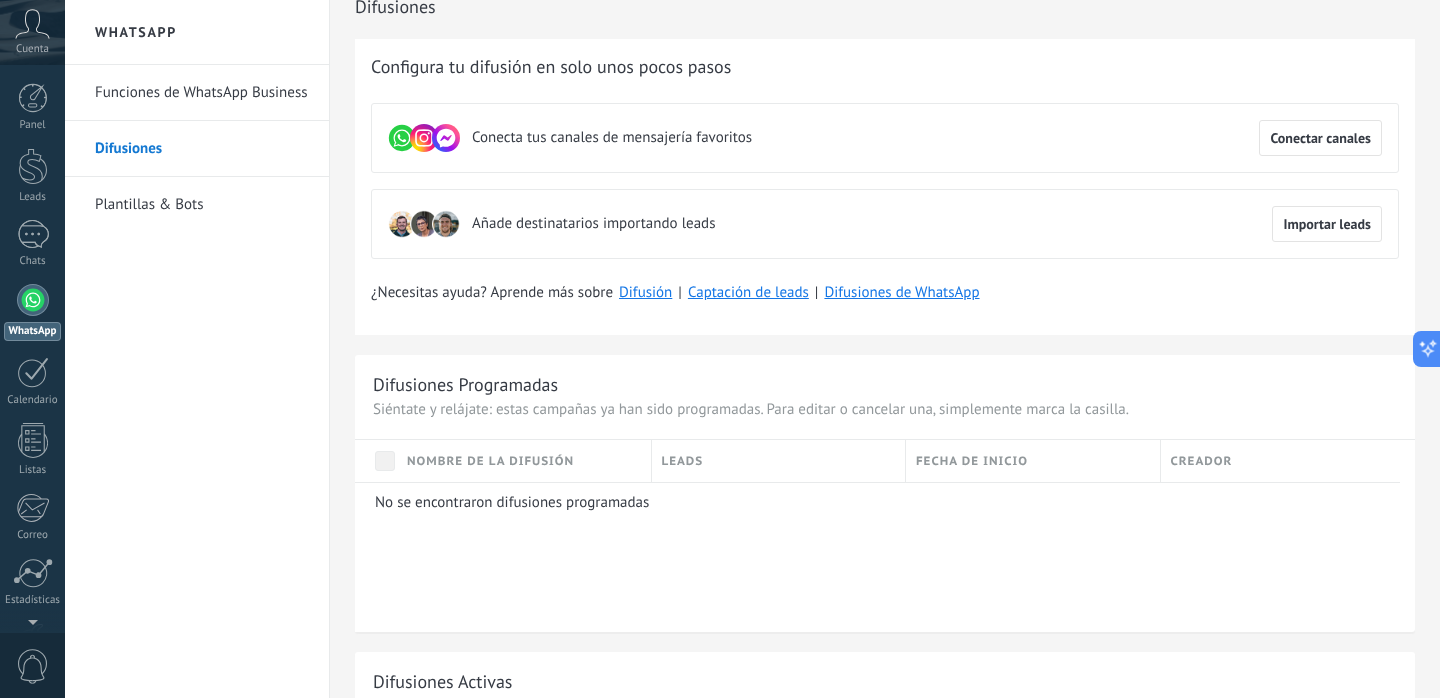 scroll, scrollTop: 28, scrollLeft: 0, axis: vertical 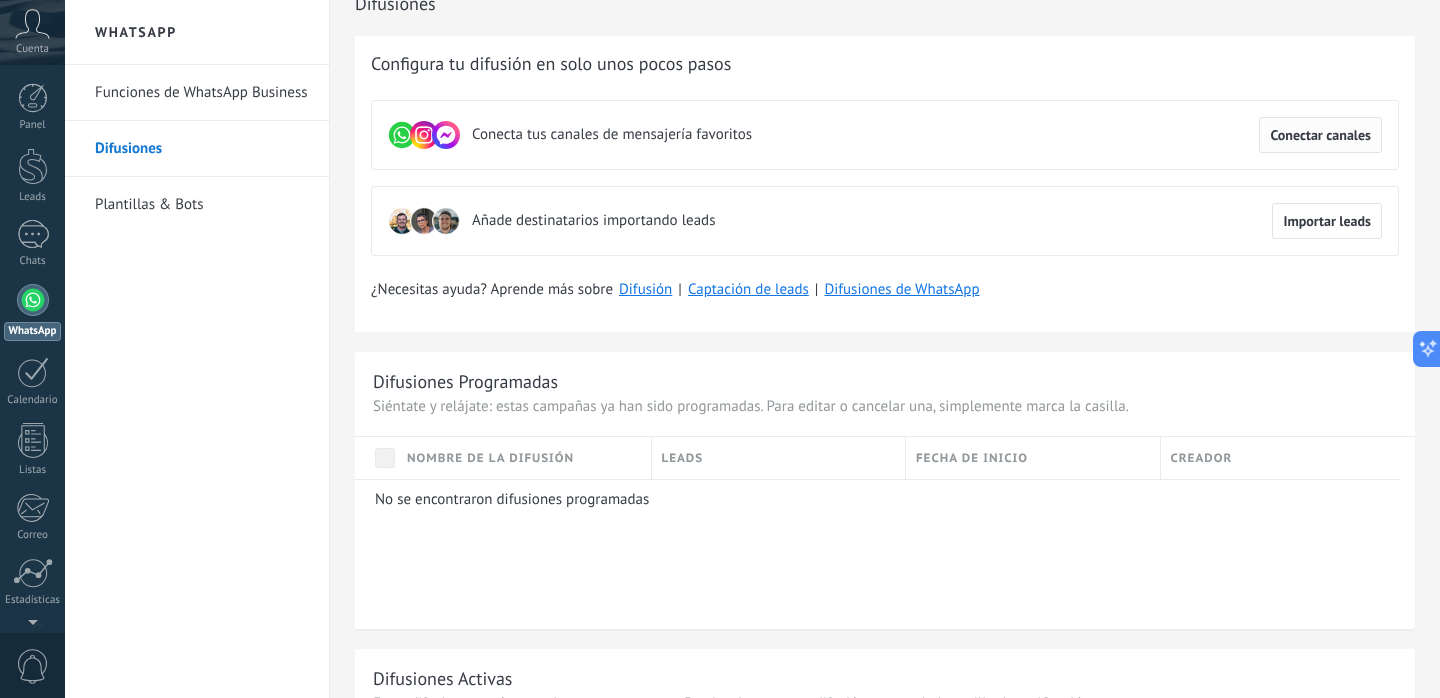 click on "Conectar canales" at bounding box center (1320, 135) 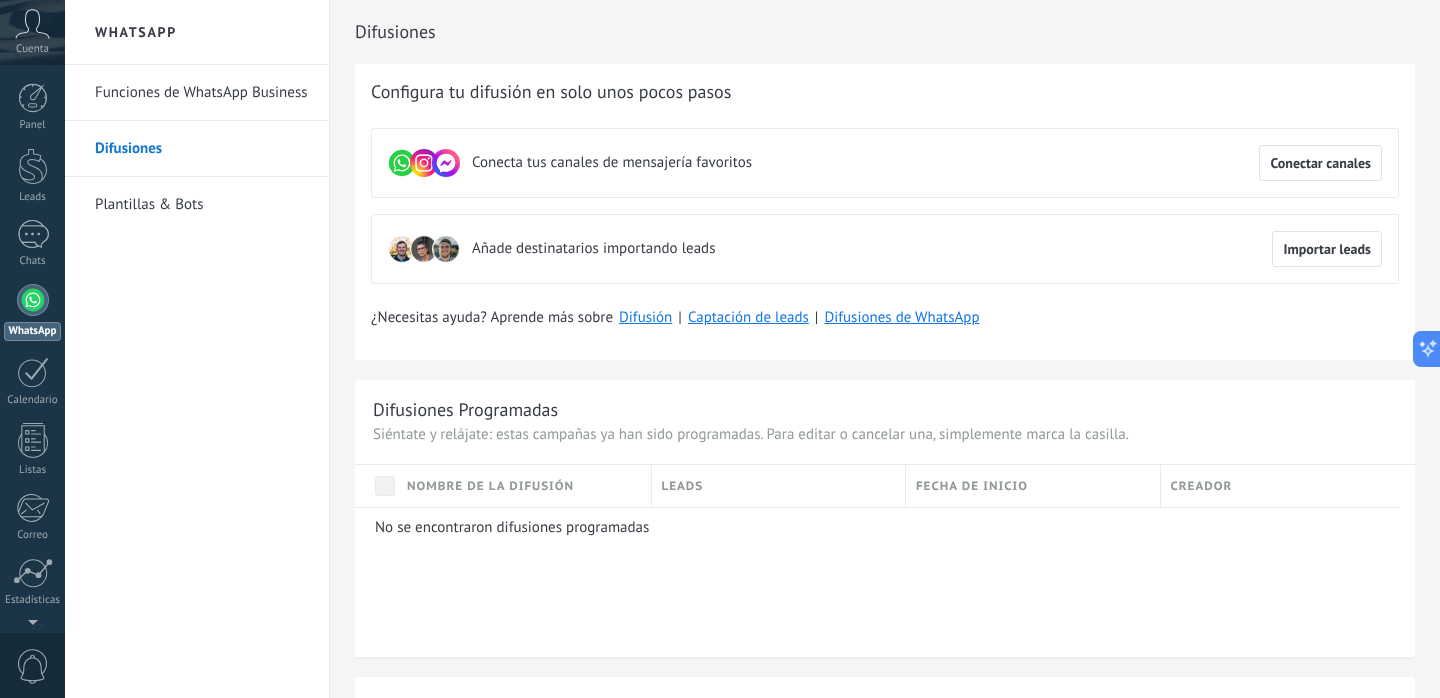 click on "Plantillas & Bots" at bounding box center [202, 205] 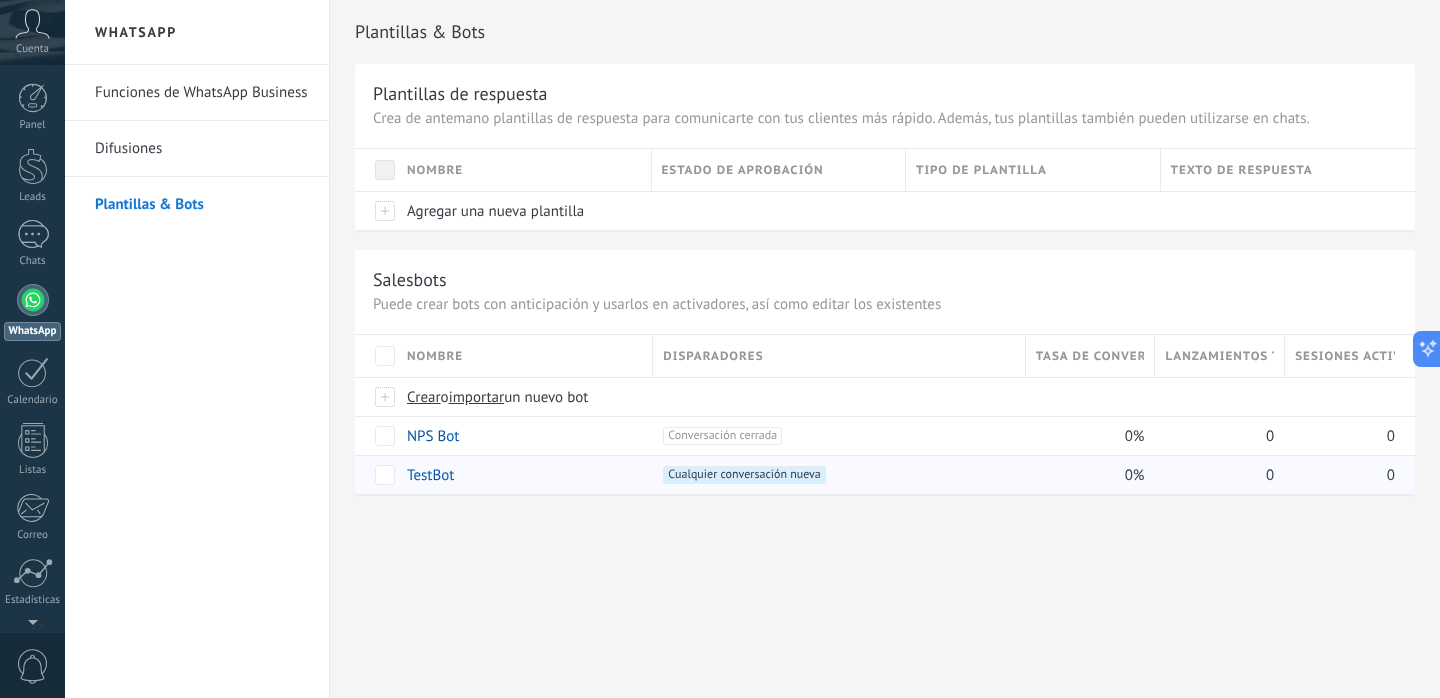 click on "TestBot" at bounding box center (430, 475) 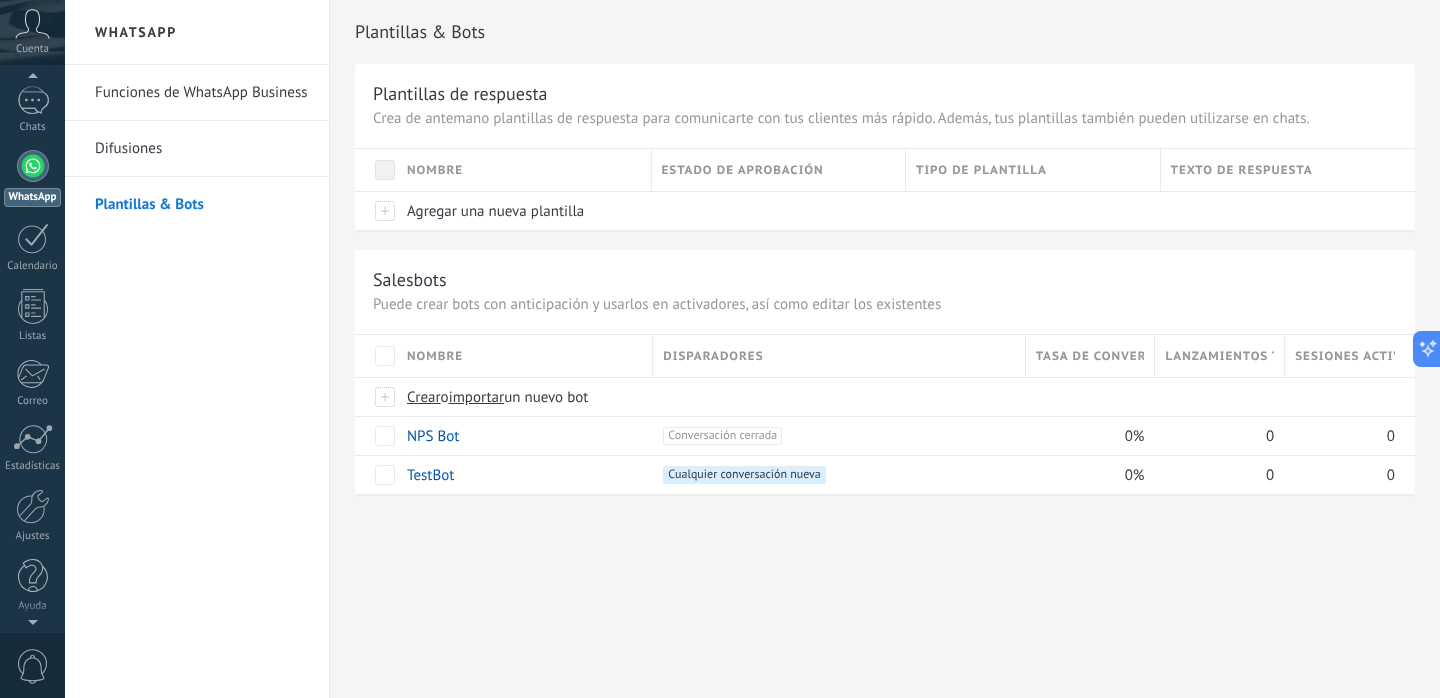 scroll, scrollTop: 0, scrollLeft: 0, axis: both 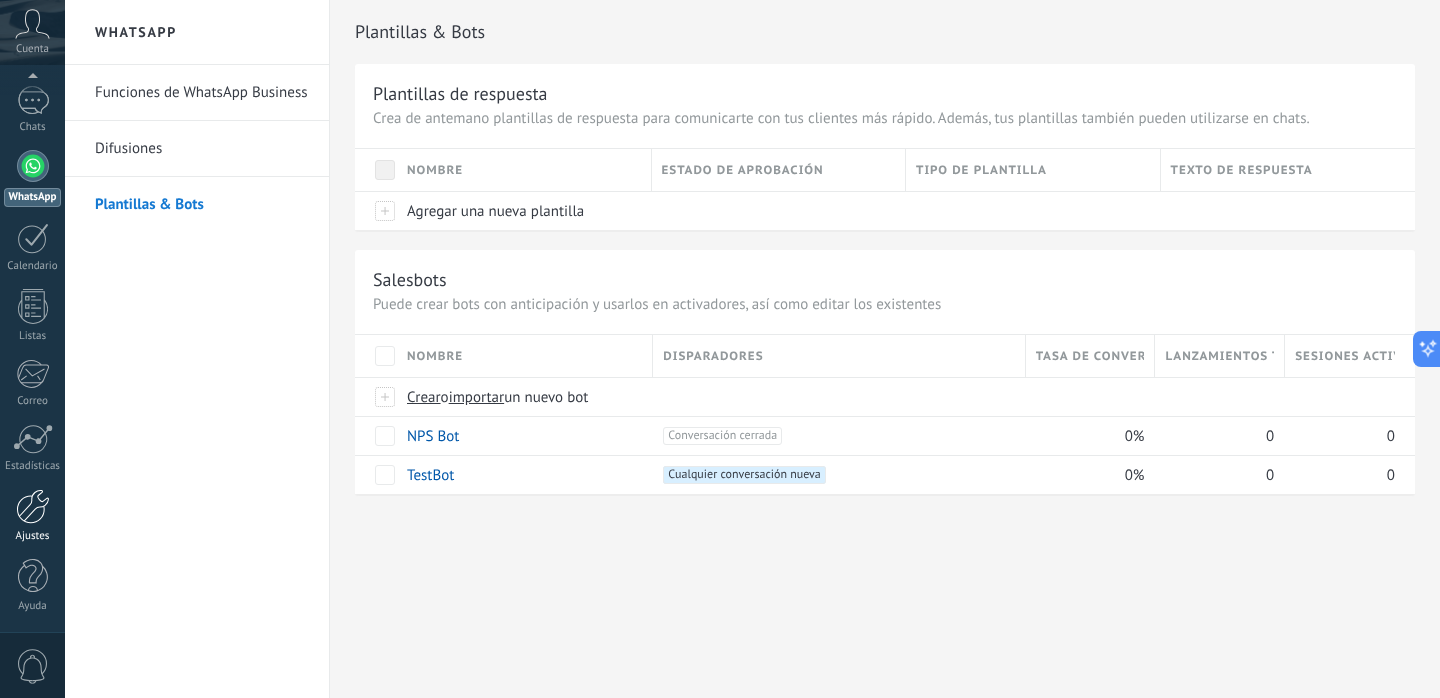 click at bounding box center [33, 506] 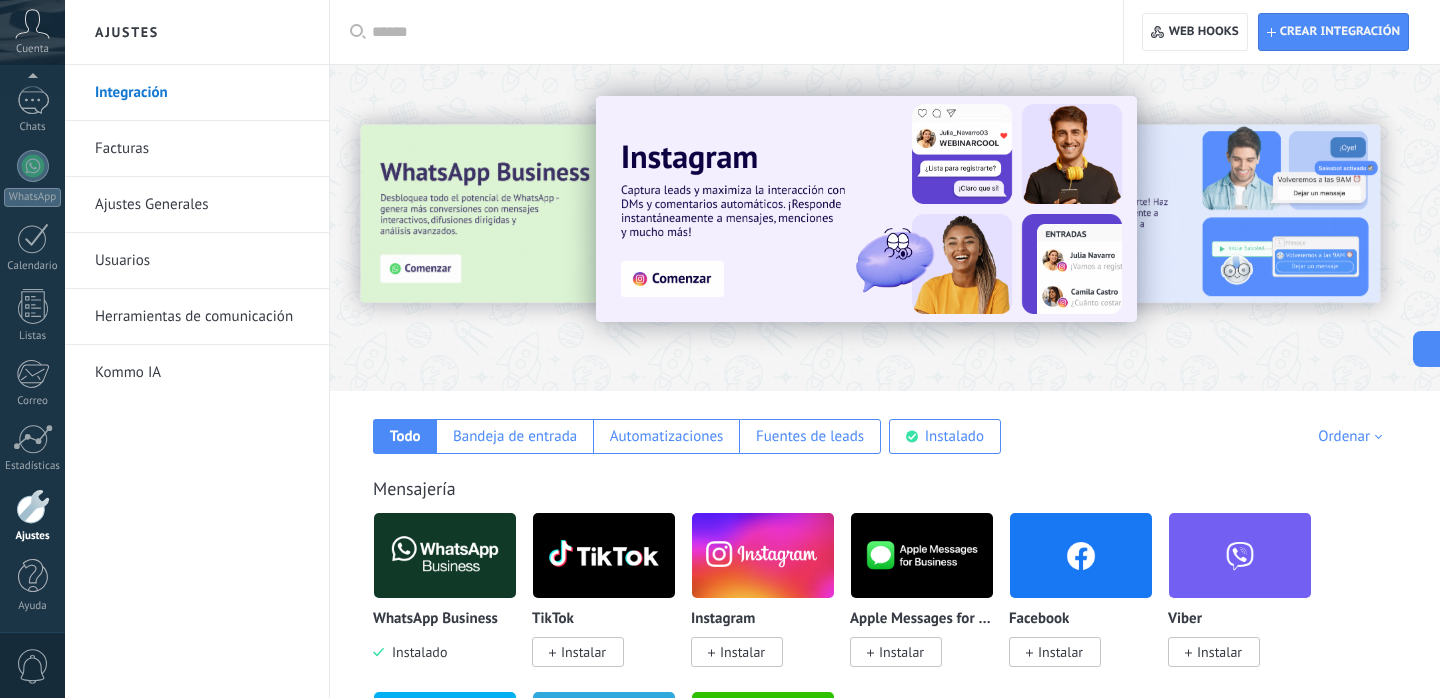 scroll, scrollTop: 25, scrollLeft: 0, axis: vertical 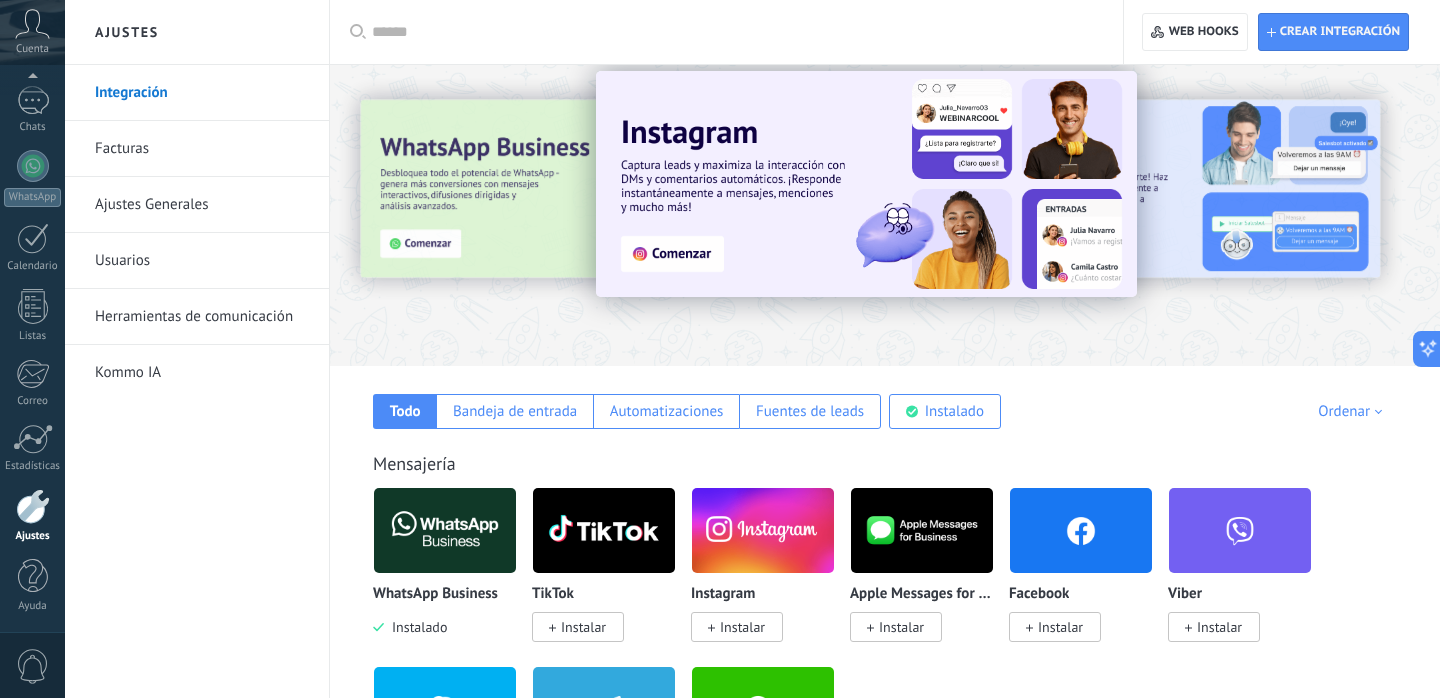 click on "Ajustes Generales" at bounding box center [202, 205] 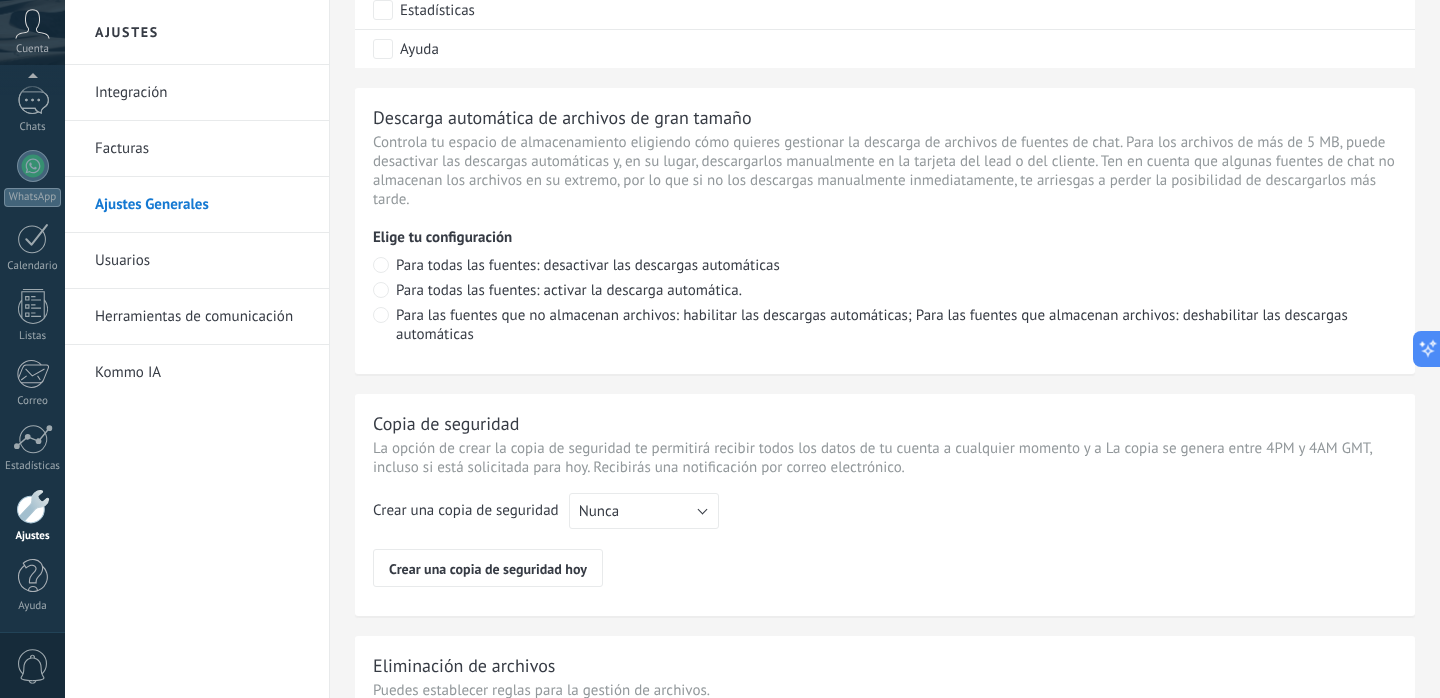 scroll, scrollTop: 1557, scrollLeft: 0, axis: vertical 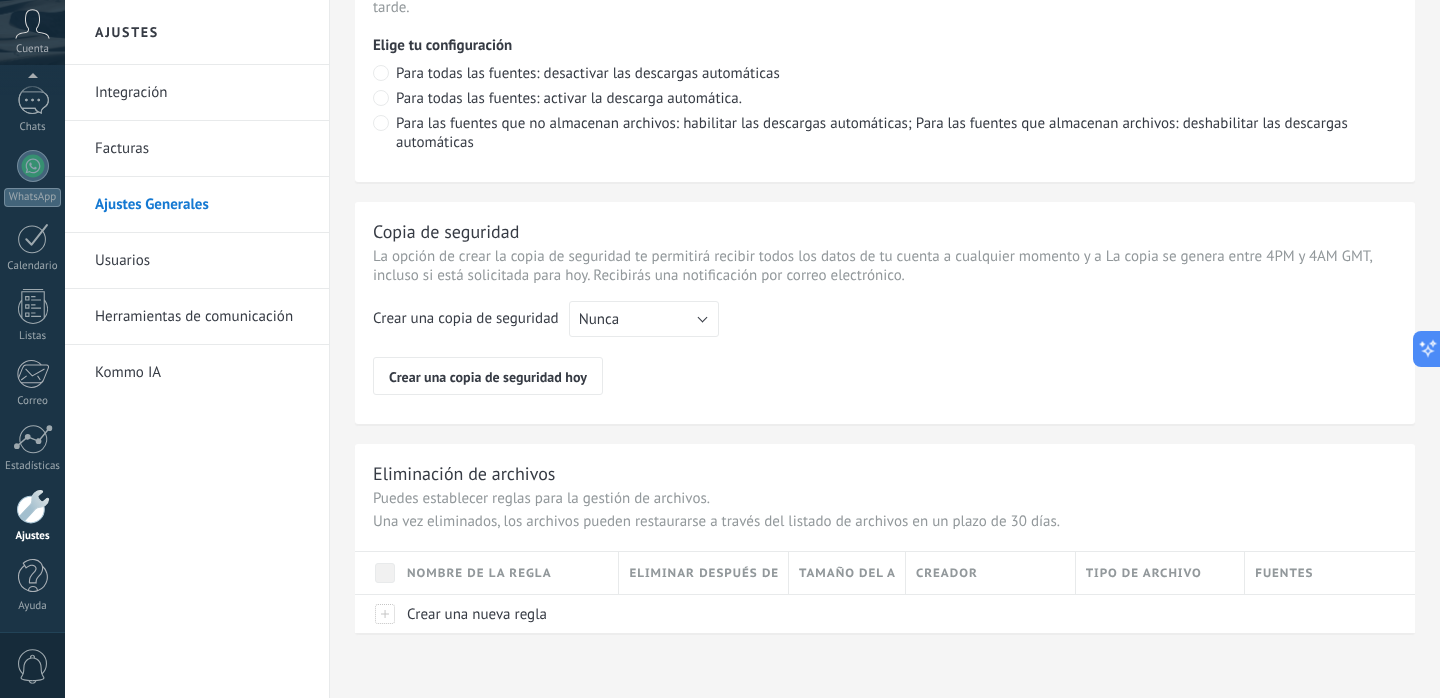 click on "Kommo IA" at bounding box center [202, 373] 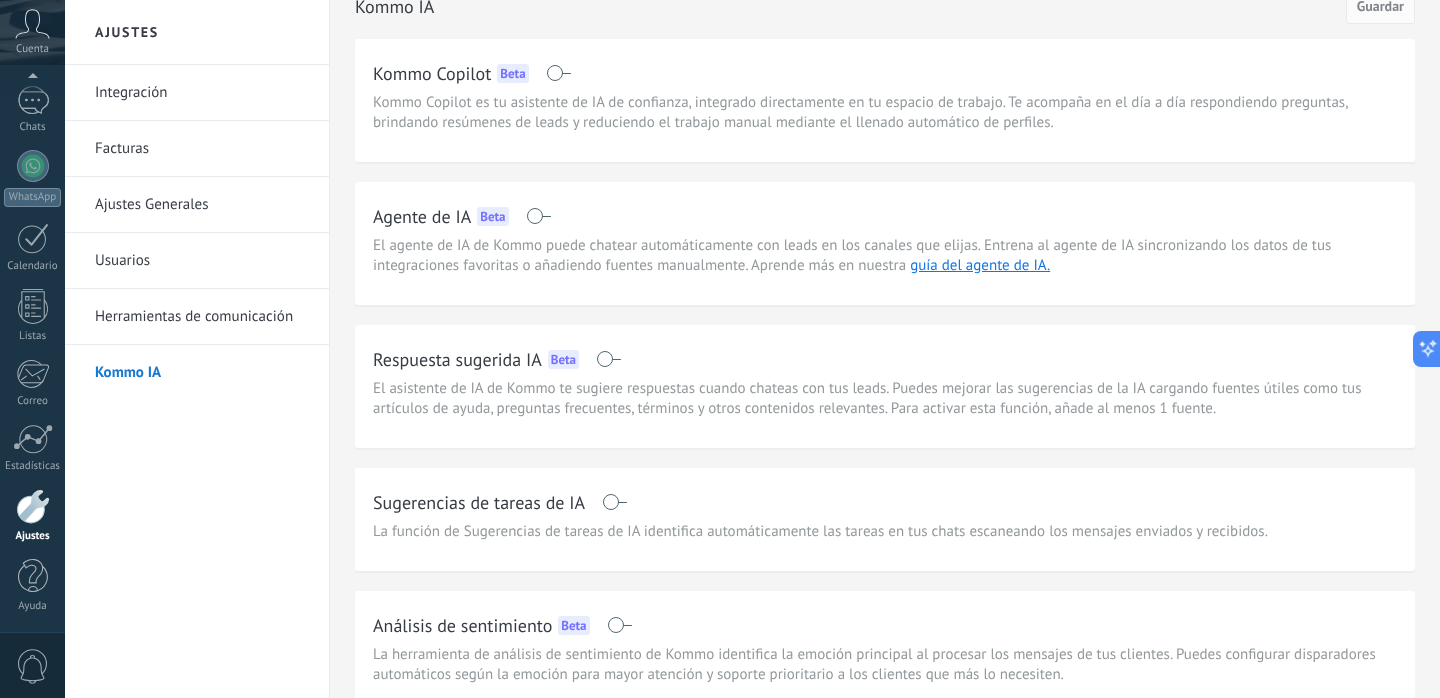scroll, scrollTop: 126, scrollLeft: 0, axis: vertical 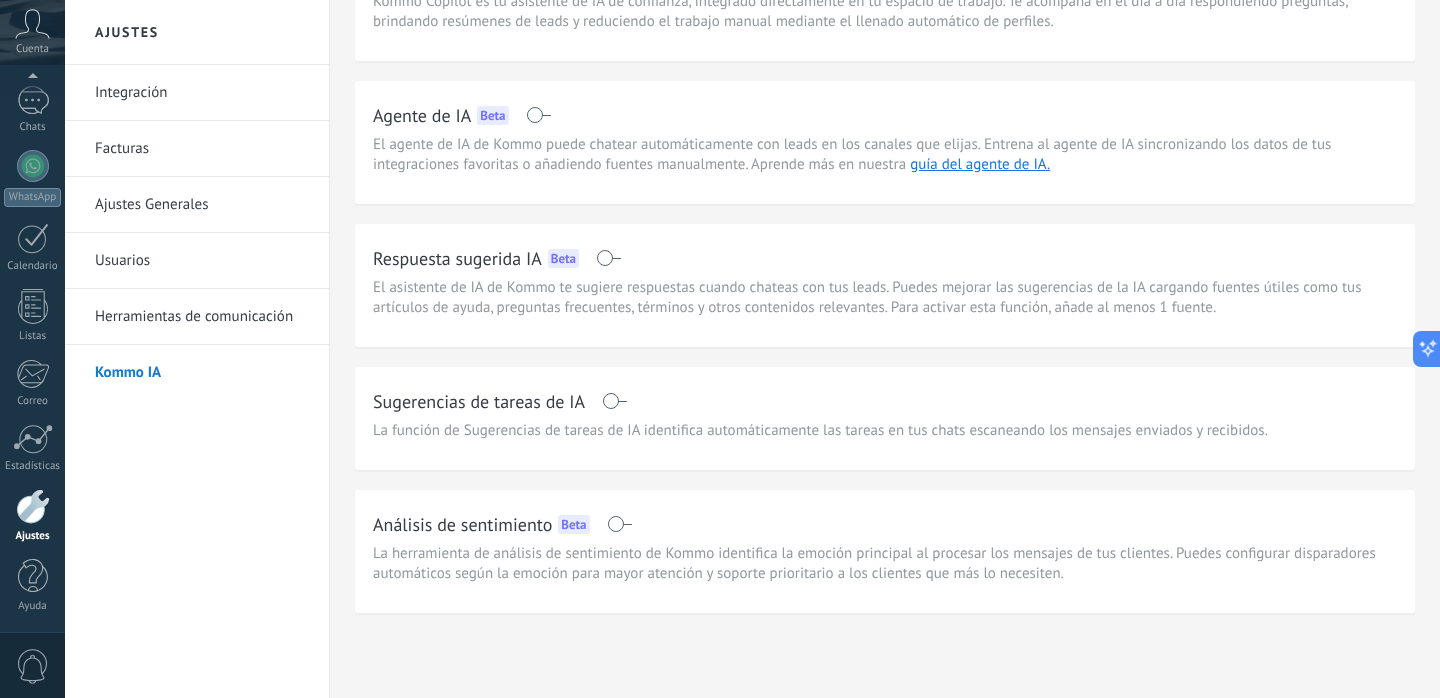 click on "Herramientas de comunicación" at bounding box center [202, 317] 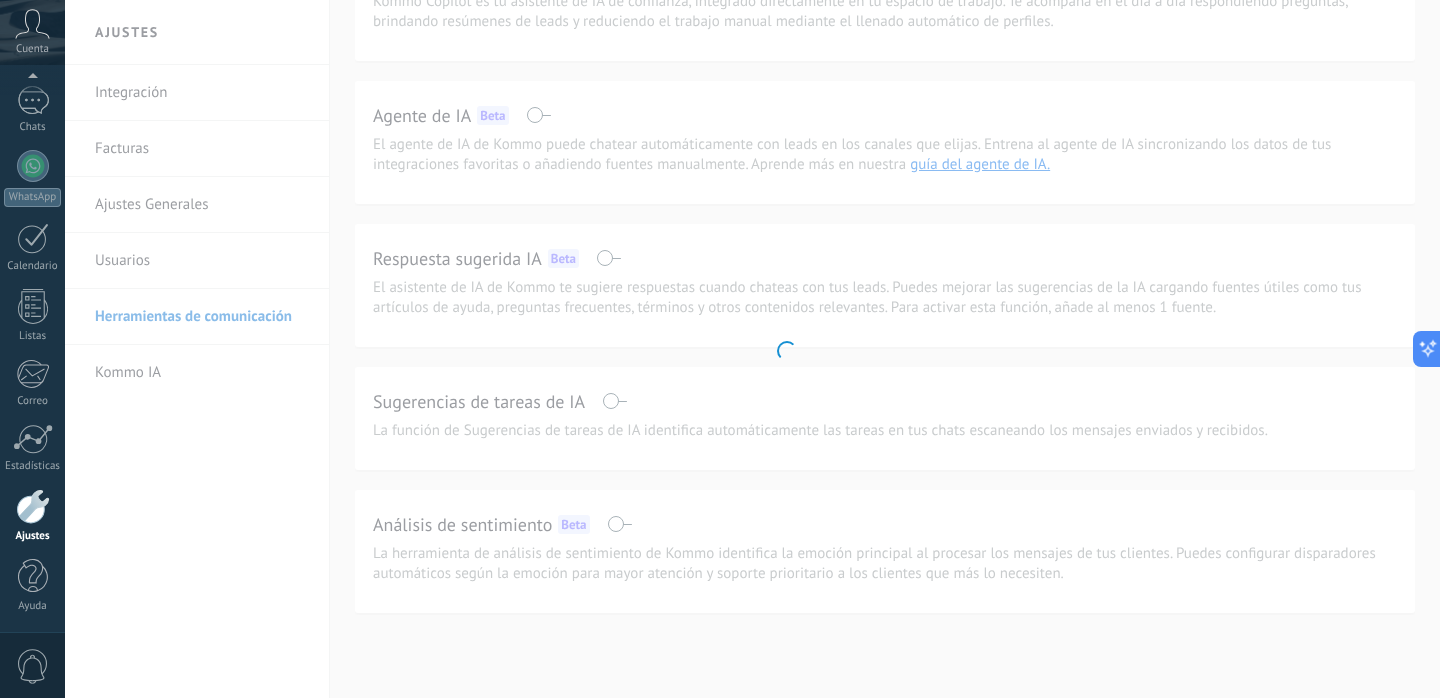 scroll, scrollTop: 0, scrollLeft: 0, axis: both 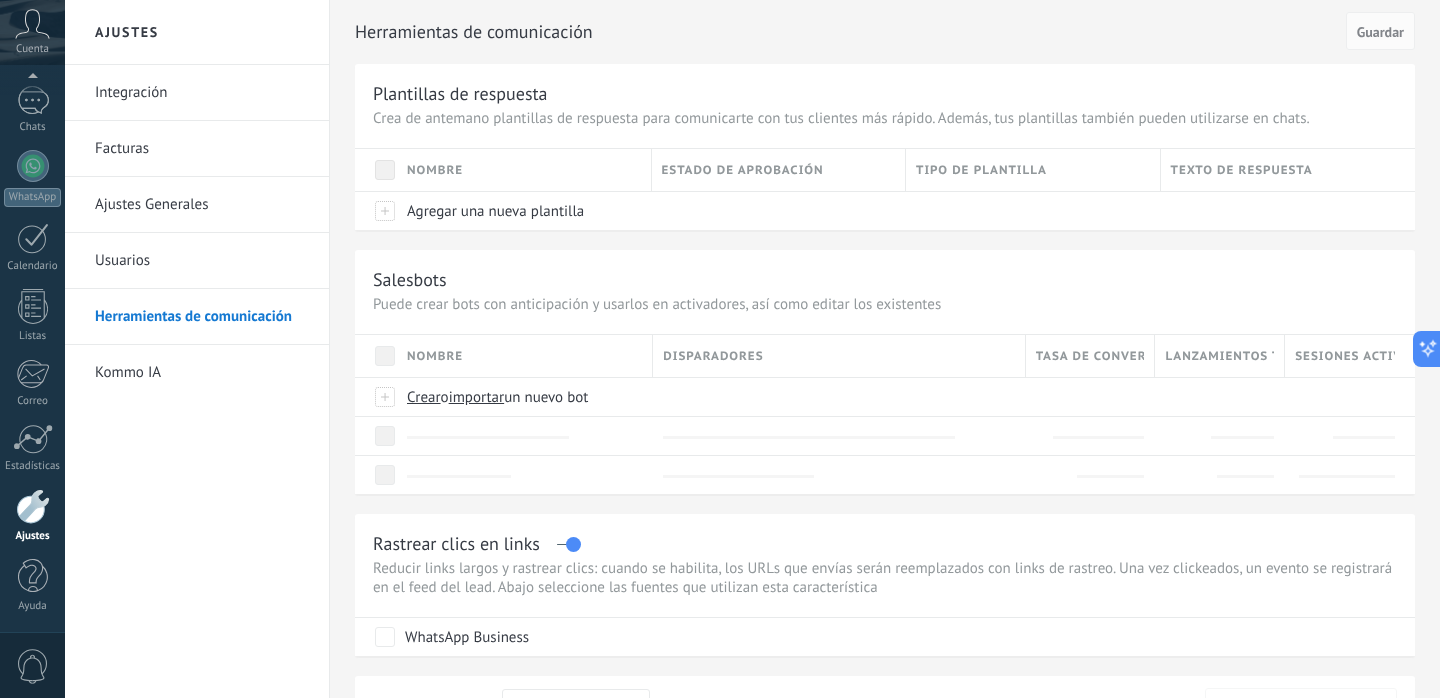 click on "Usuarios" at bounding box center (202, 261) 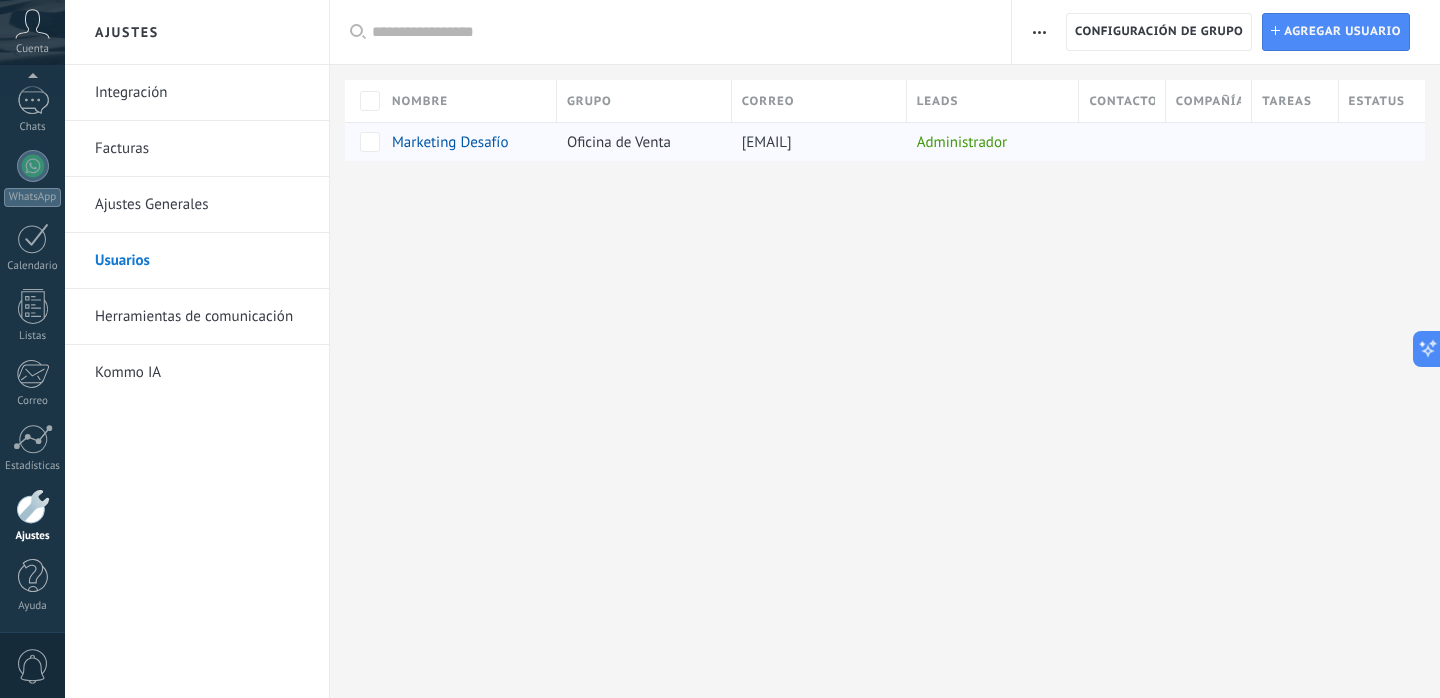 click at bounding box center [988, 142] 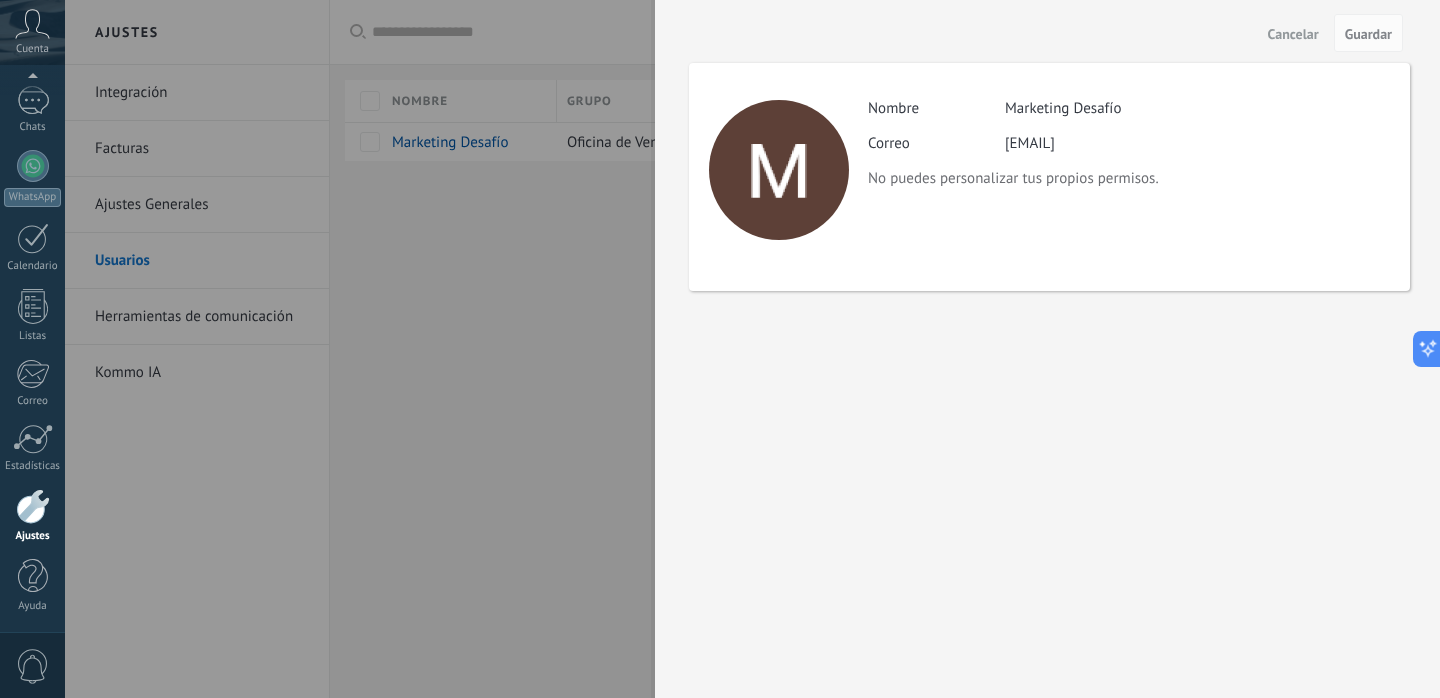 click at bounding box center (720, 349) 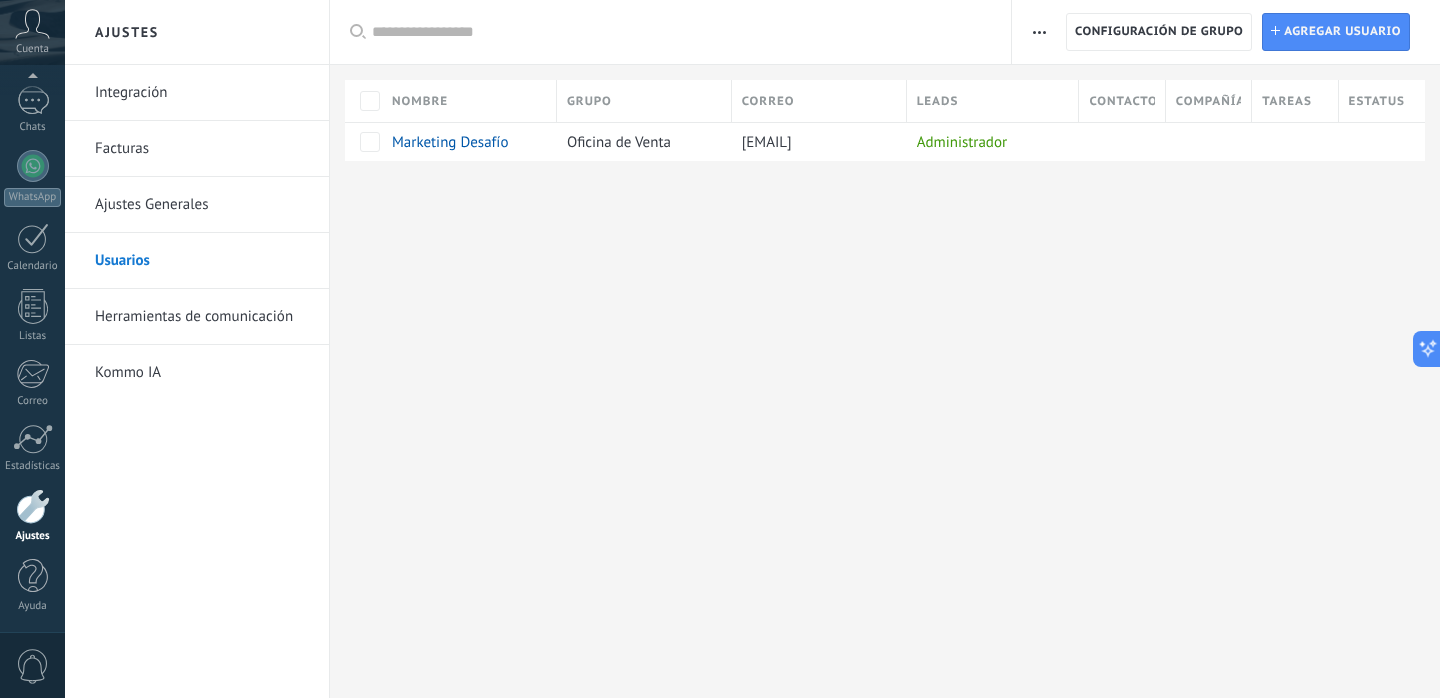 click on "Ajustes Generales" at bounding box center [202, 205] 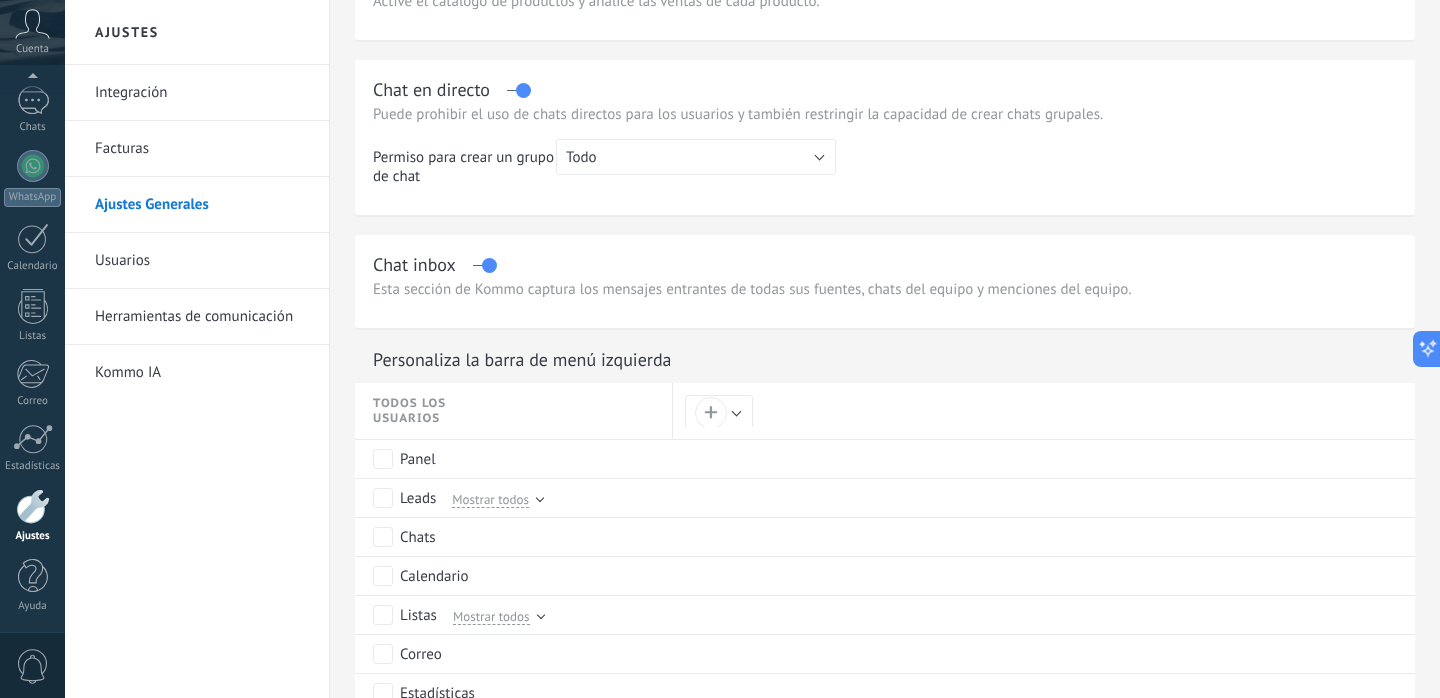 scroll, scrollTop: 773, scrollLeft: 0, axis: vertical 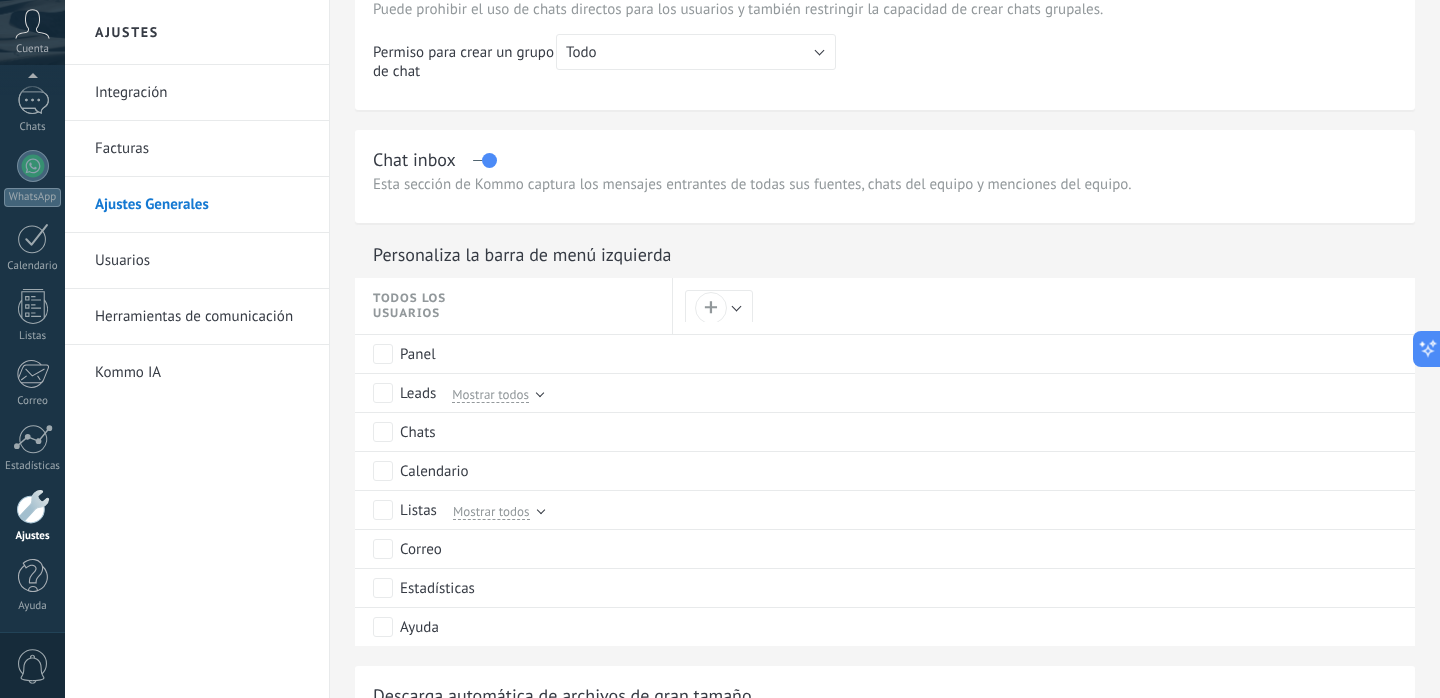 click on "Ajustes Generales" at bounding box center [202, 205] 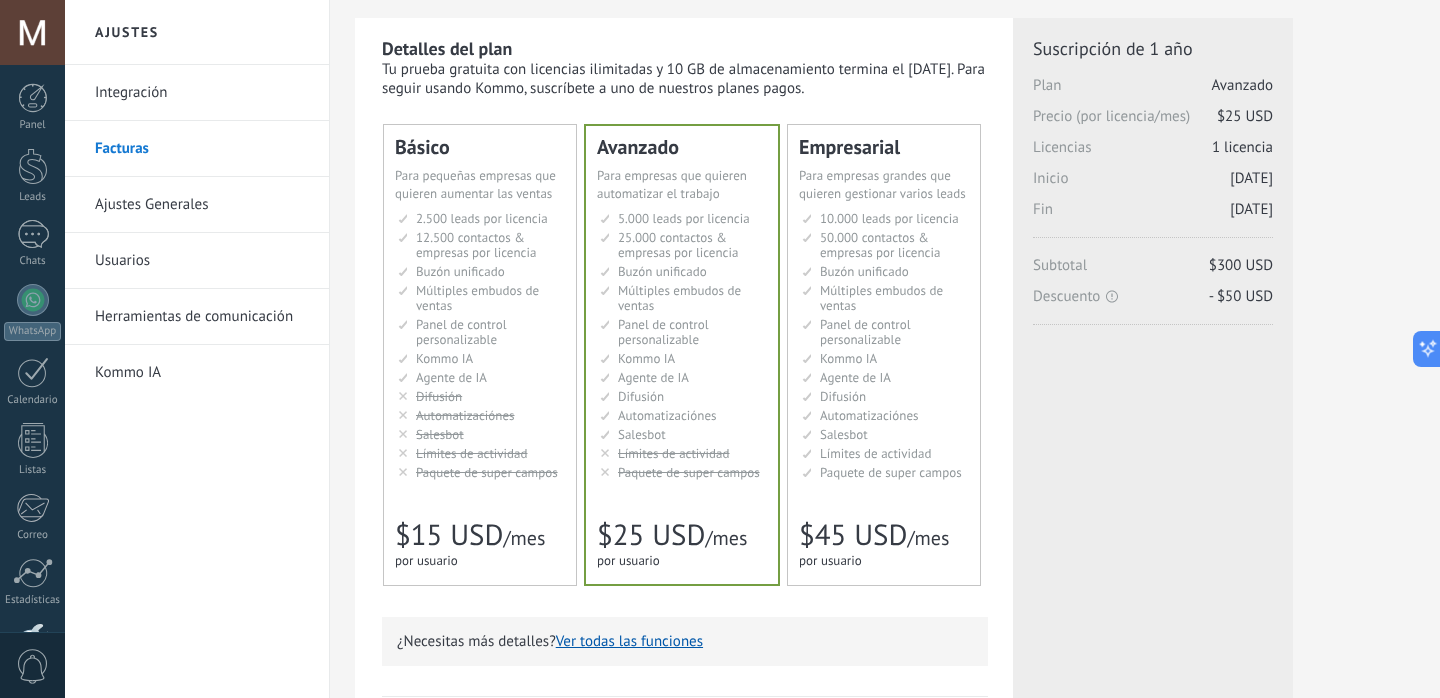 scroll, scrollTop: 49, scrollLeft: 0, axis: vertical 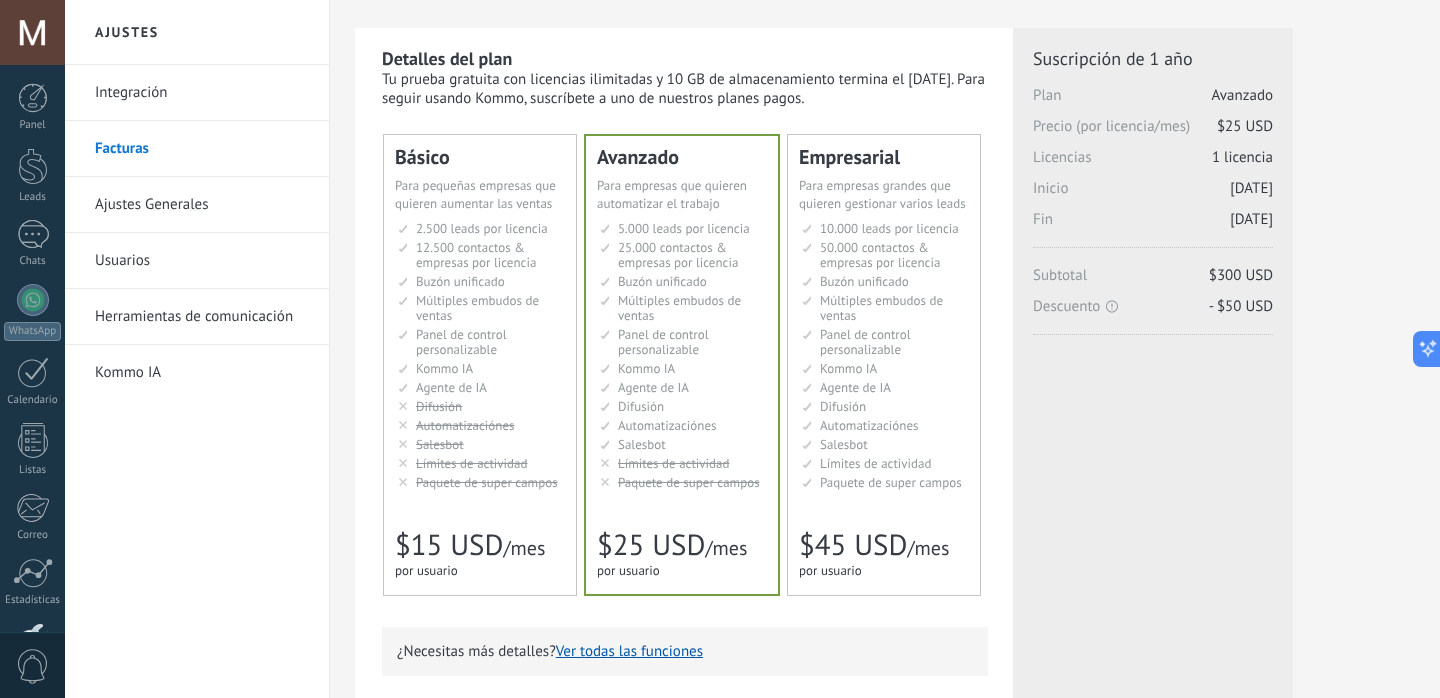 click on "2.500 сделок на место
2.500 leads per seat
2.500 leads por licencia
添加线索和联系人
2.500 leads por licença
2.500 lead per slot
Lisans başına 2.500 müşteri
12.500 контактов & компаний на место
12.500 contacts & companies per seat
12.500 contactos & empresas por licencia
定制销售阶段并与销售渠道合作
12.500 contatos & empresas por licença
12.500 kontak & perusahaan per slot
Lisans başına 12.500 kişi & şirket kaydı
Общий inbox
Unified inbox
Buzón unificado
Inbox unificado
Inbox terpadu
Birleşik gelen kutusu
Множество воронок" at bounding box center [481, 355] 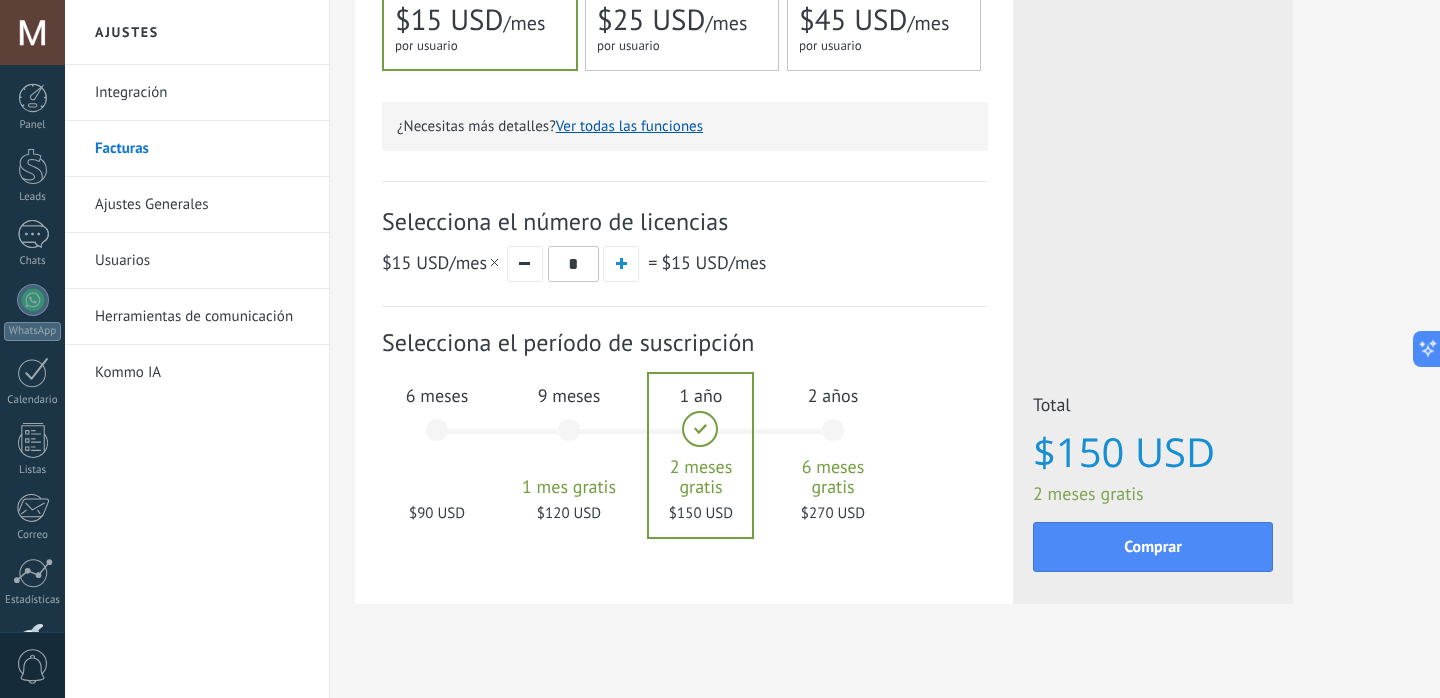 scroll, scrollTop: 585, scrollLeft: 0, axis: vertical 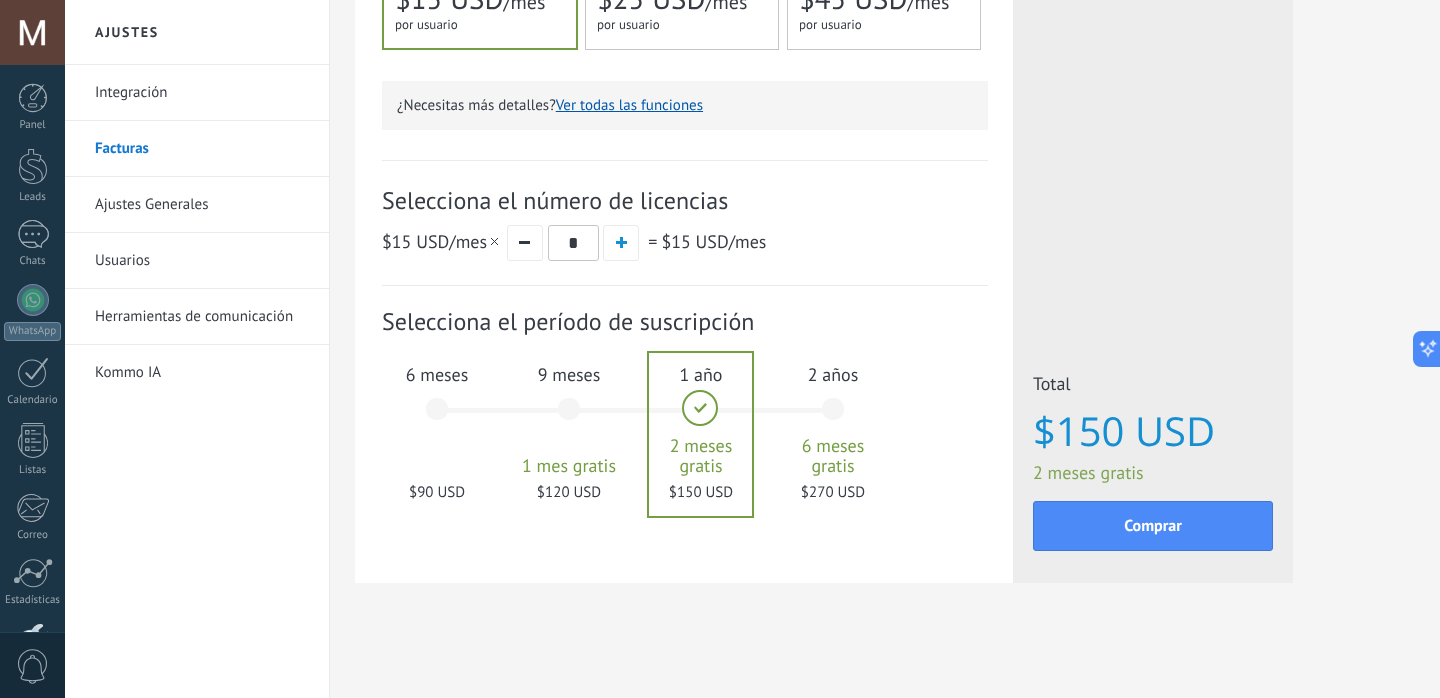 click on "6 meses
$90 USD" at bounding box center [437, 418] 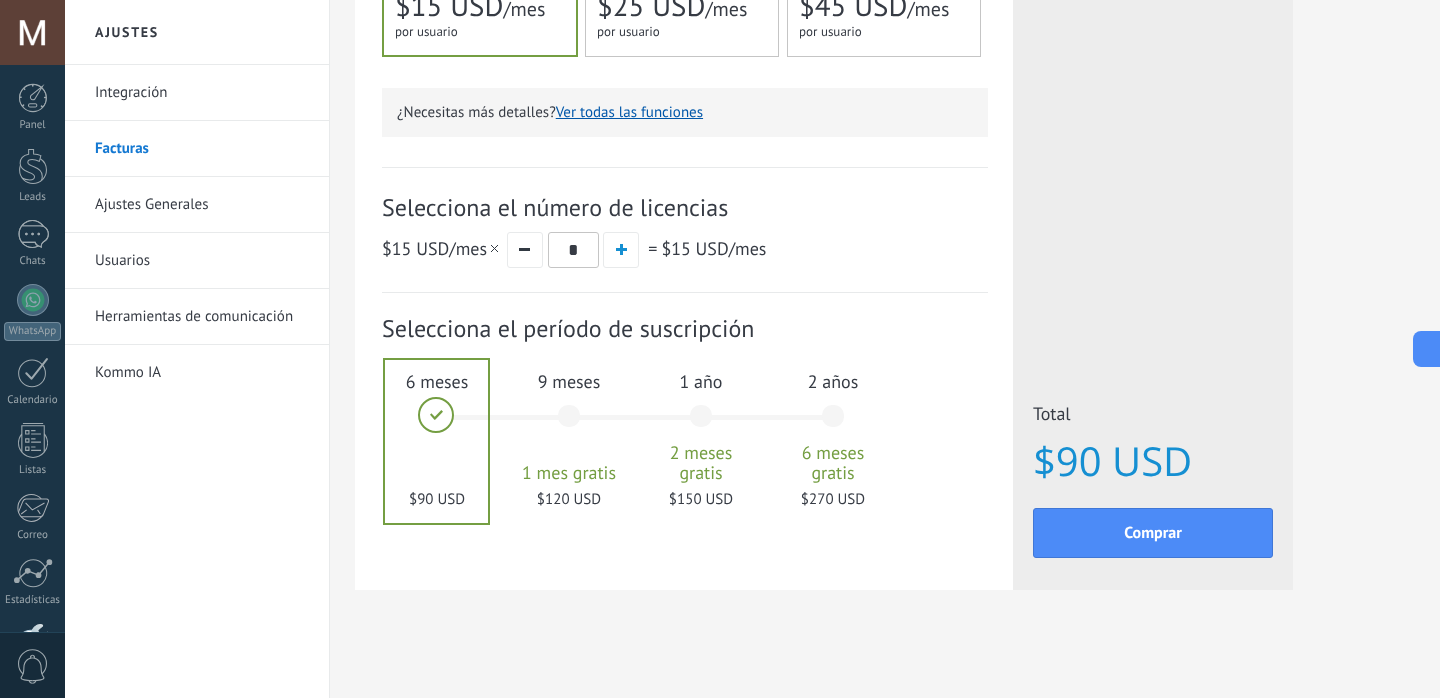 scroll, scrollTop: 585, scrollLeft: 0, axis: vertical 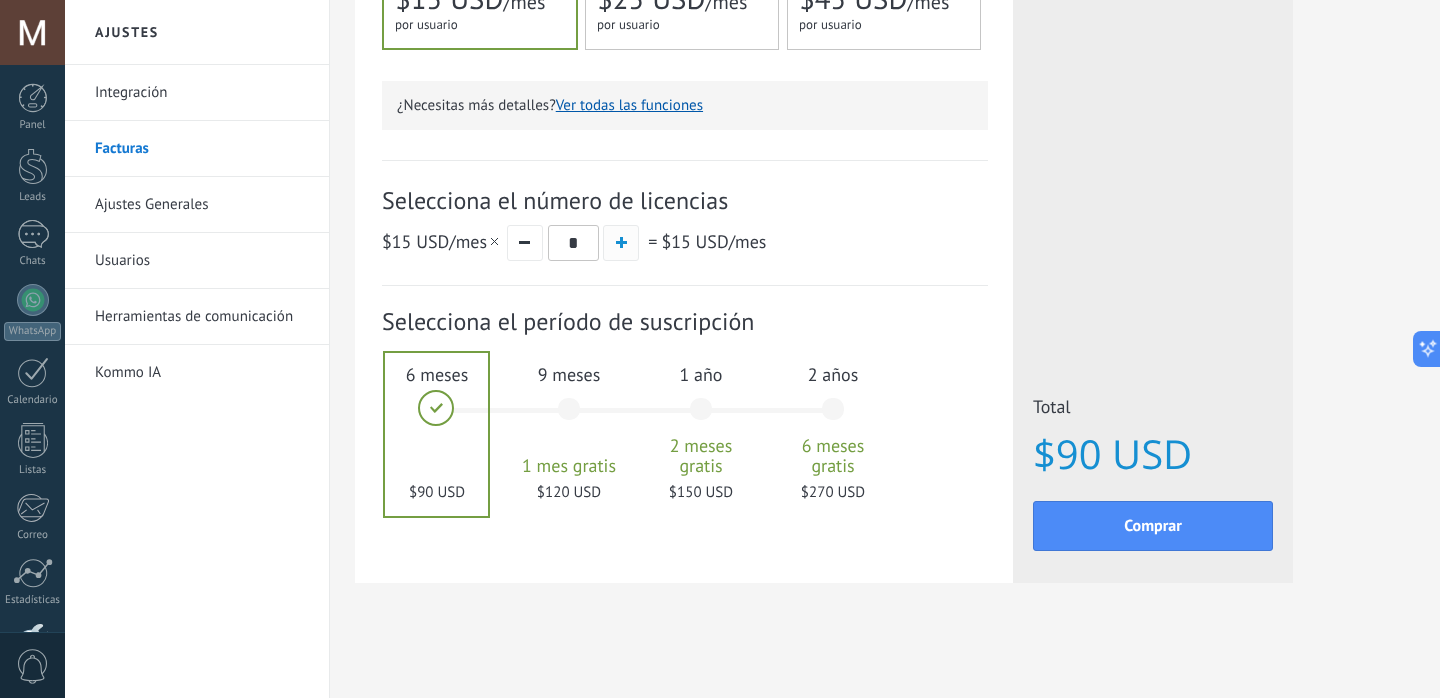 click at bounding box center (621, 242) 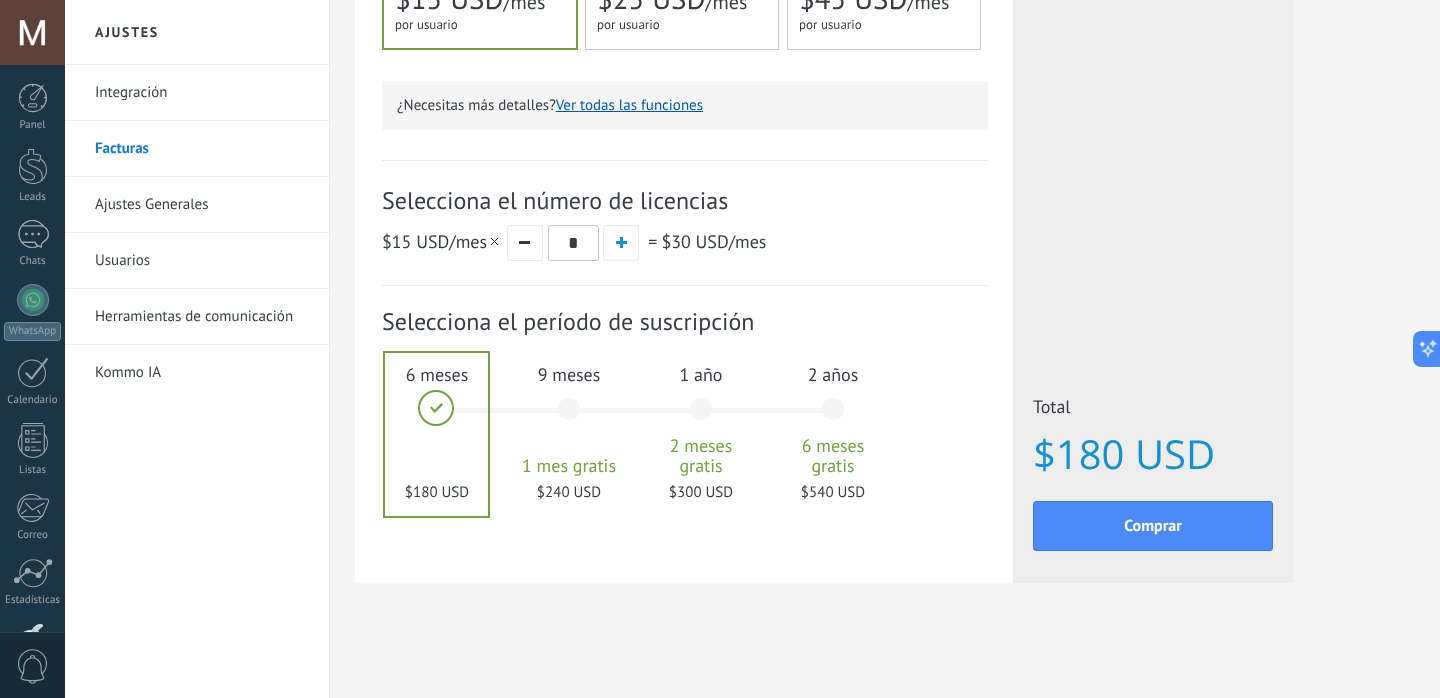 click at bounding box center (621, 242) 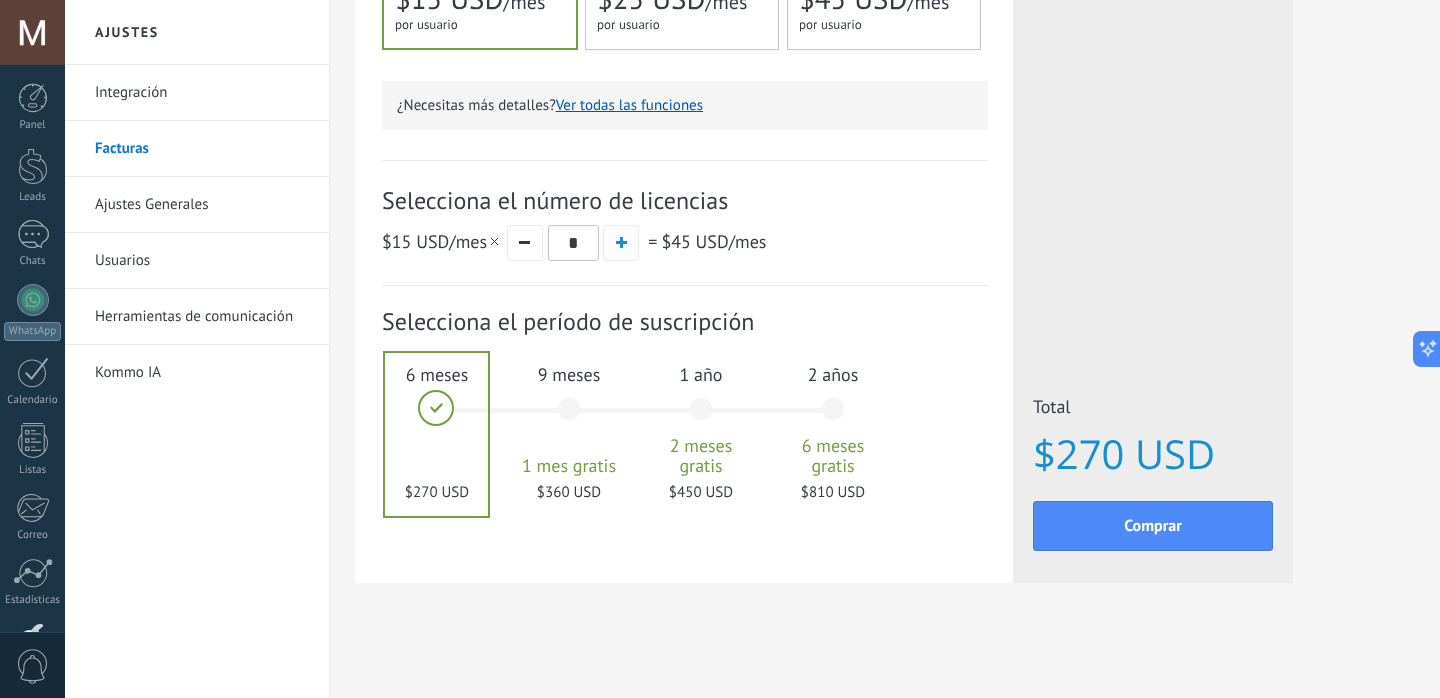 click at bounding box center (621, 242) 